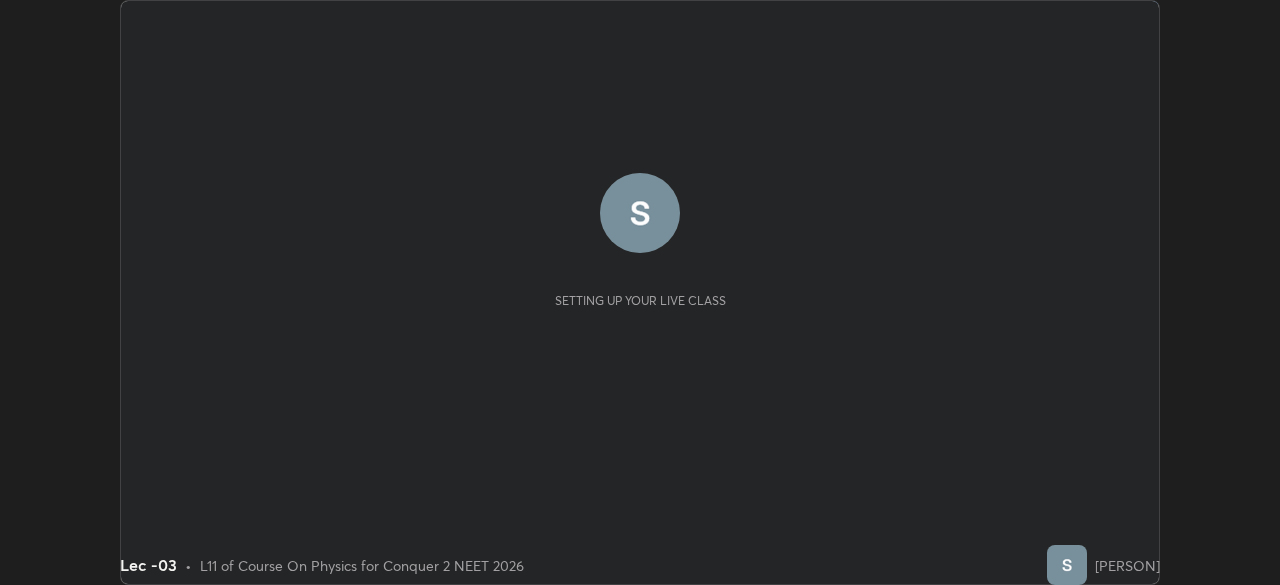 scroll, scrollTop: 0, scrollLeft: 0, axis: both 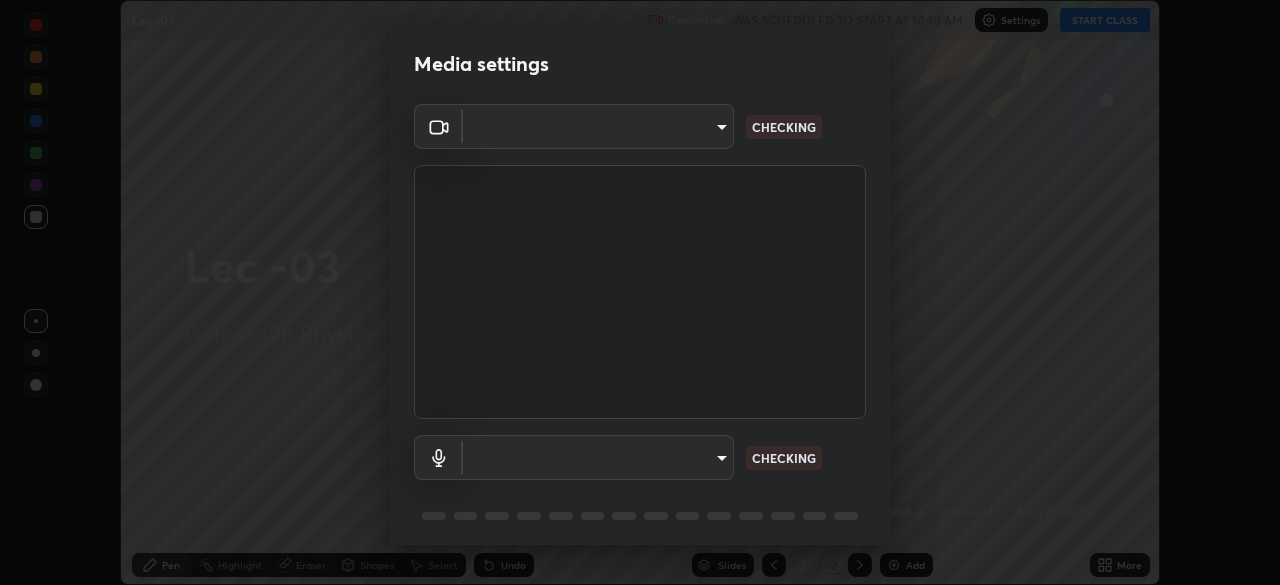 click on "Media settings ​ CHECKING ​ CHECKING 1 / 5 Next" at bounding box center [640, 292] 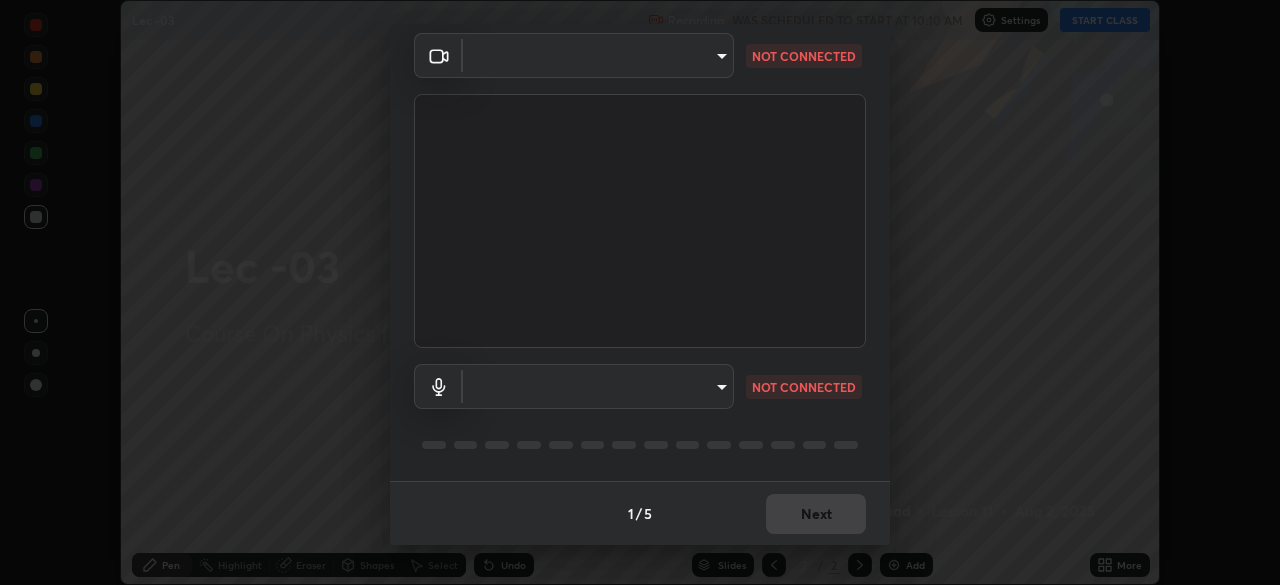type on "bba66c41345857dcc9a6d4c580dc01eb5c8f13e357e582705132971b55534d29" 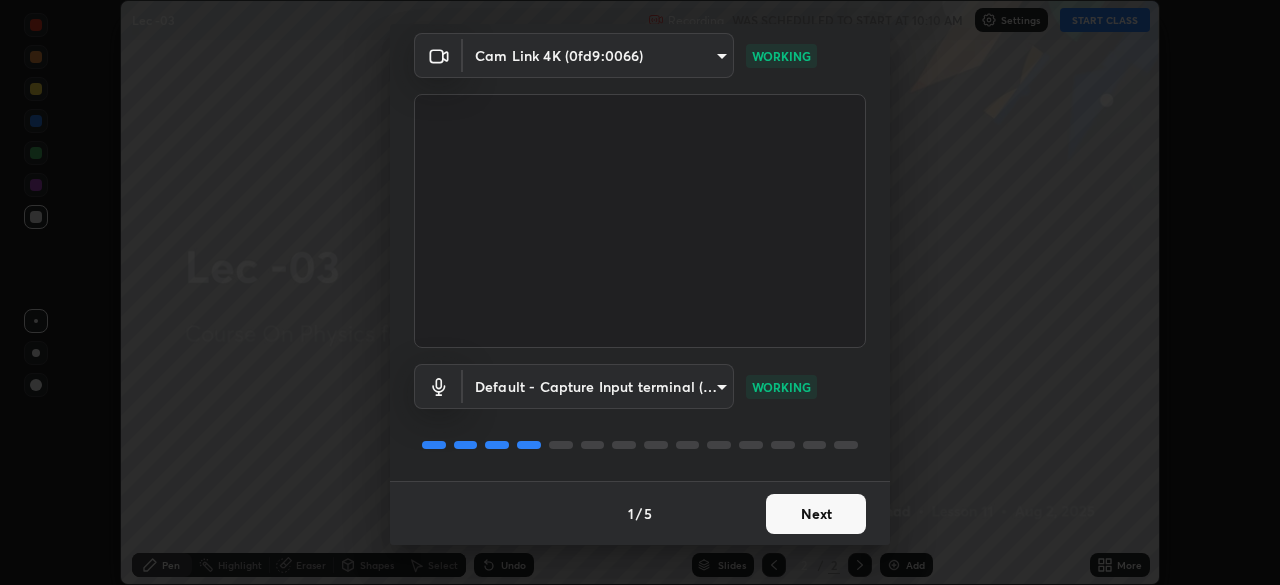 click on "Next" at bounding box center (816, 514) 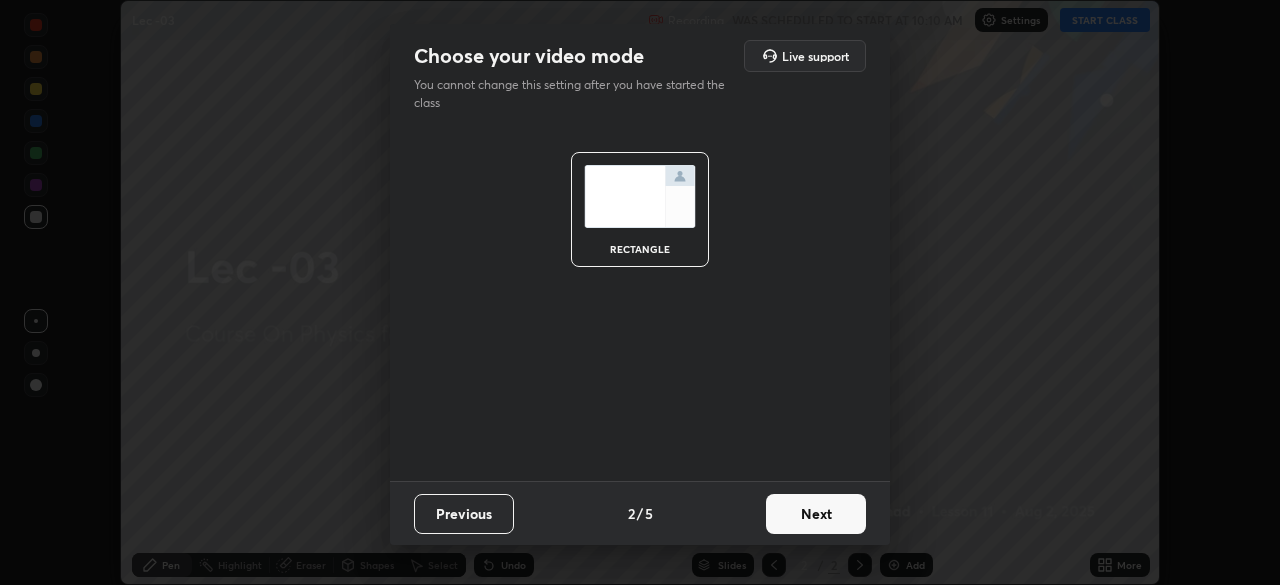 scroll, scrollTop: 0, scrollLeft: 0, axis: both 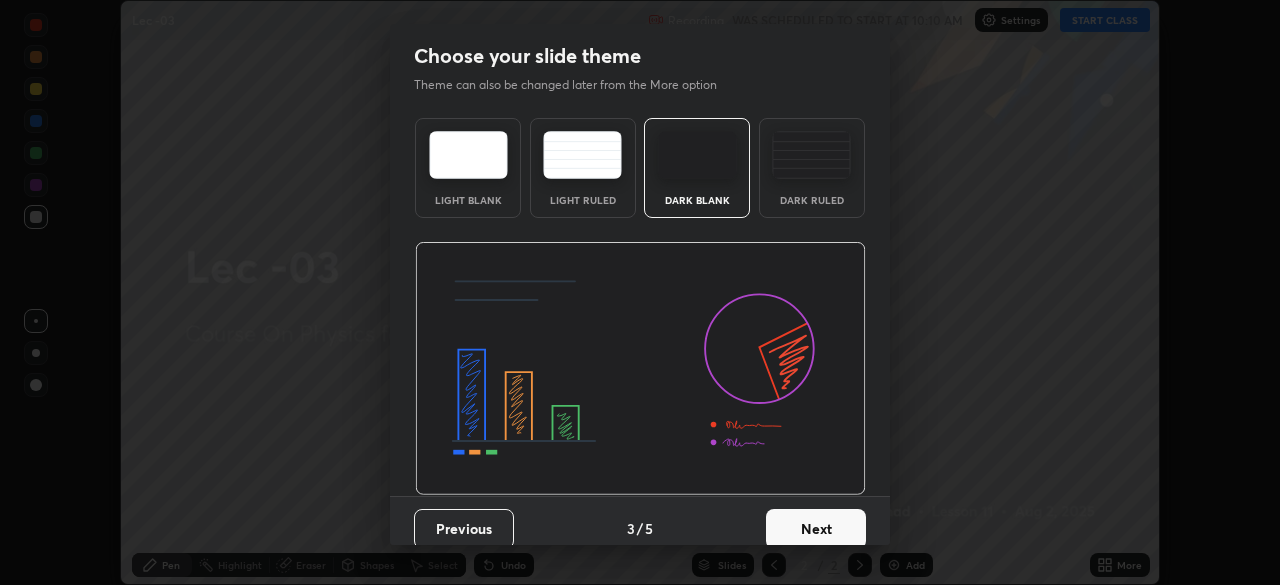 click on "Next" at bounding box center (816, 529) 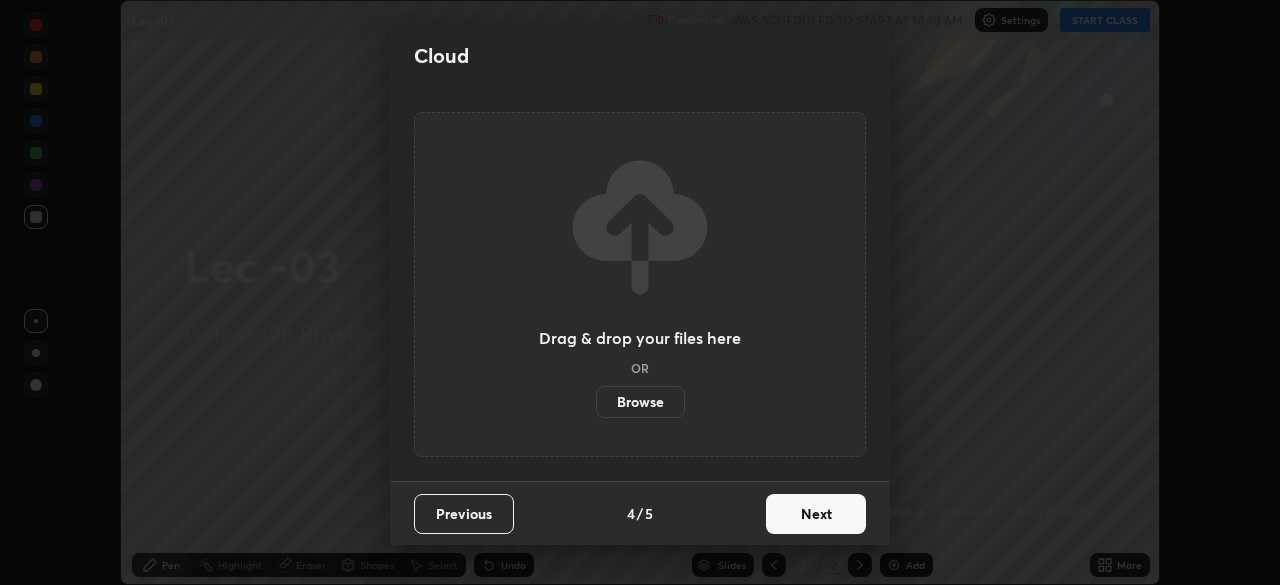 click on "Next" at bounding box center (816, 514) 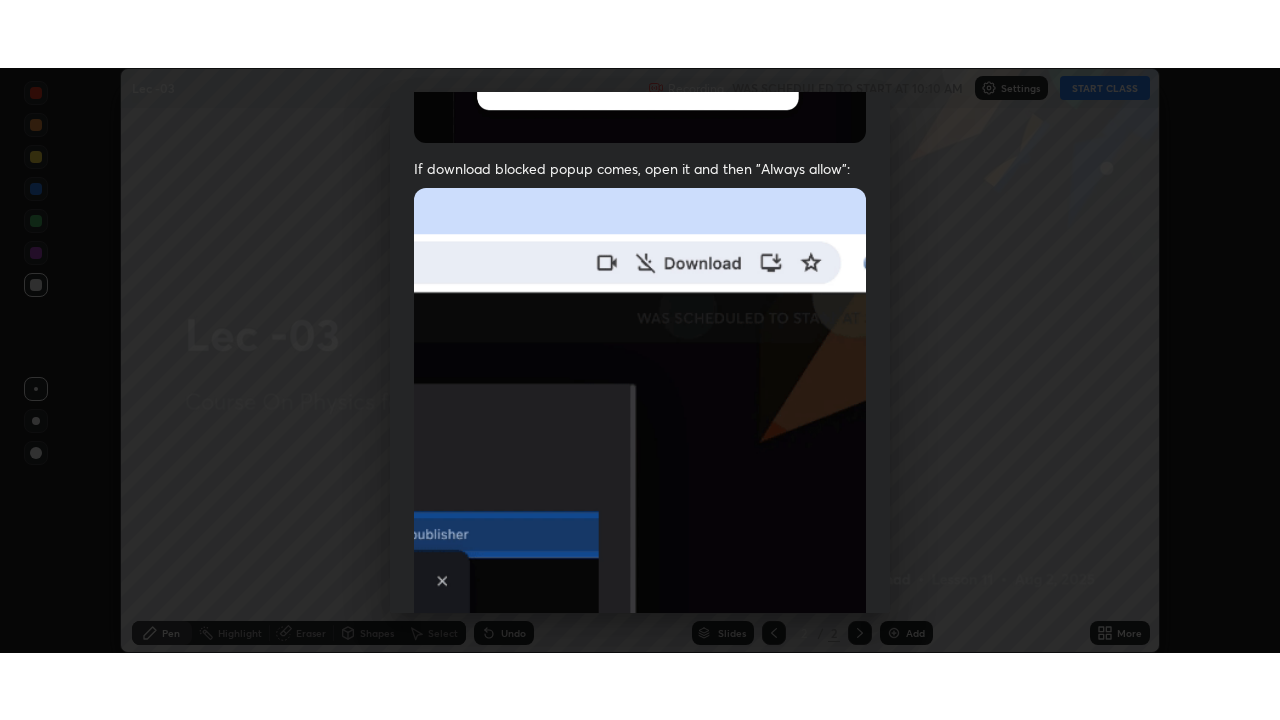 scroll, scrollTop: 479, scrollLeft: 0, axis: vertical 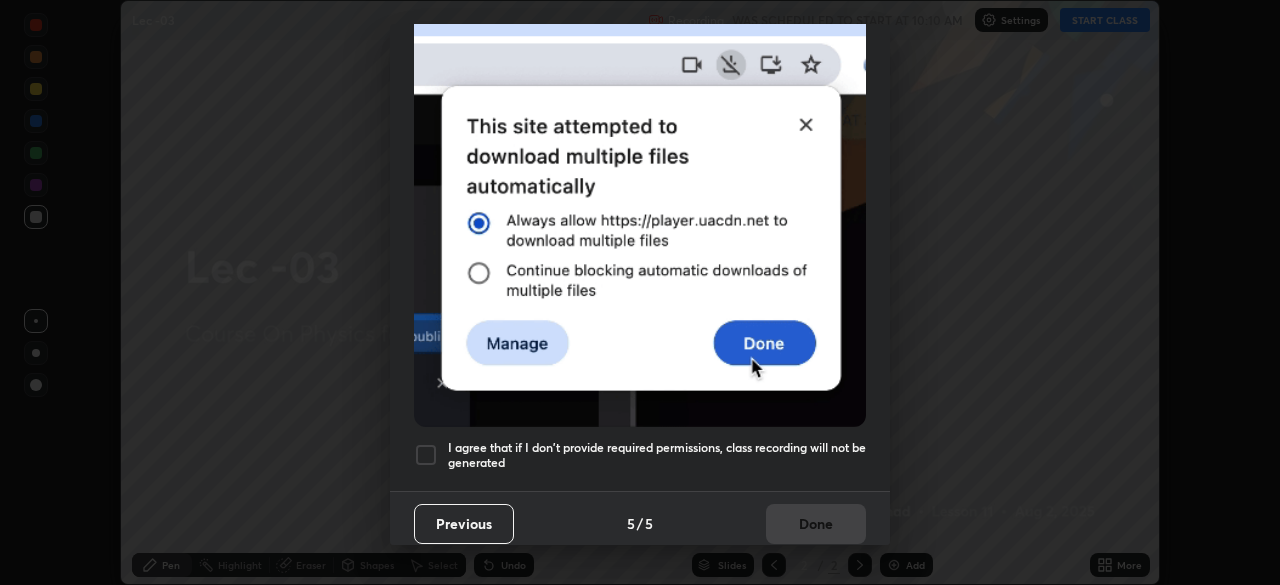 click at bounding box center [426, 455] 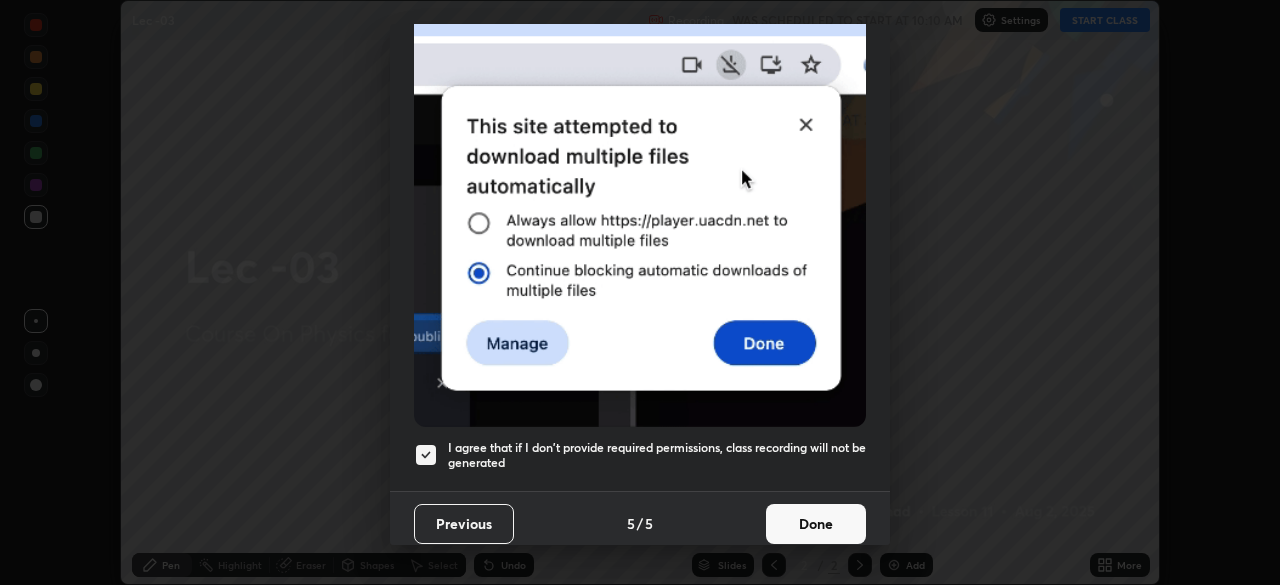click on "Done" at bounding box center (816, 524) 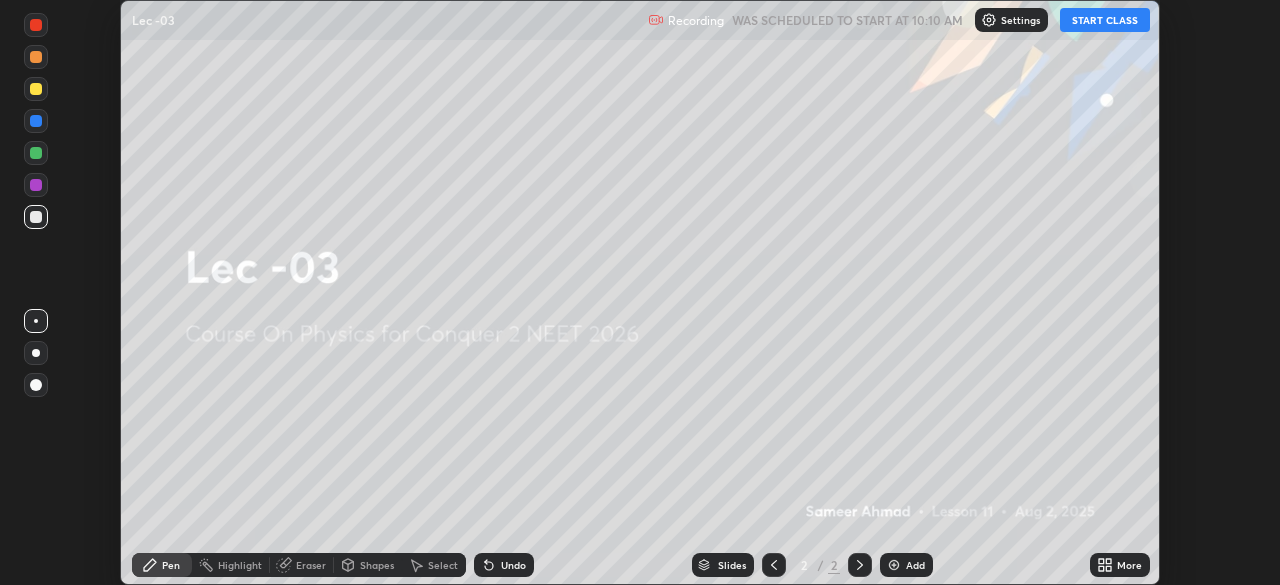 click on "START CLASS" at bounding box center (1105, 20) 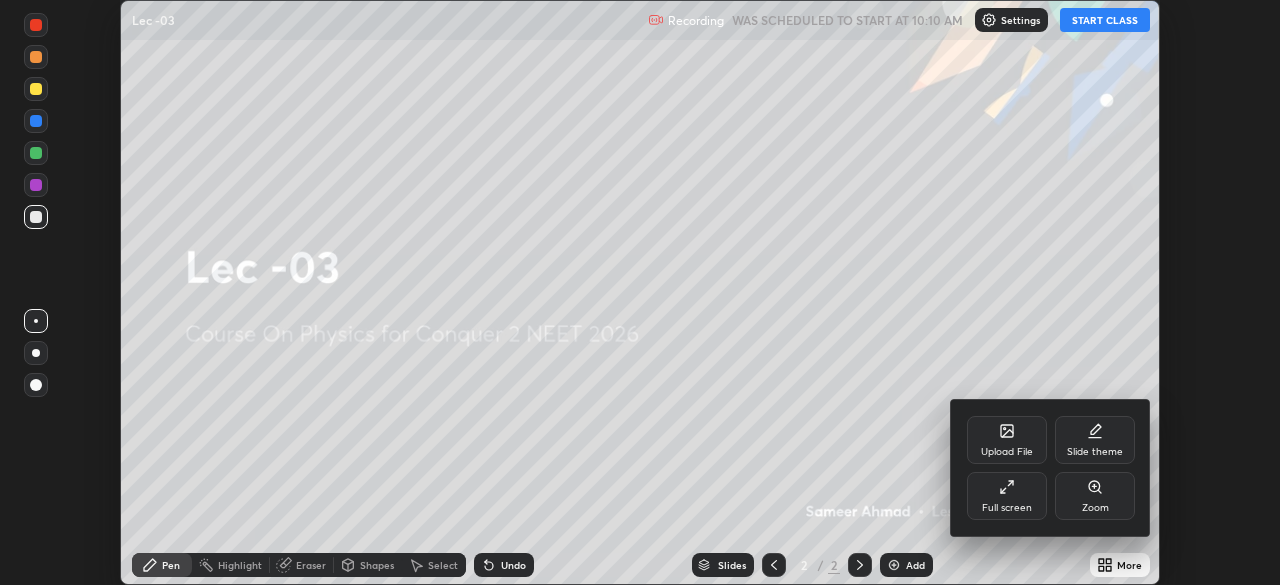 click on "Full screen" at bounding box center [1007, 508] 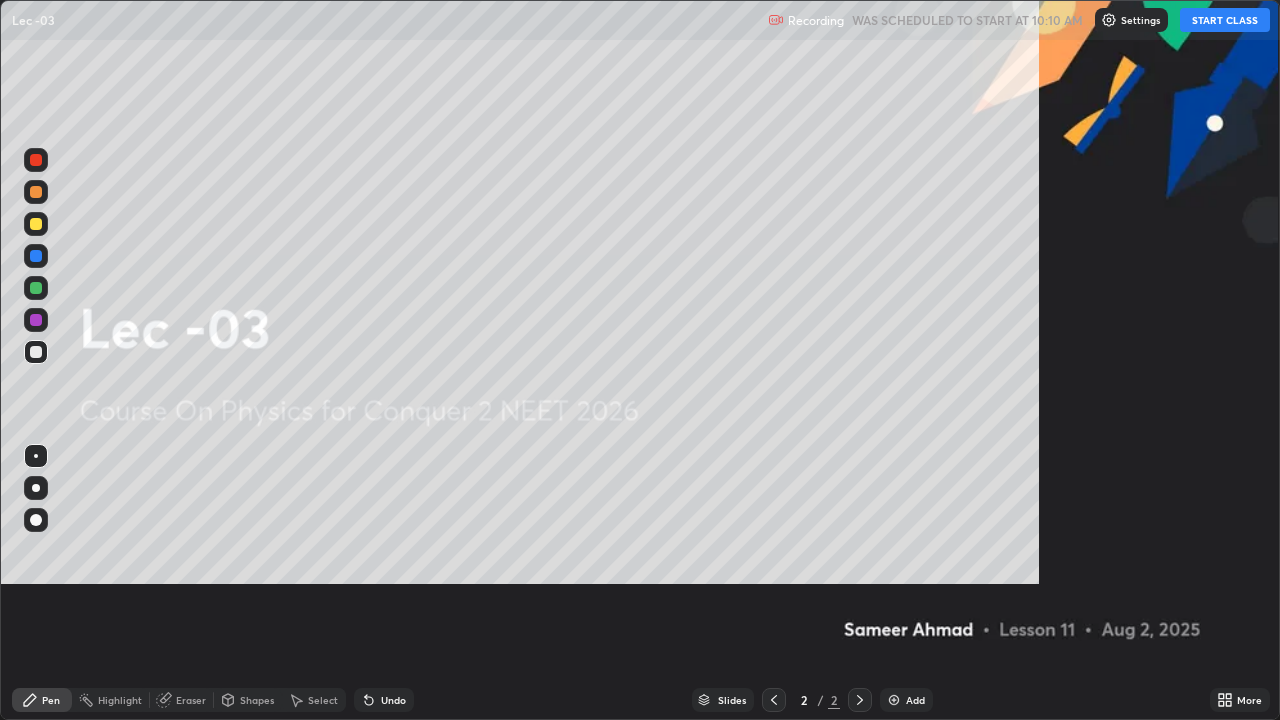 scroll, scrollTop: 99280, scrollLeft: 98720, axis: both 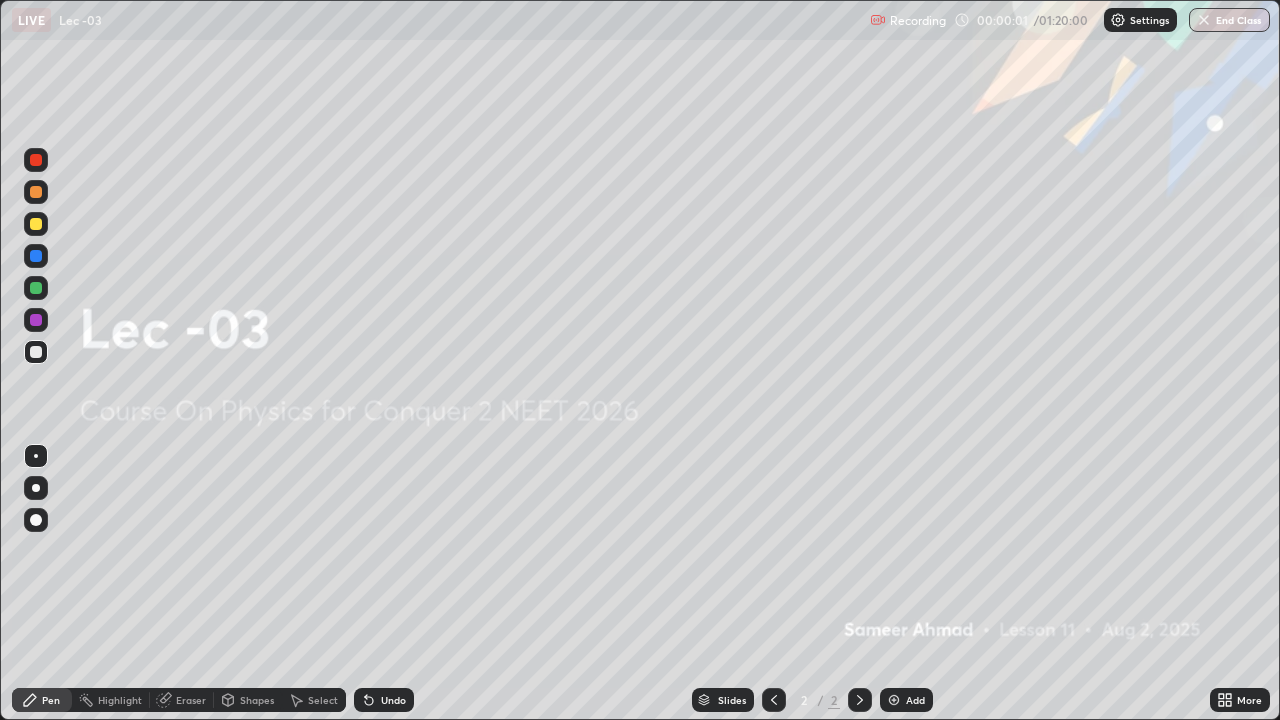 click on "Add" at bounding box center (915, 700) 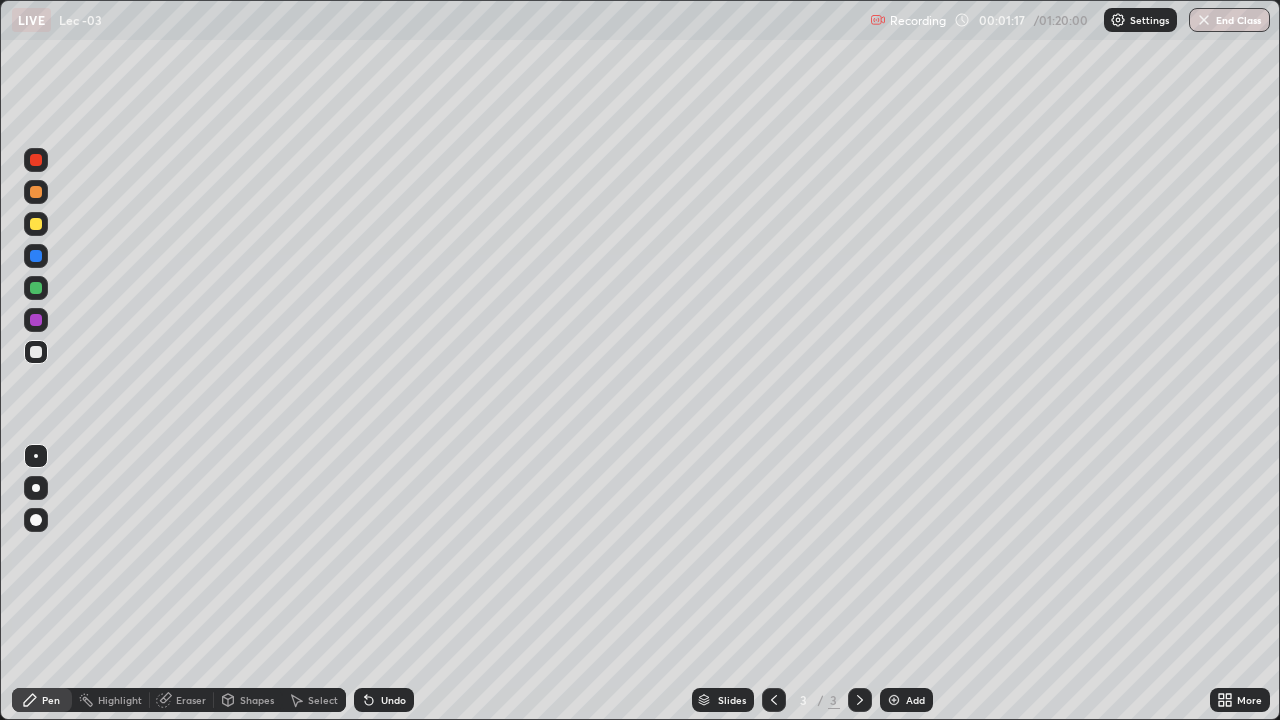 click at bounding box center [36, 352] 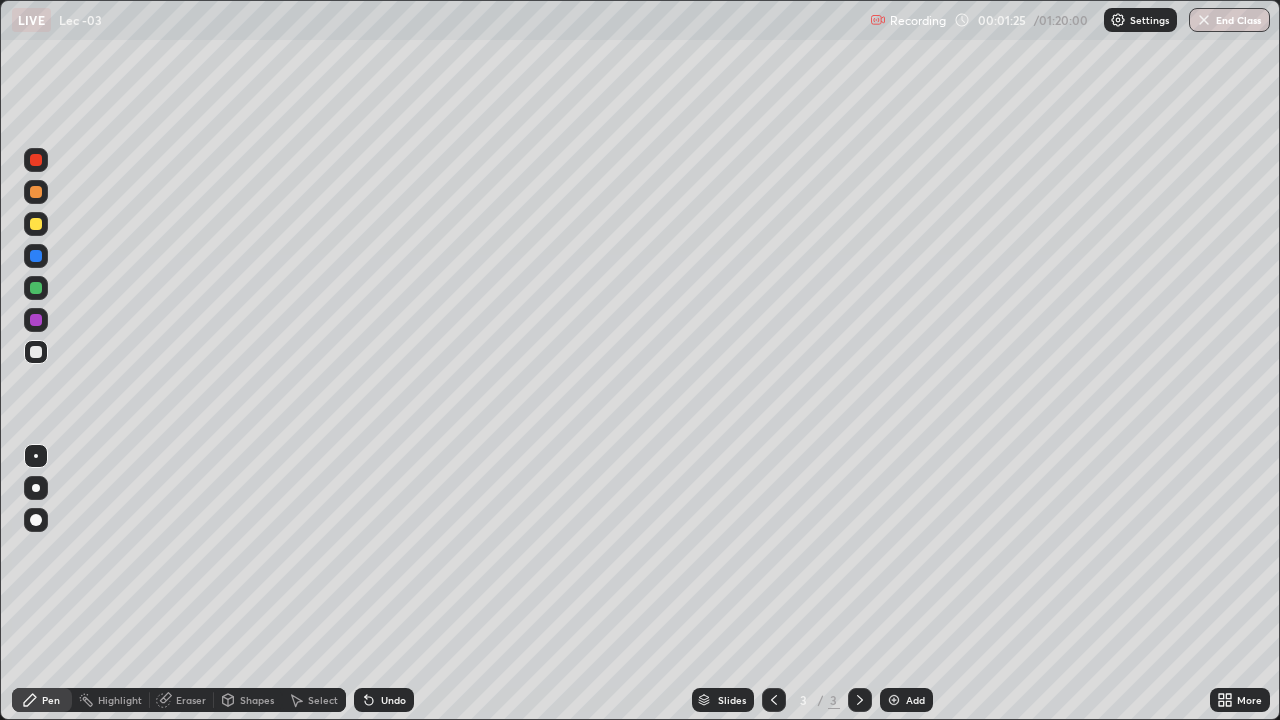 click on "Undo" at bounding box center [393, 700] 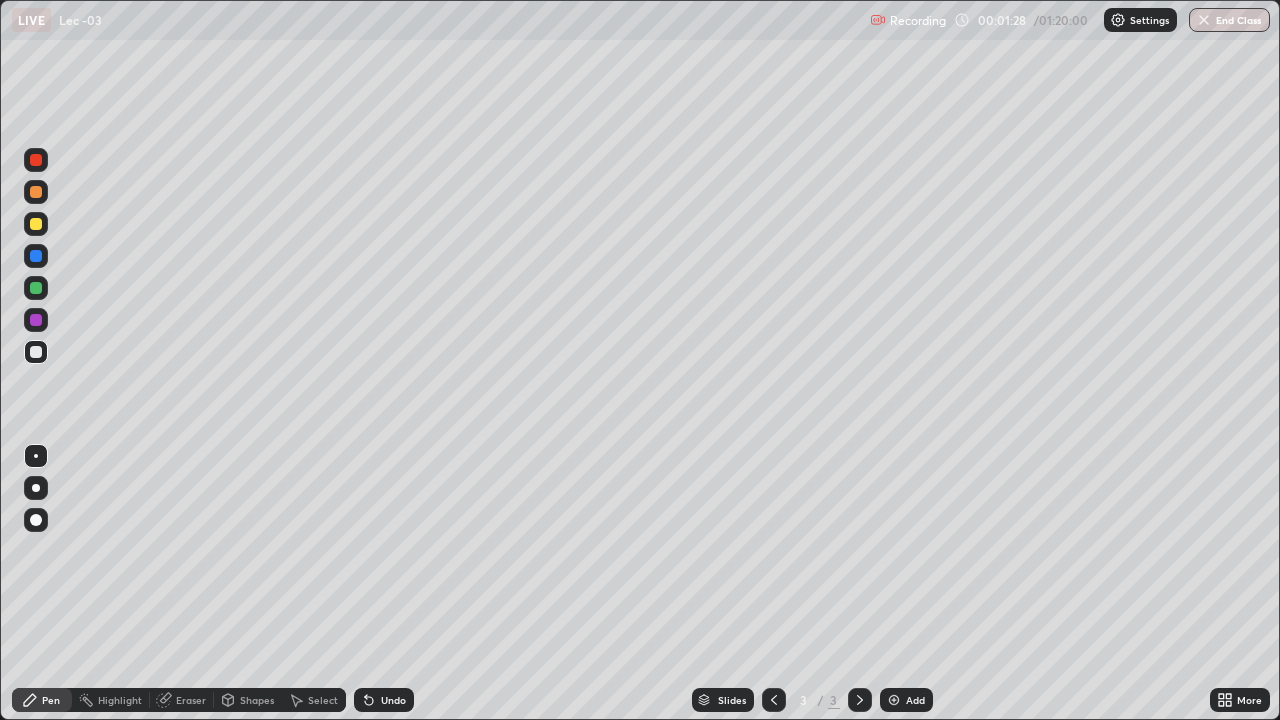 click on "Undo" at bounding box center (393, 700) 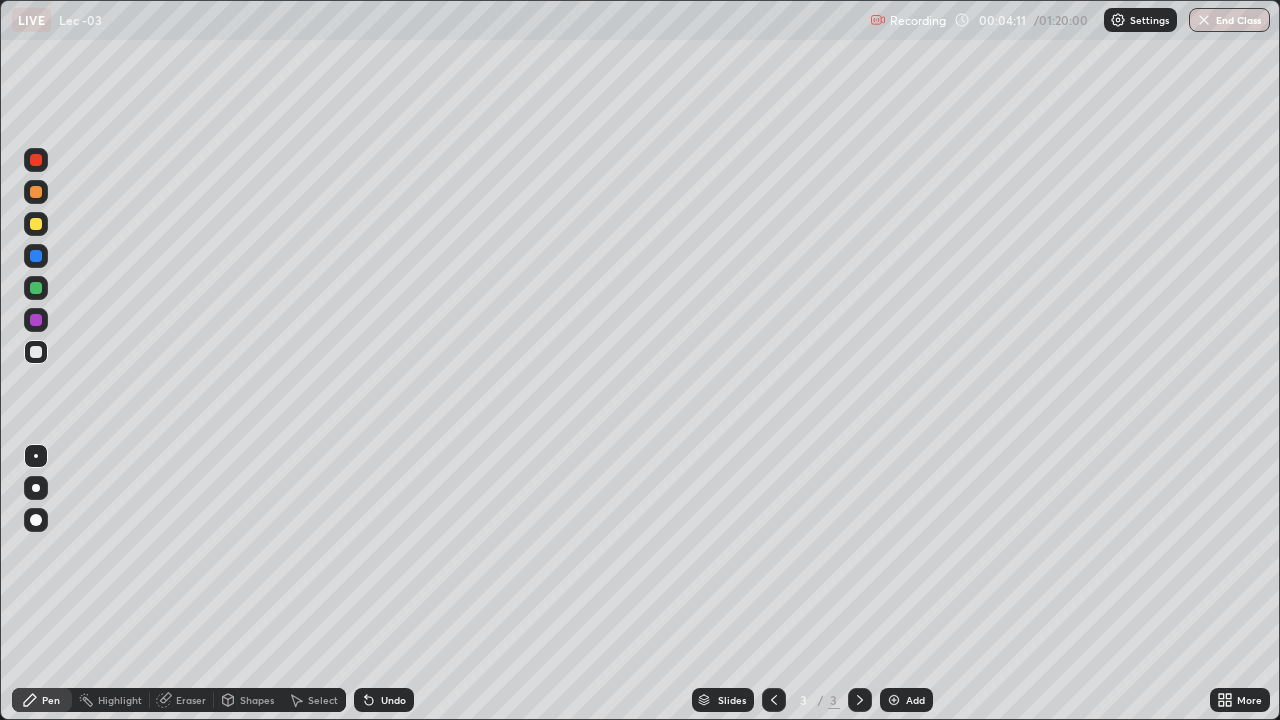 click on "Add" at bounding box center (915, 700) 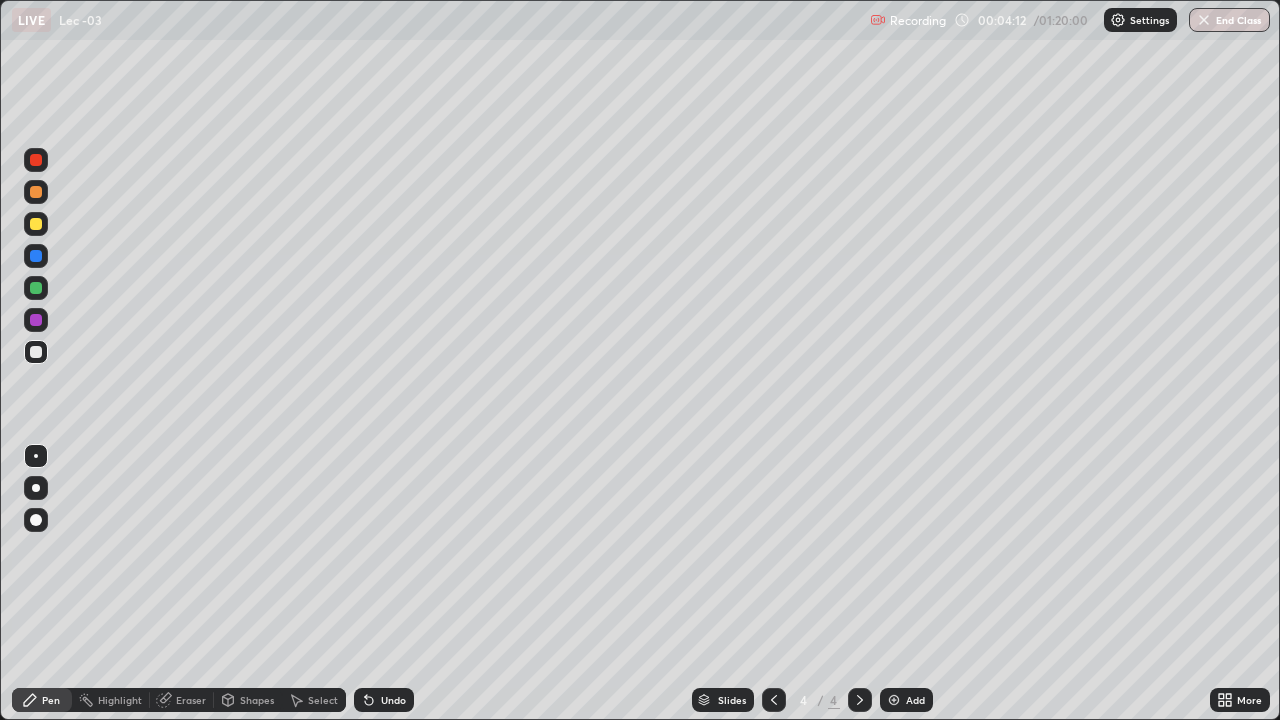 click at bounding box center [36, 288] 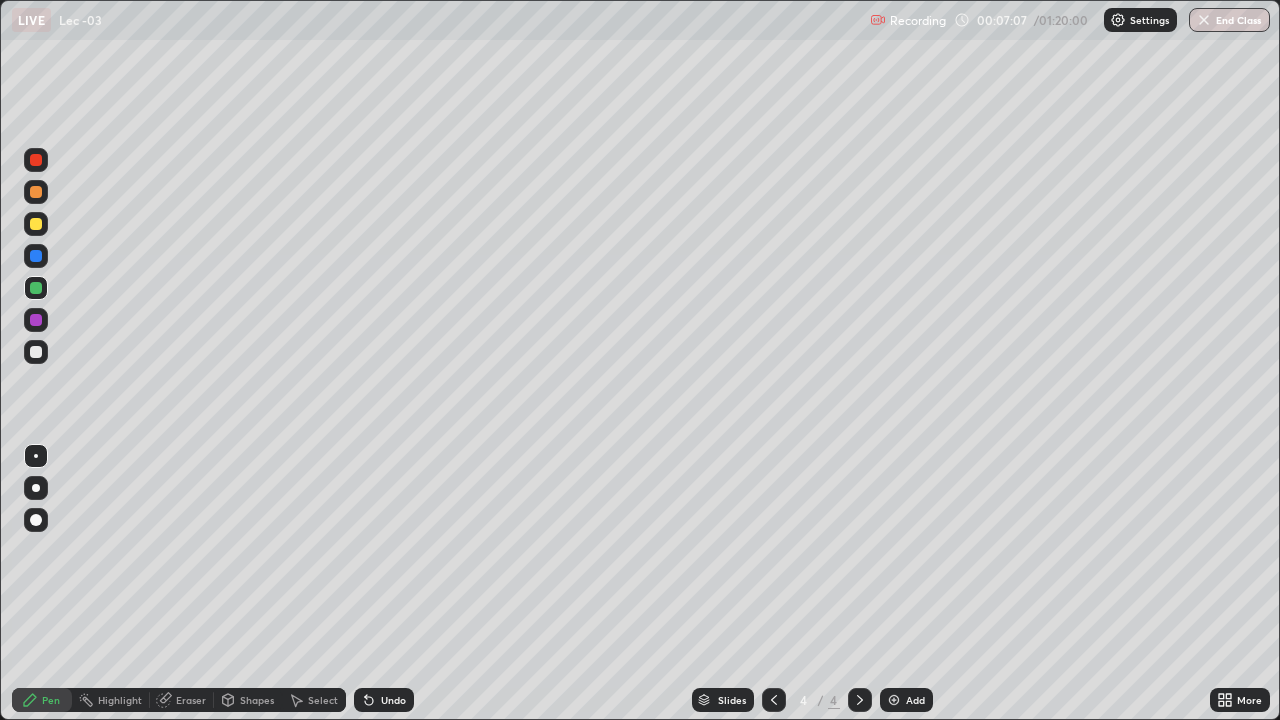 click on "Add" at bounding box center [915, 700] 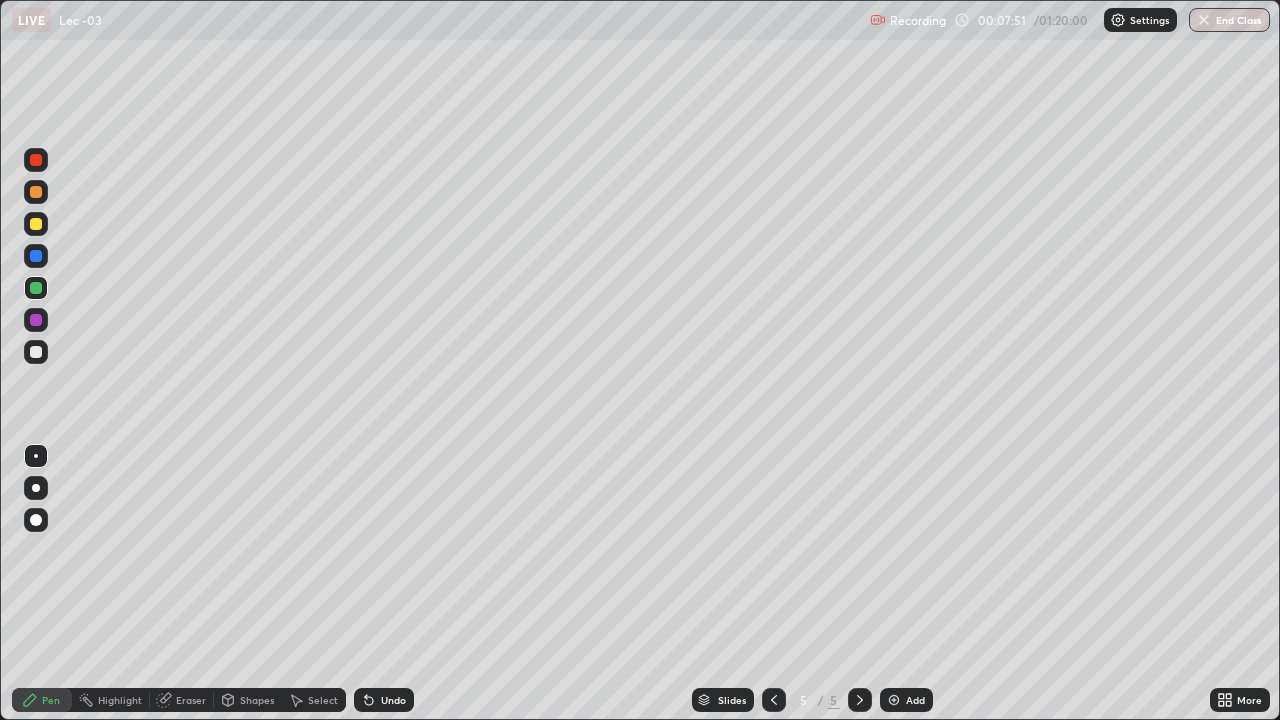 click at bounding box center (36, 352) 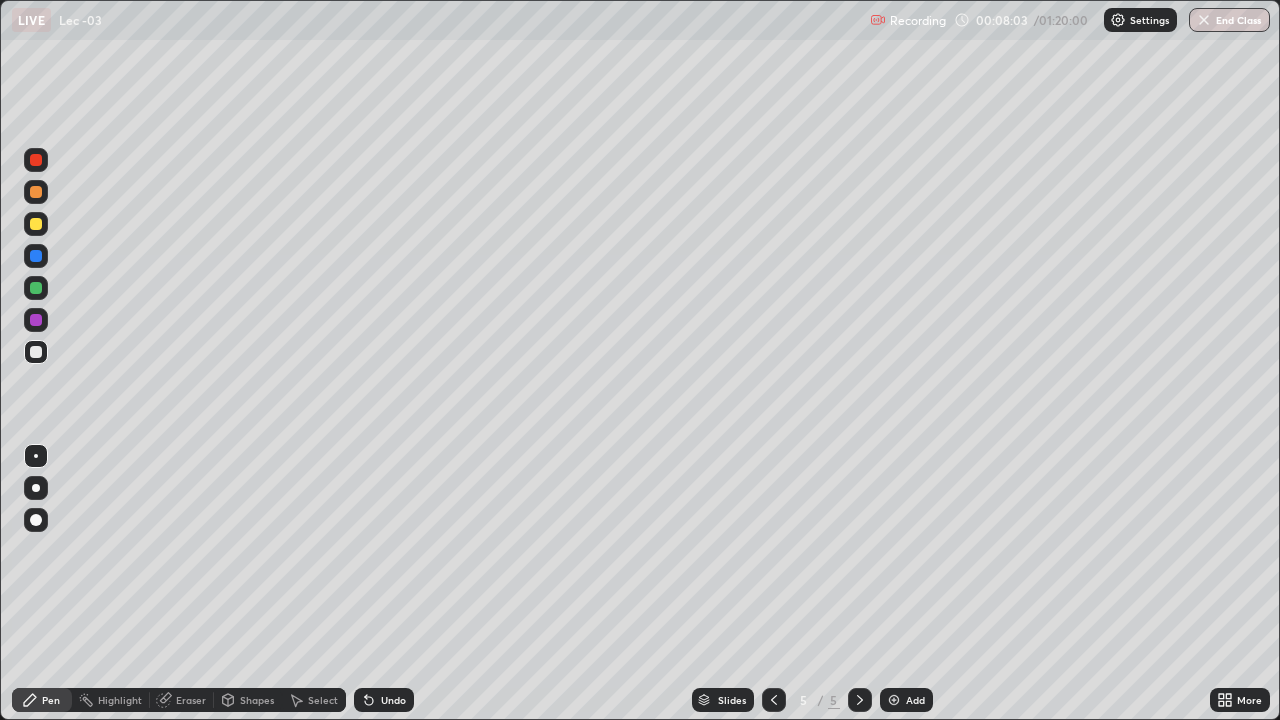 click at bounding box center [36, 352] 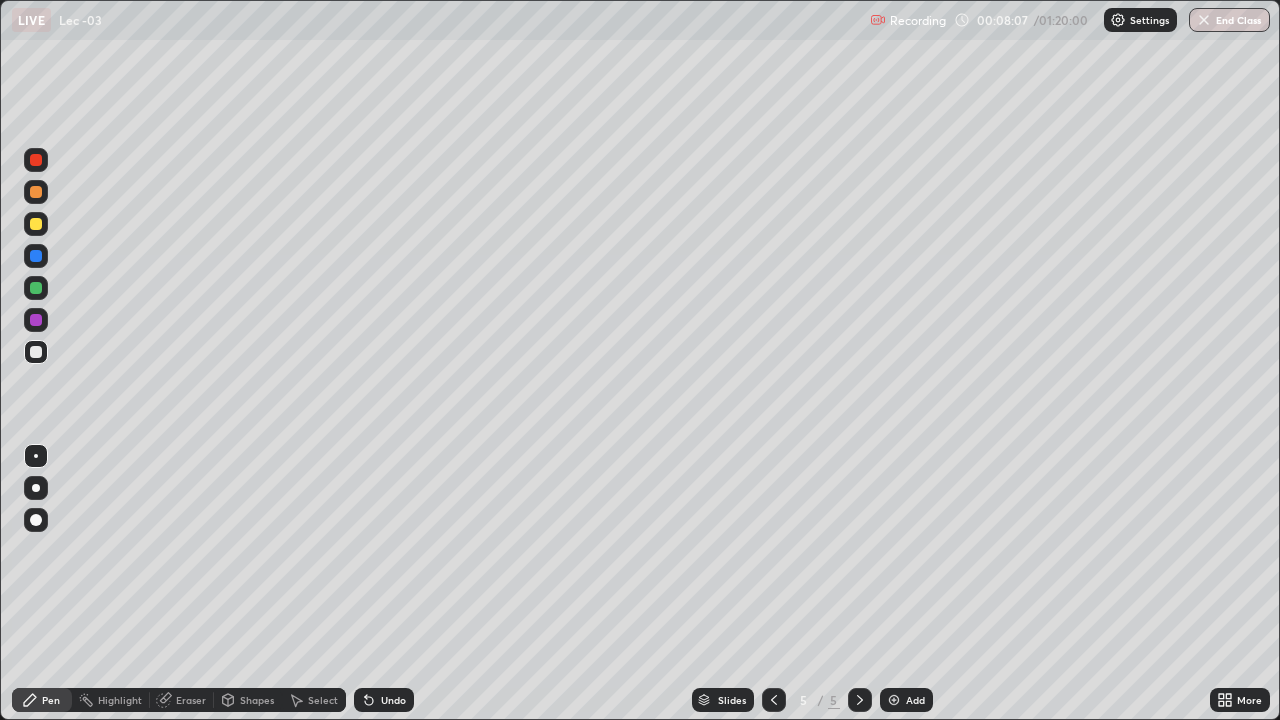 click on "Undo" at bounding box center [384, 700] 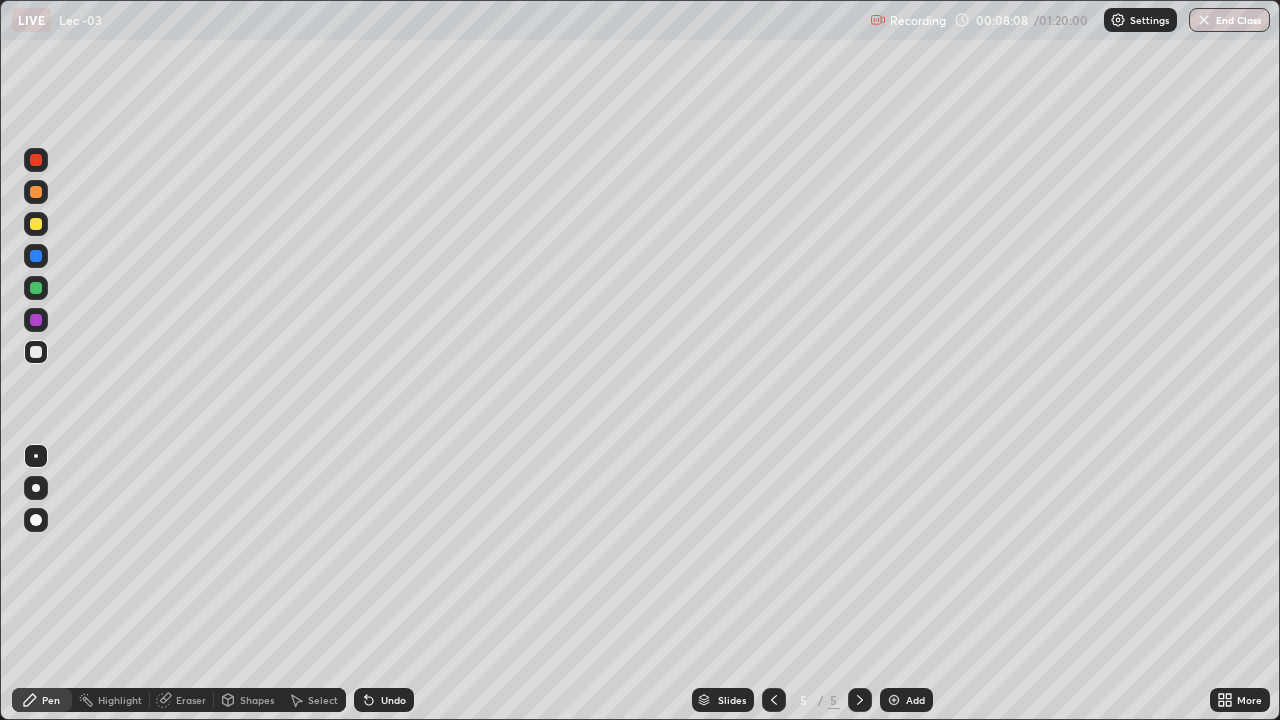 click on "Undo" at bounding box center [393, 700] 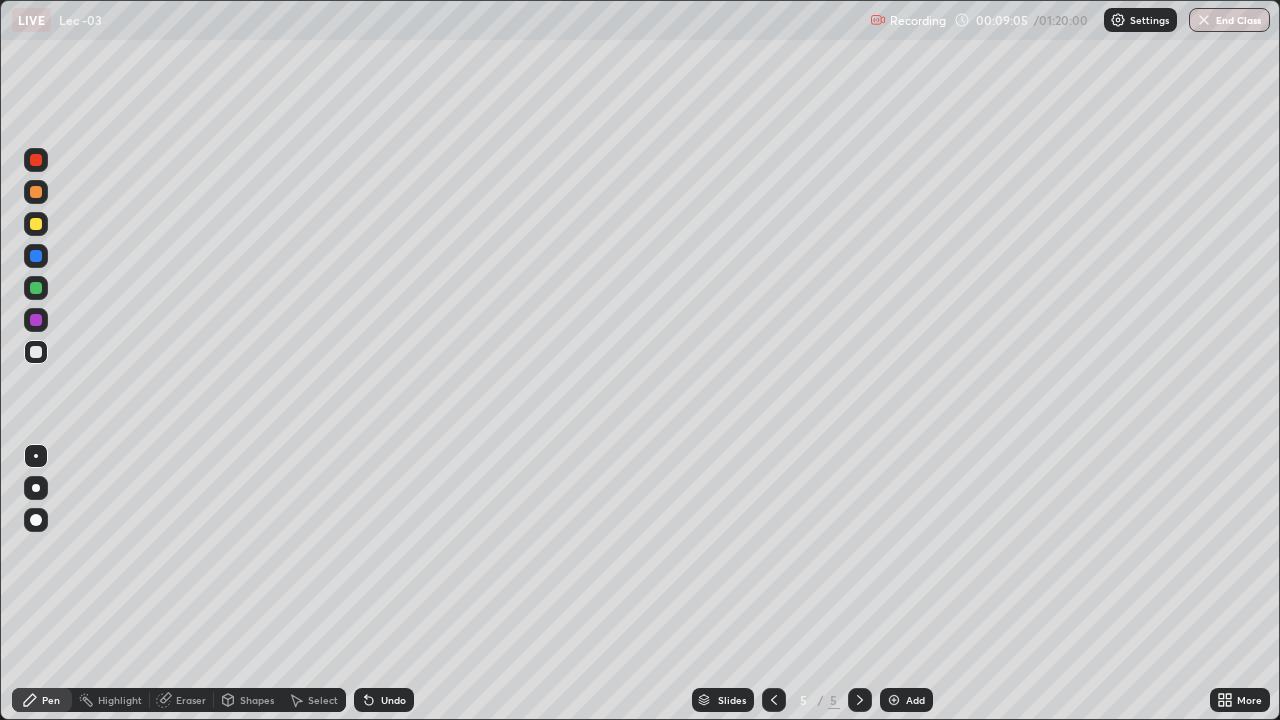 click on "Select" at bounding box center [323, 700] 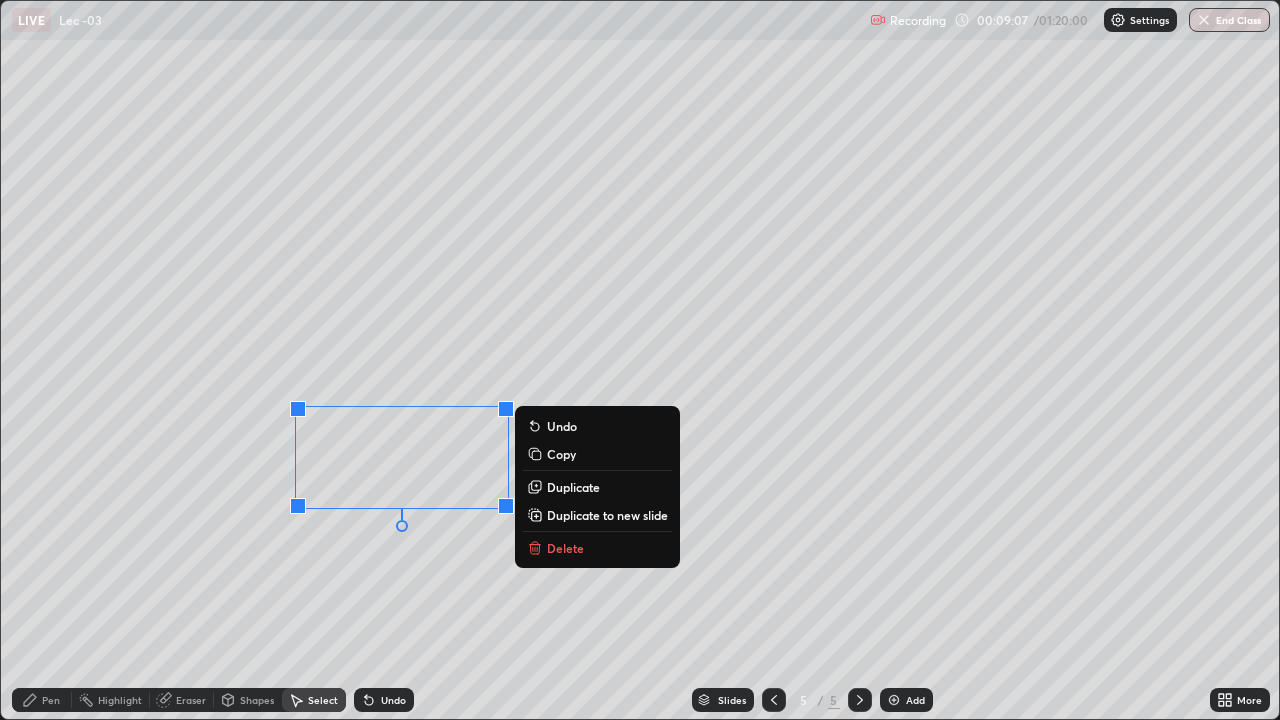 click on "Delete" at bounding box center (565, 548) 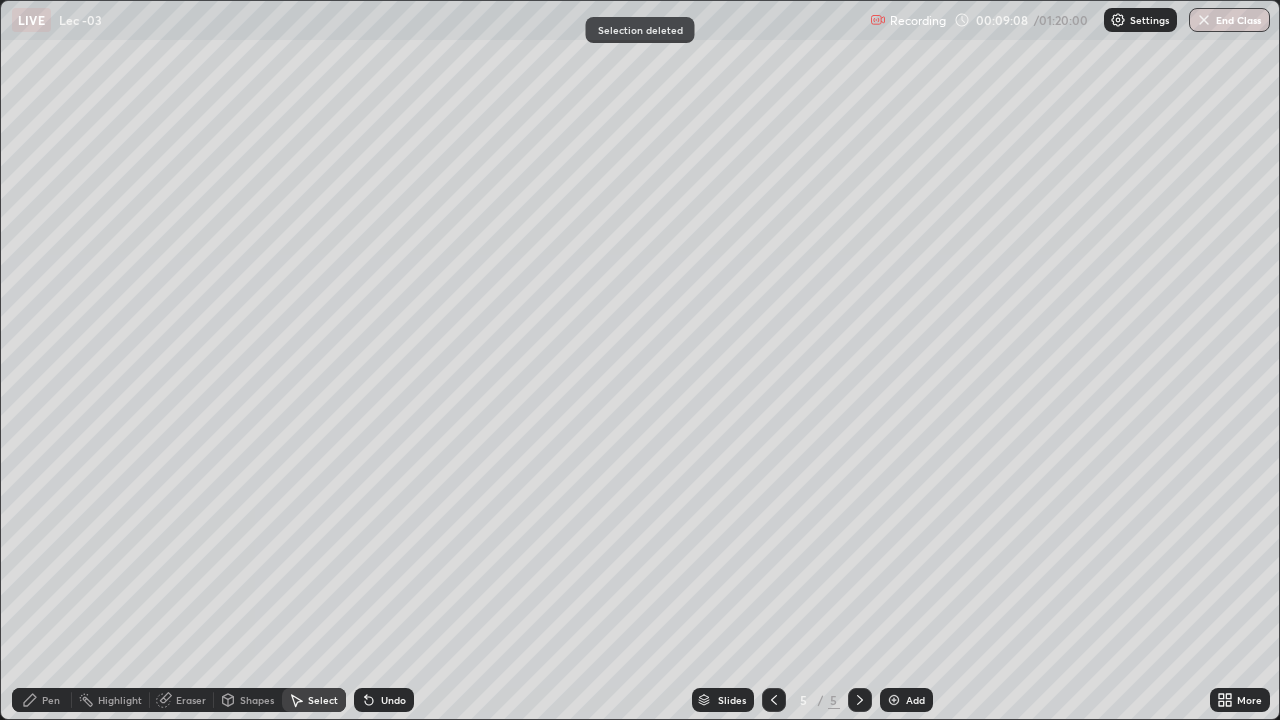 click on "Pen" at bounding box center [51, 700] 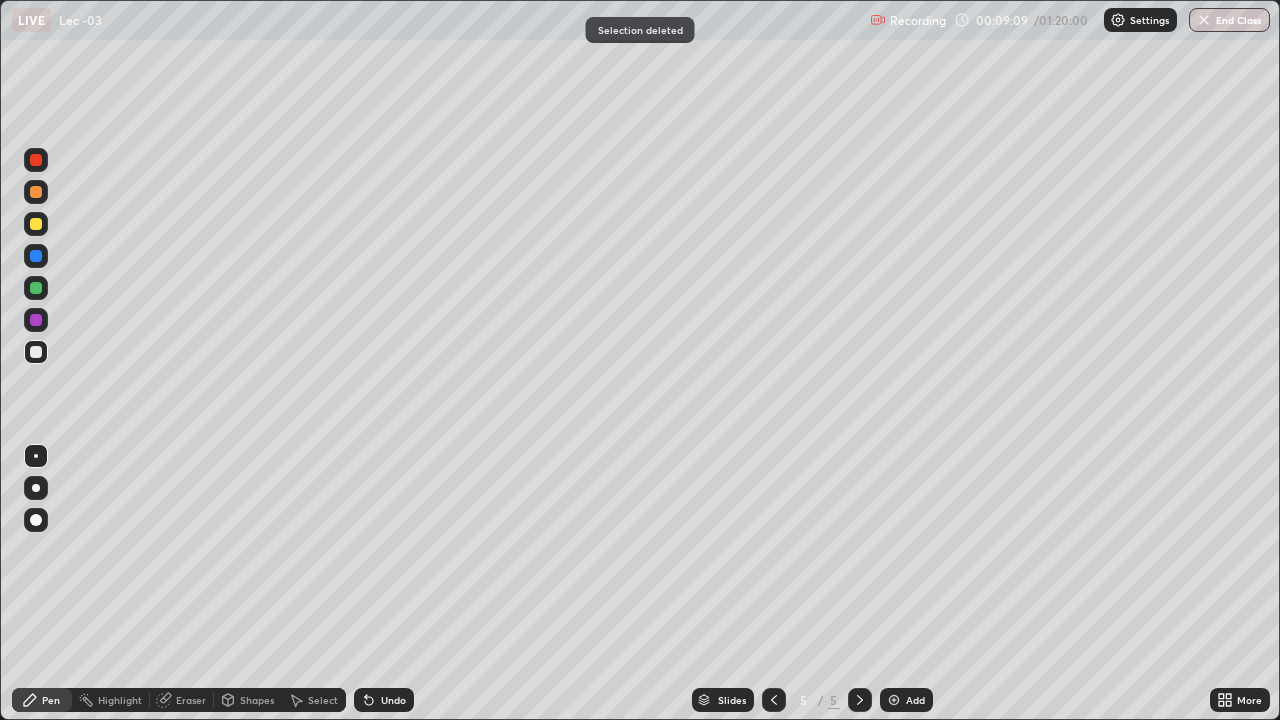 click at bounding box center [36, 456] 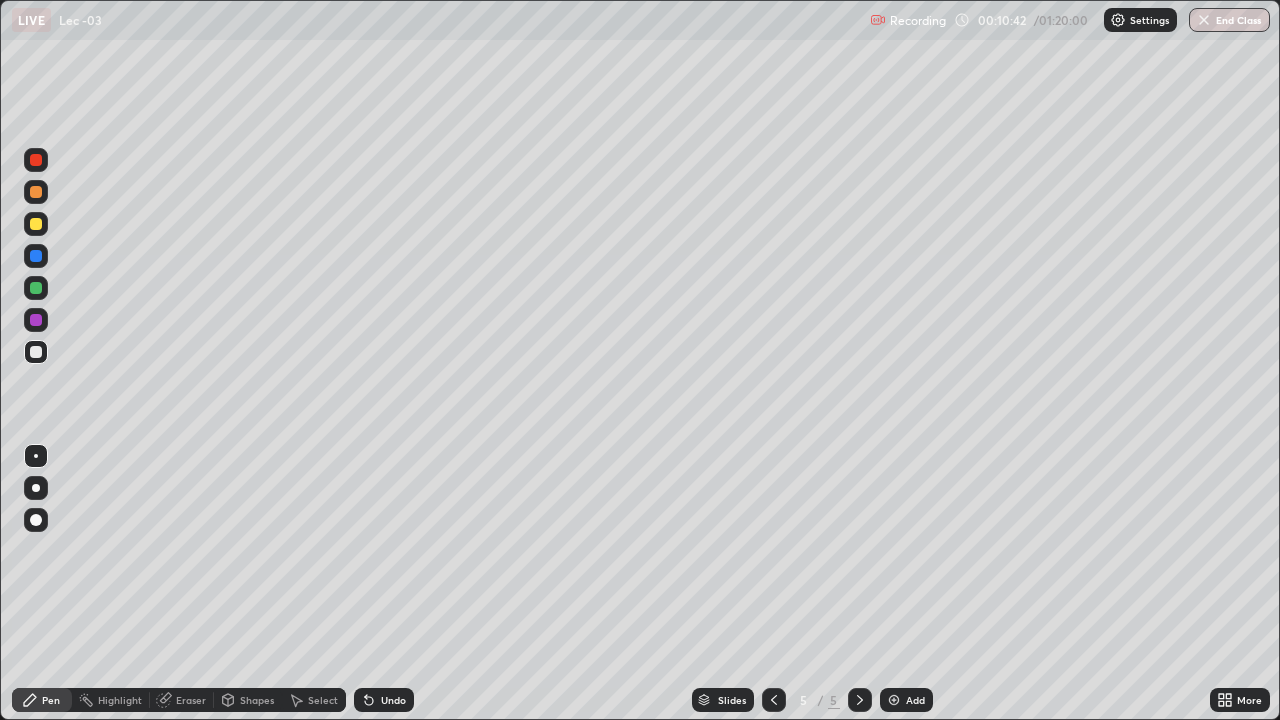 click on "Add" at bounding box center (915, 700) 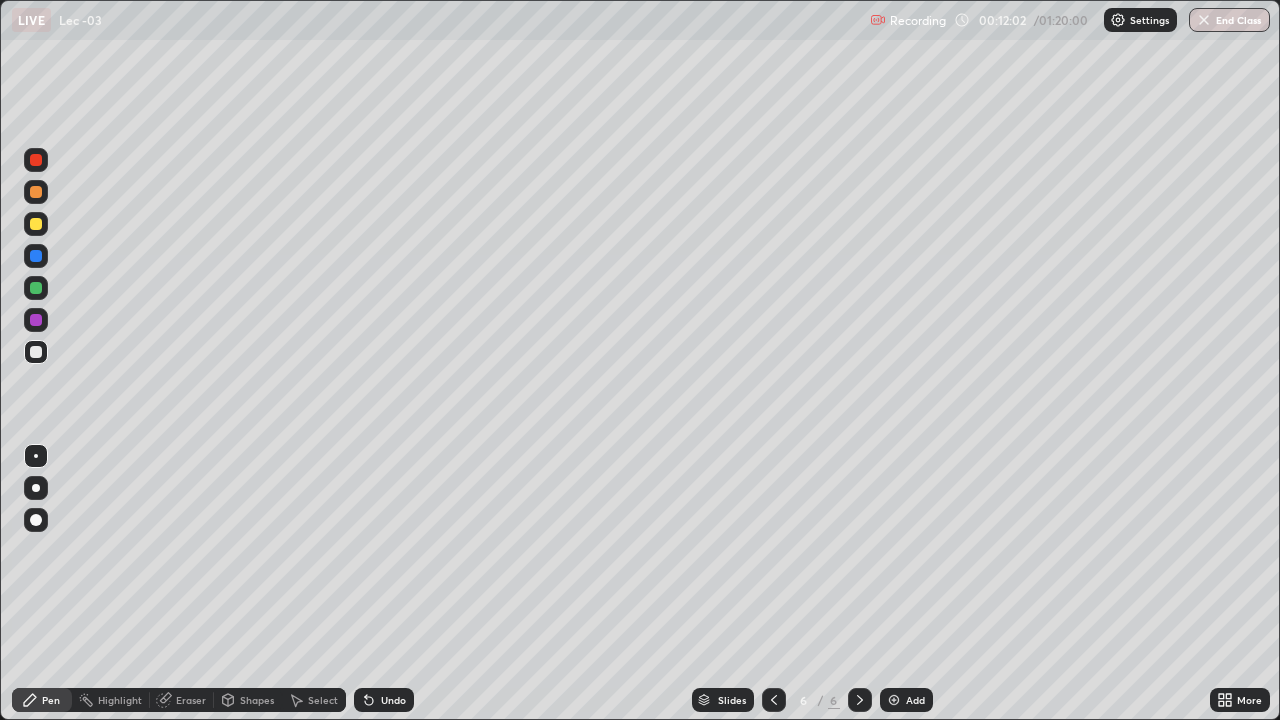 click on "Undo" at bounding box center (384, 700) 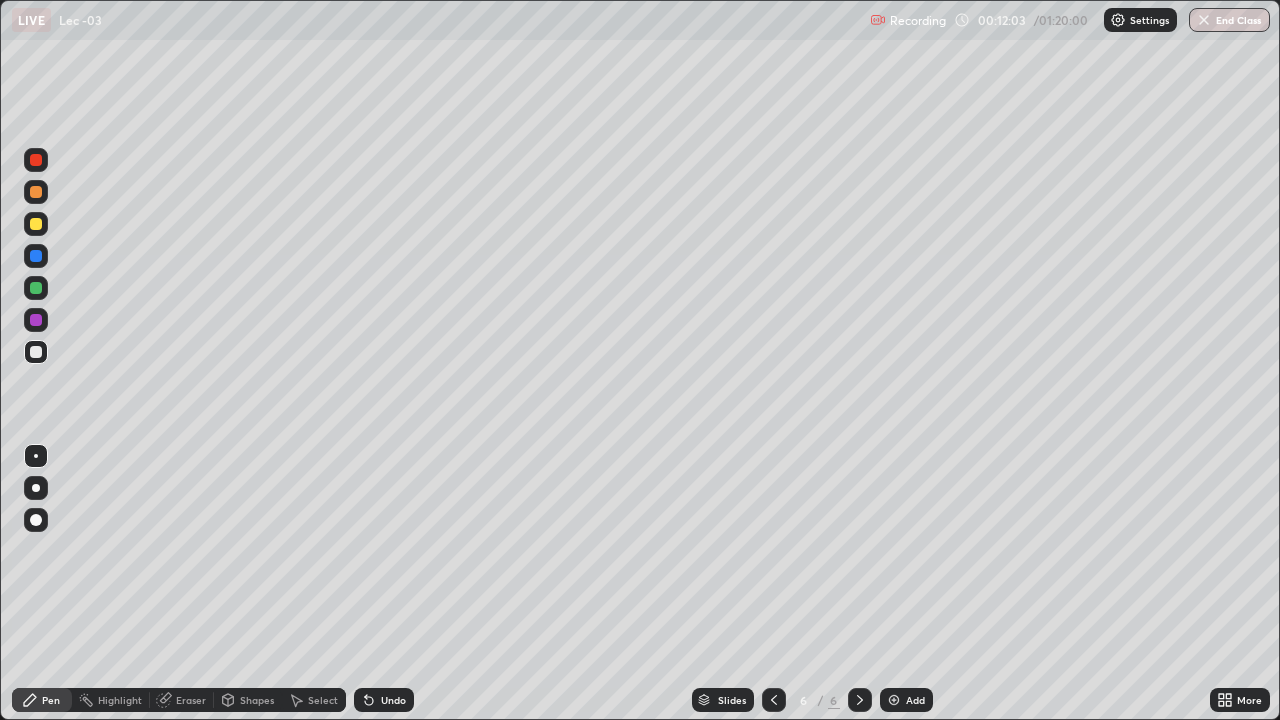 click on "Undo" at bounding box center (384, 700) 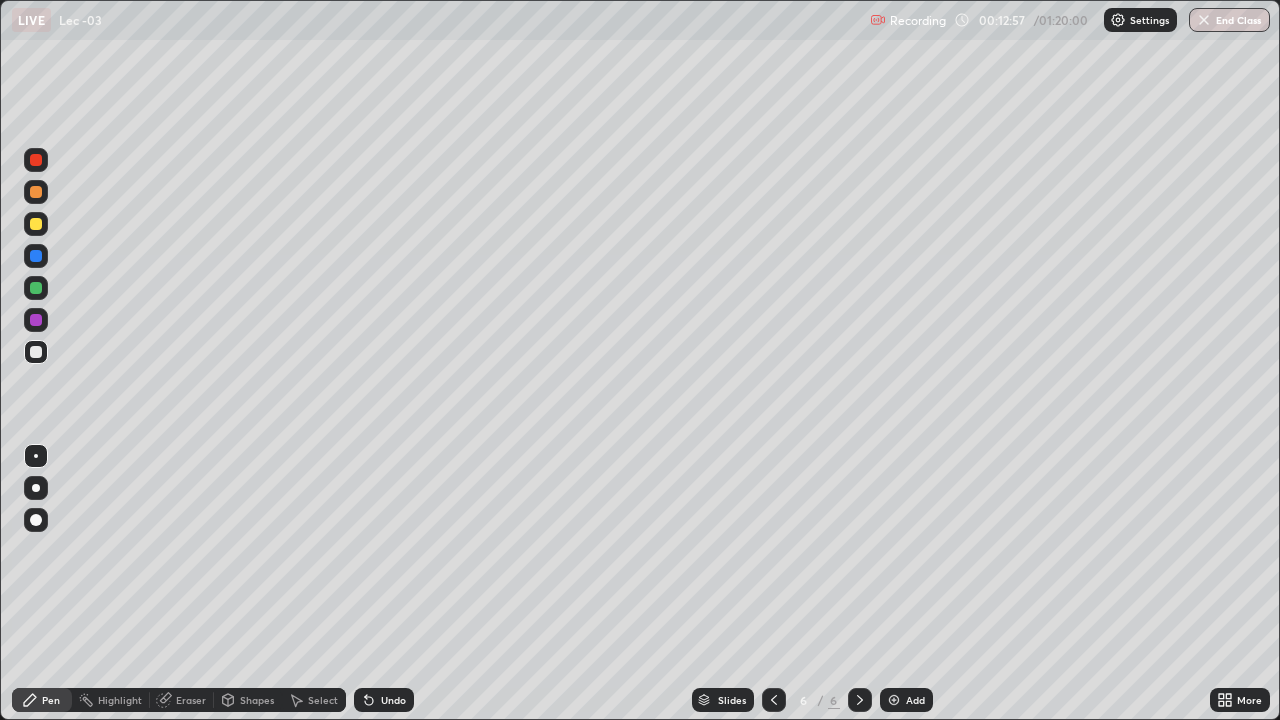 click on "Undo" at bounding box center [393, 700] 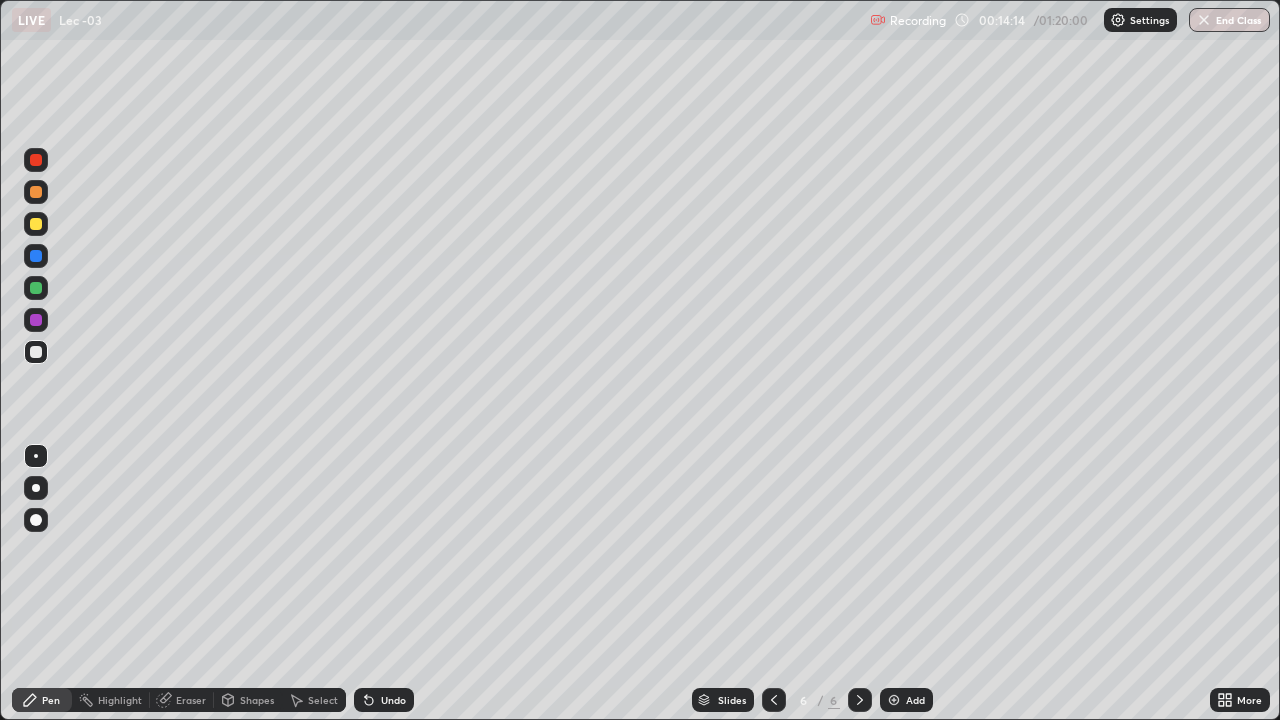 click on "Add" at bounding box center [915, 700] 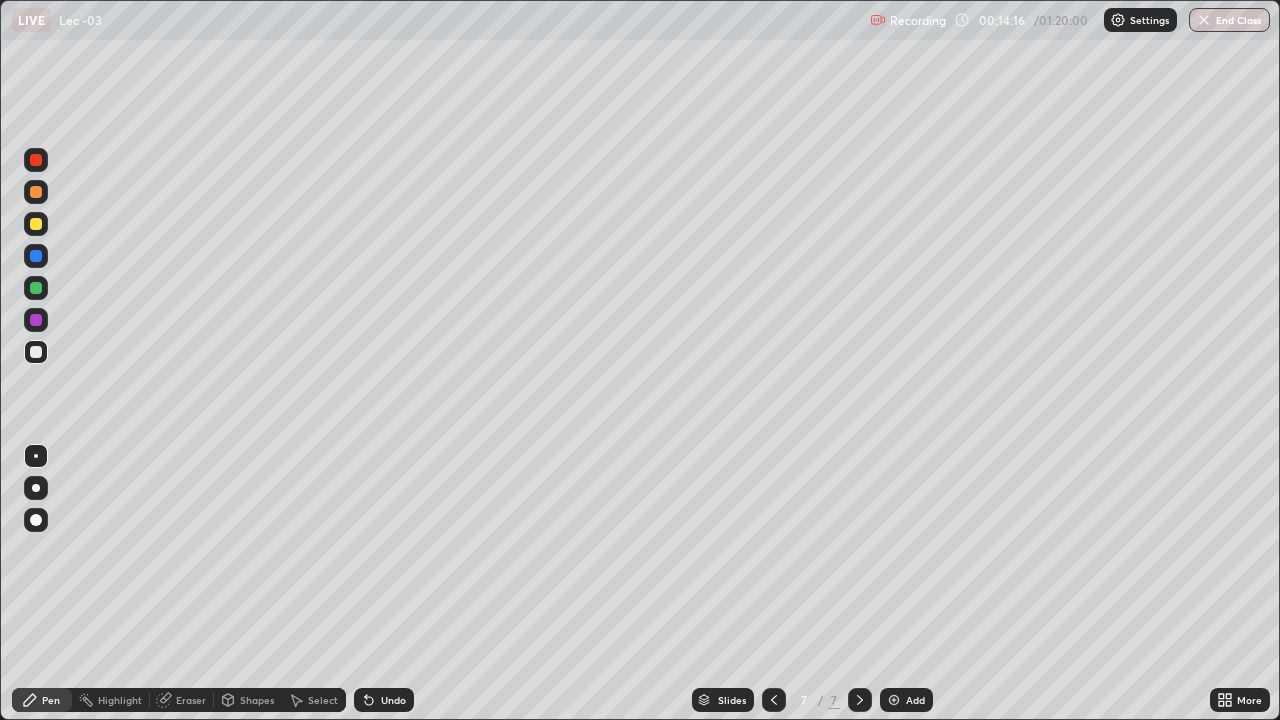 click at bounding box center (36, 288) 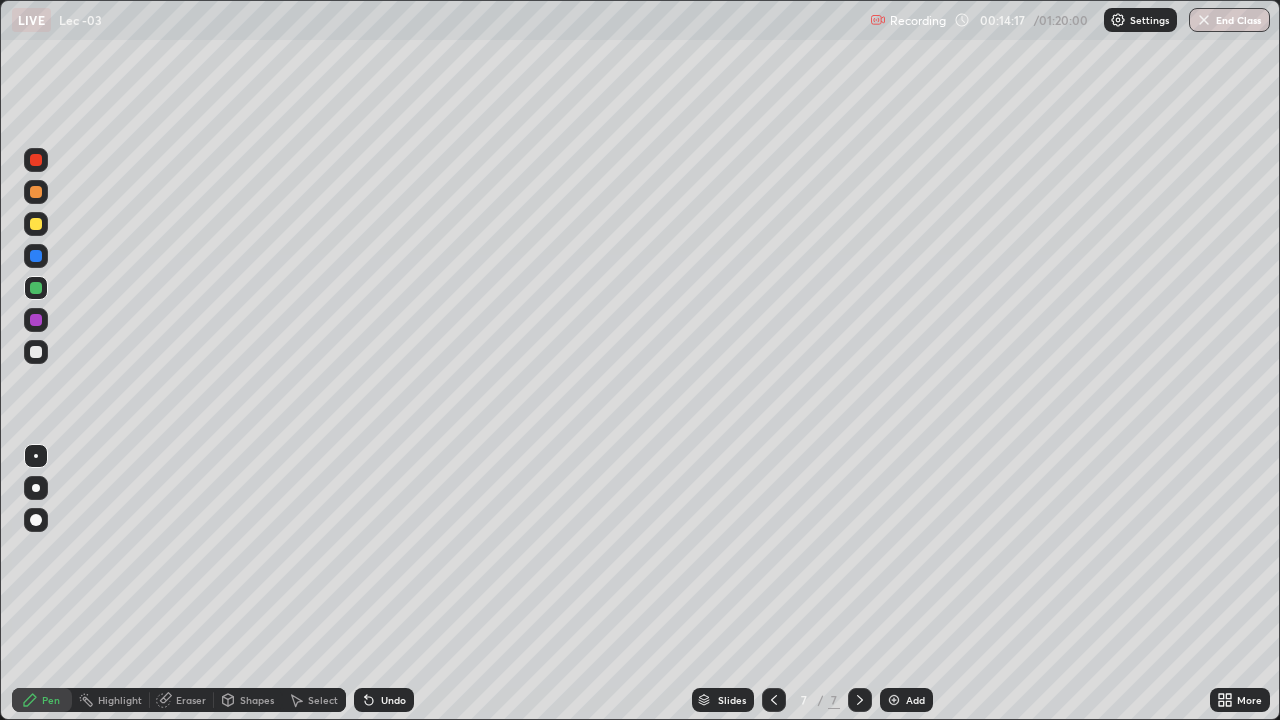 click at bounding box center [36, 352] 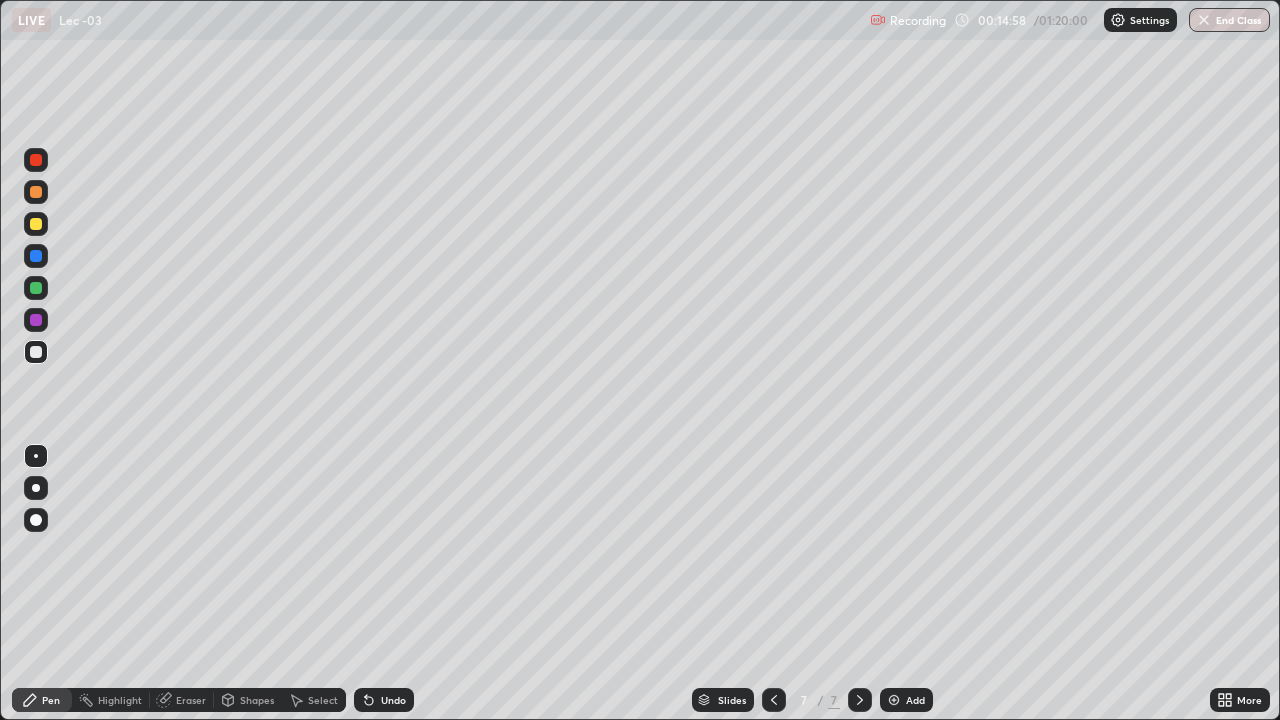 click on "Undo" at bounding box center (393, 700) 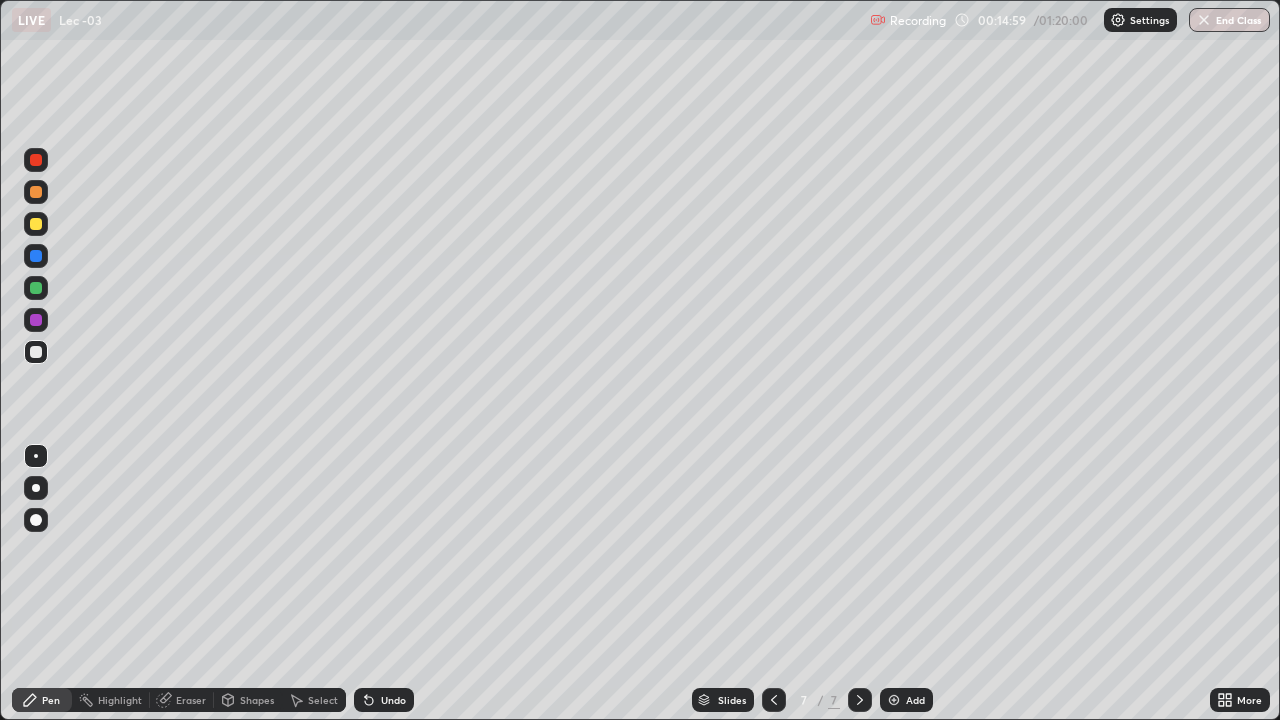 click on "Undo" at bounding box center [393, 700] 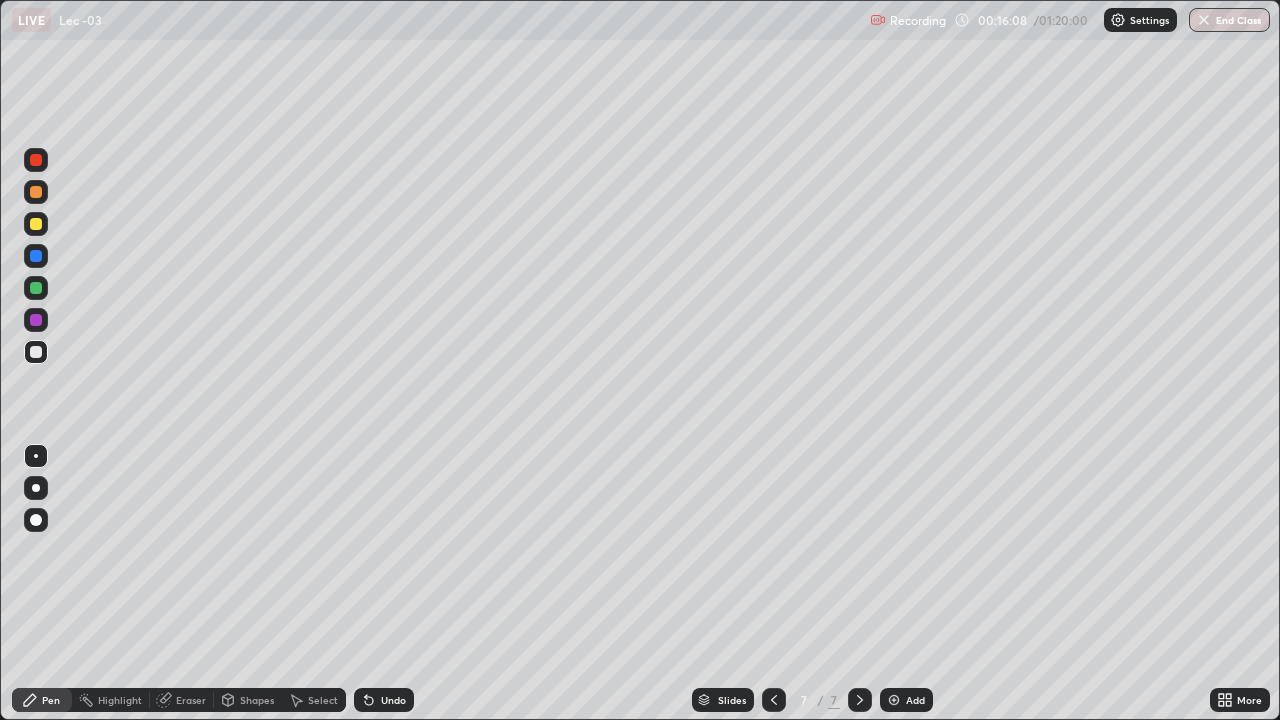 click on "Add" at bounding box center [915, 700] 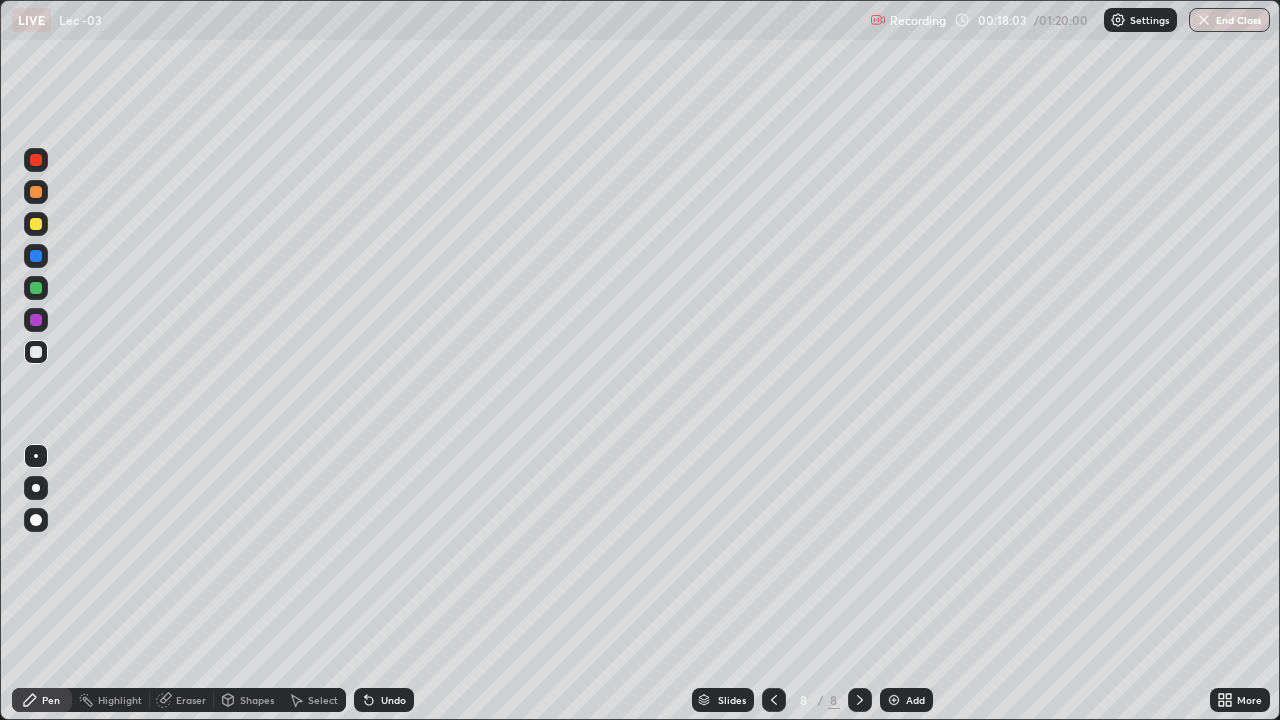 click on "Undo" at bounding box center [393, 700] 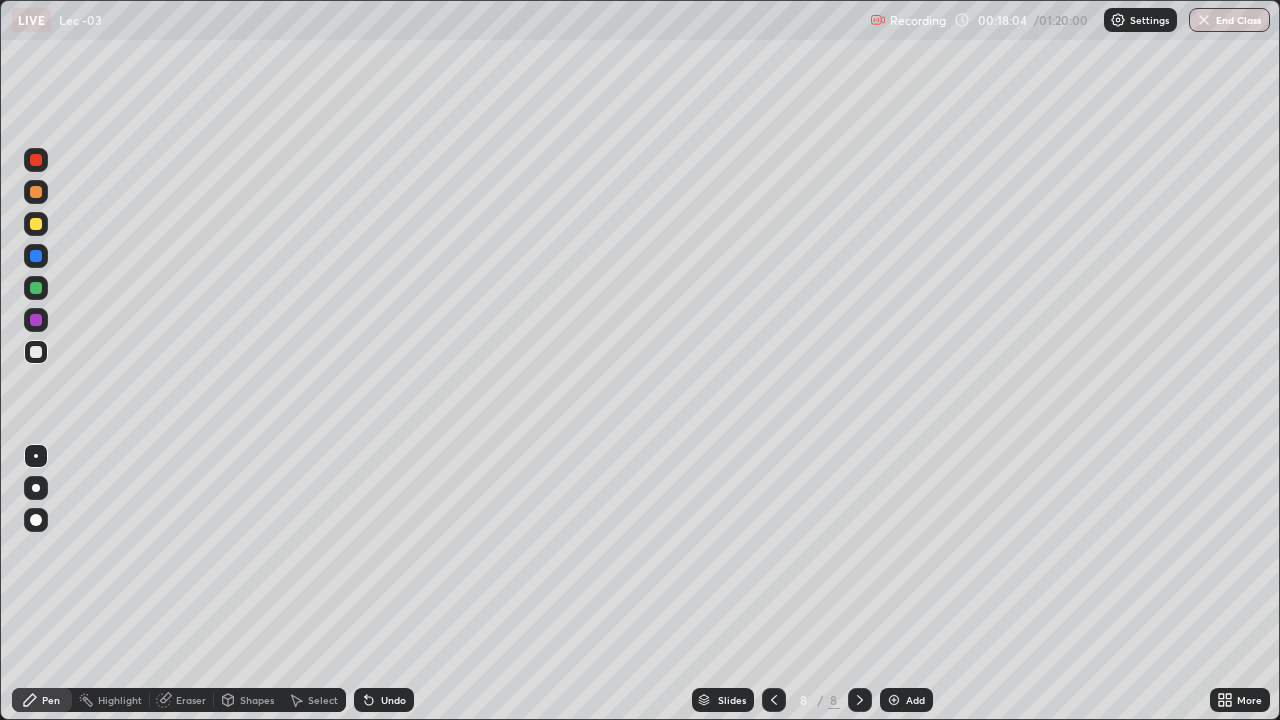 click on "Undo" at bounding box center [384, 700] 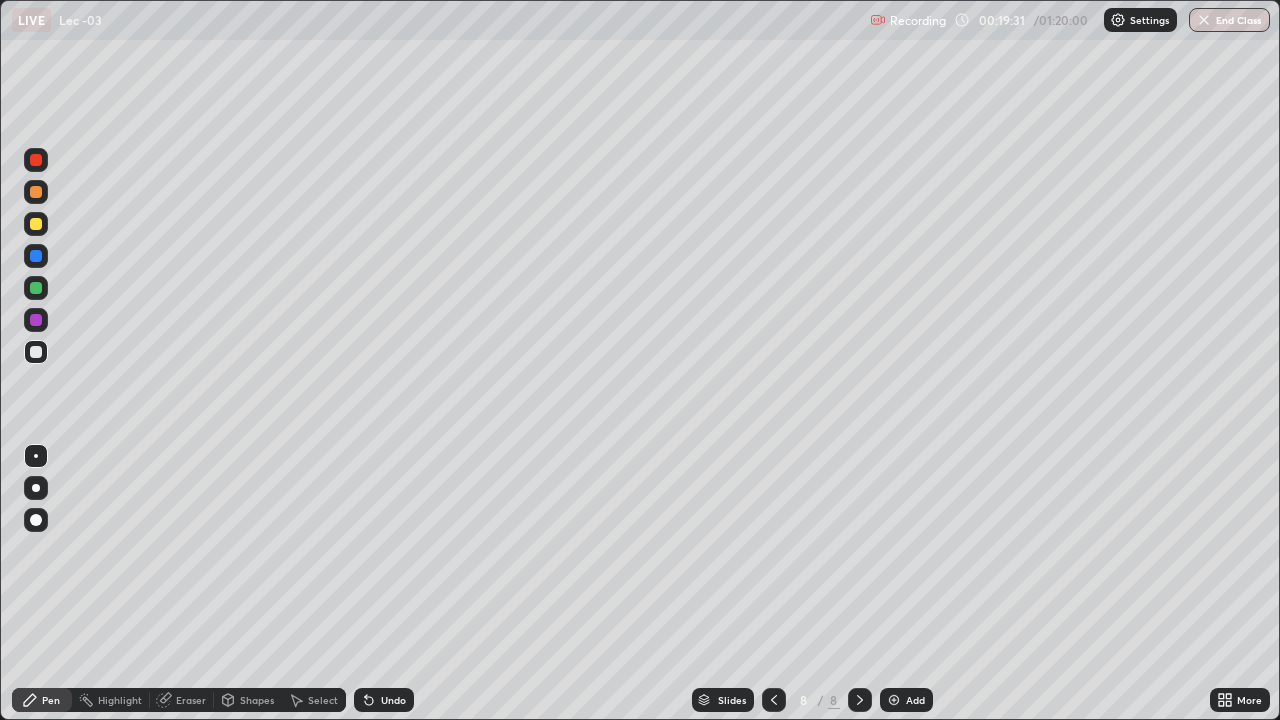click on "Add" at bounding box center (915, 700) 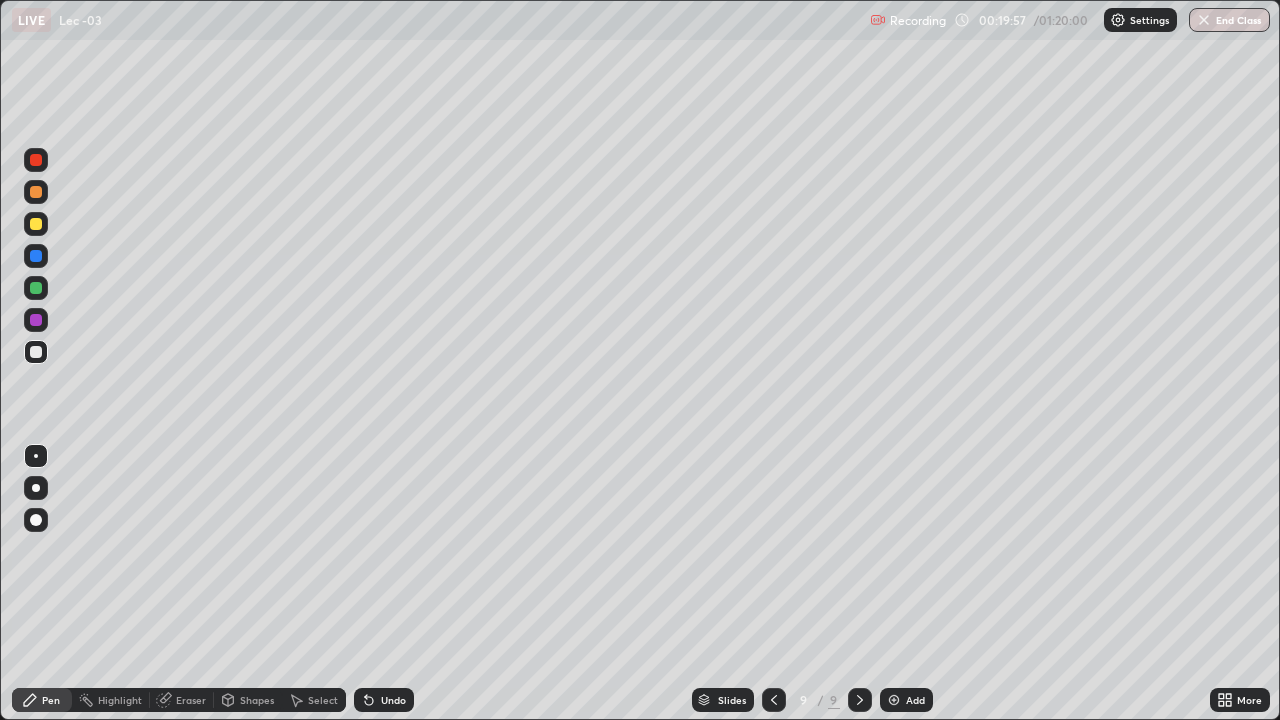 click on "Undo" at bounding box center [393, 700] 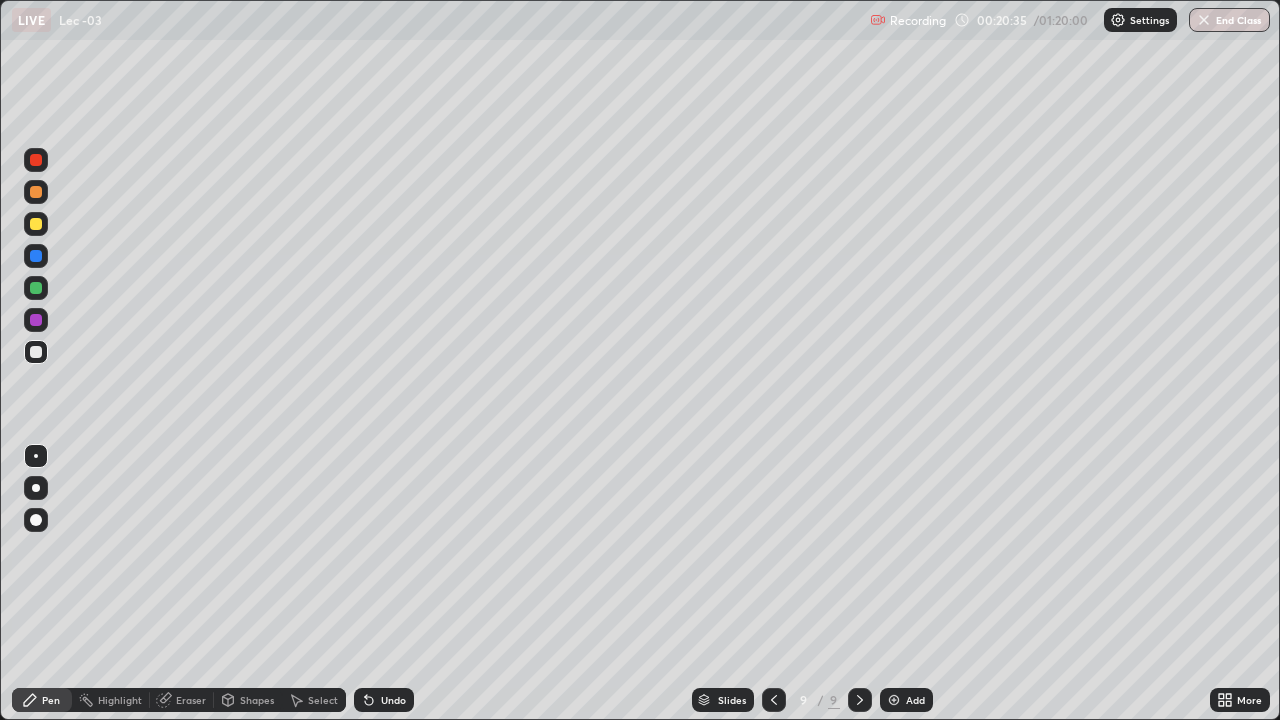 click on "Add" at bounding box center (915, 700) 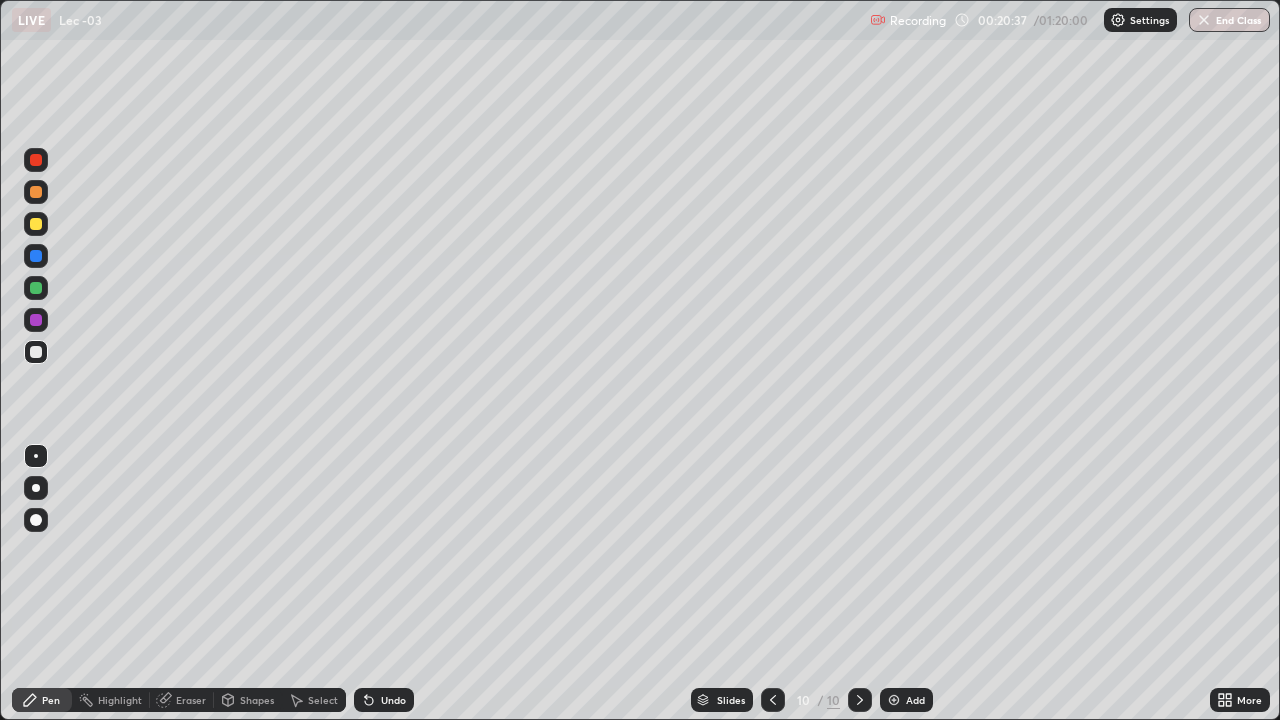 click at bounding box center (36, 352) 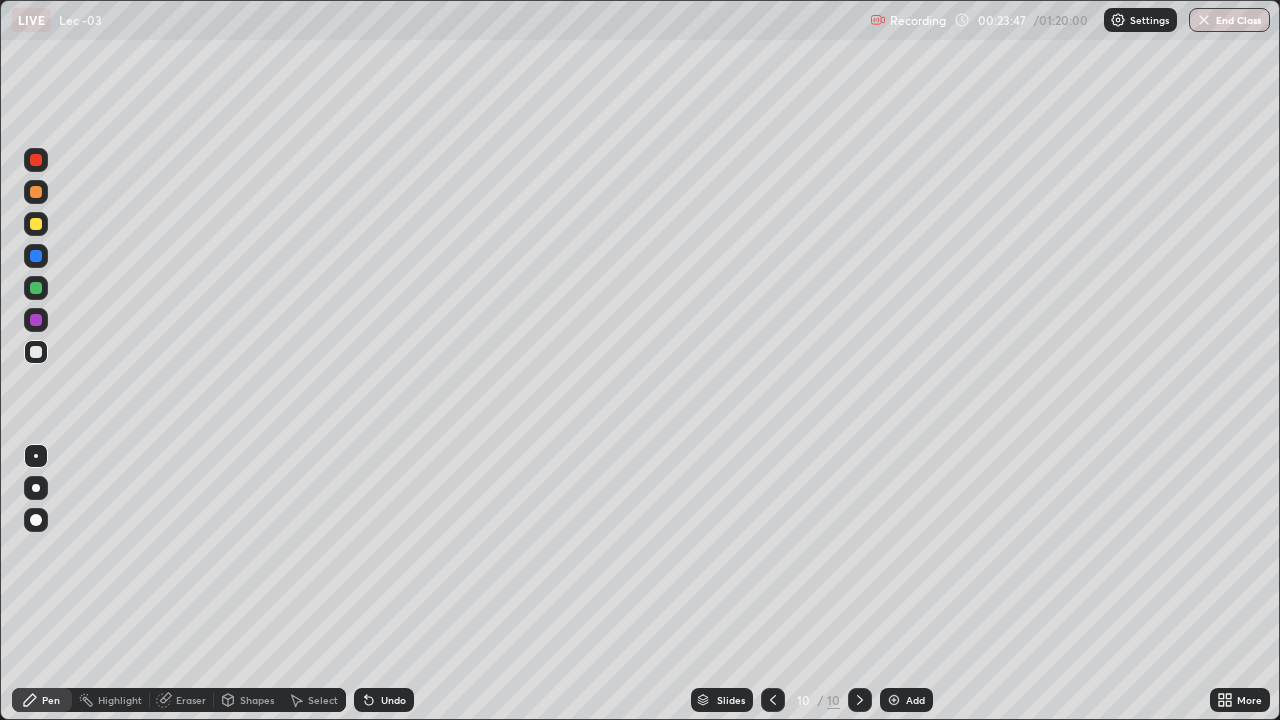 click on "Add" at bounding box center [906, 700] 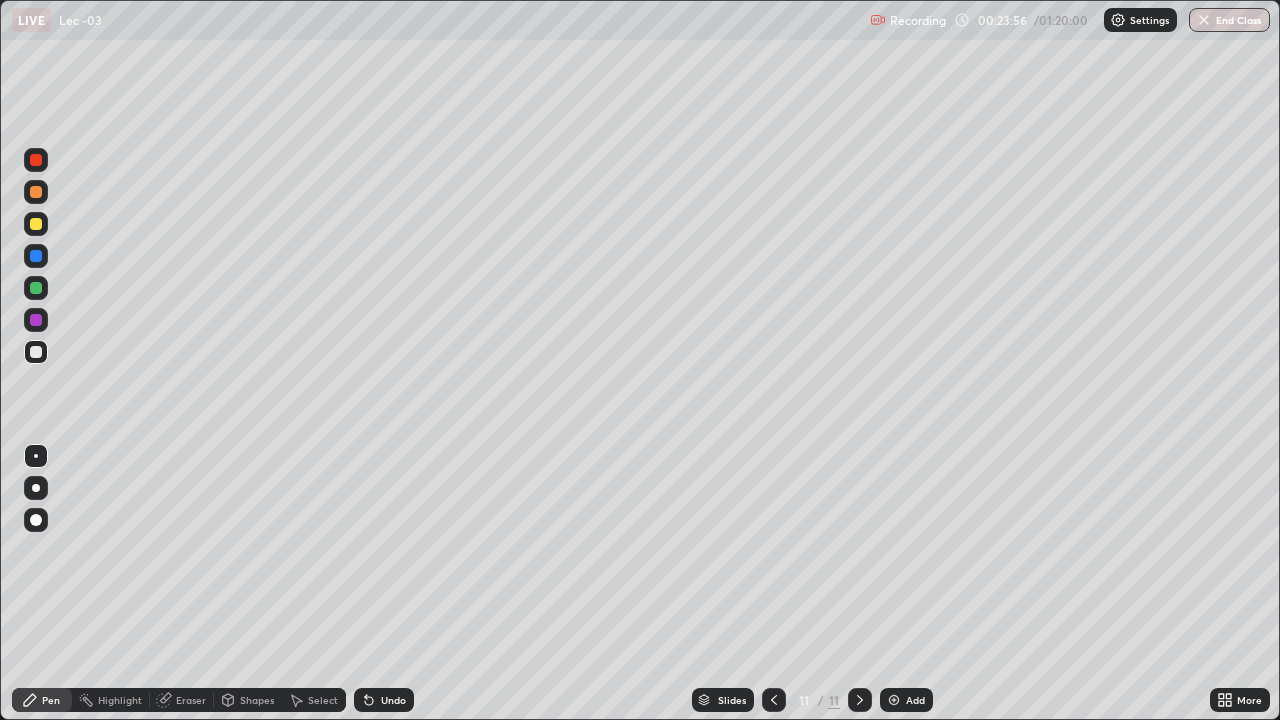click on "Undo" at bounding box center [393, 700] 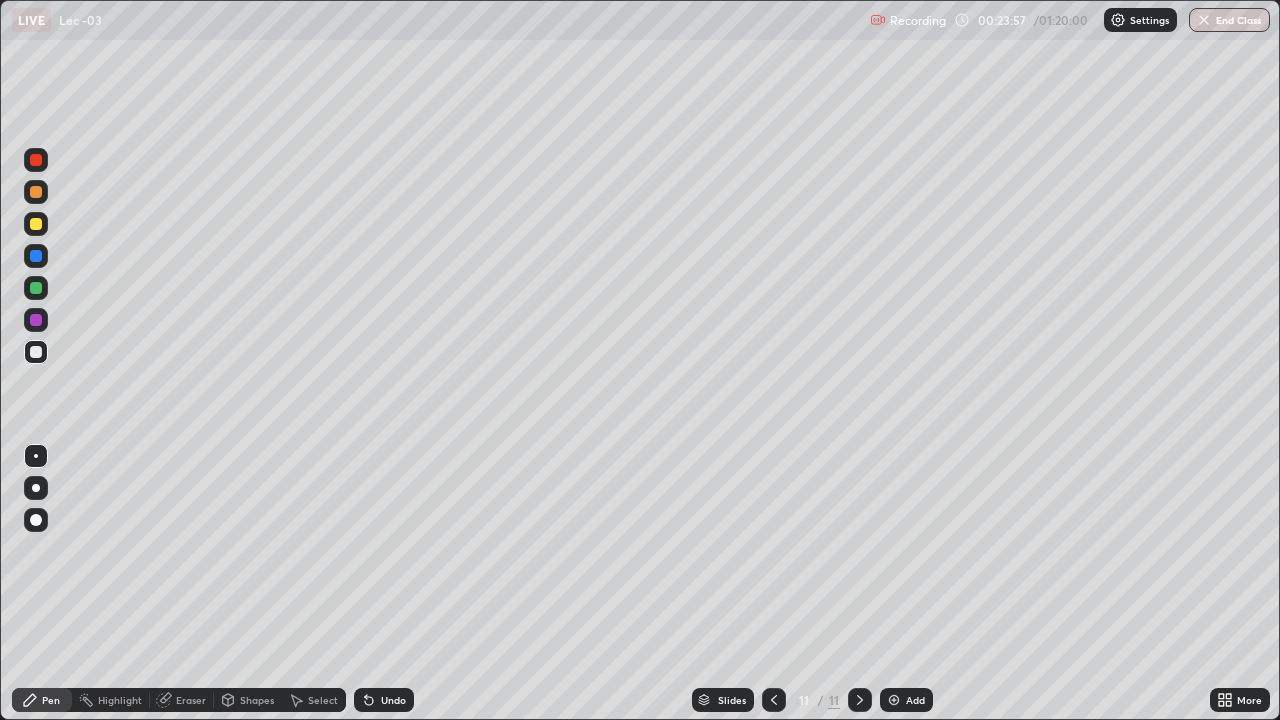 click on "Undo" at bounding box center [393, 700] 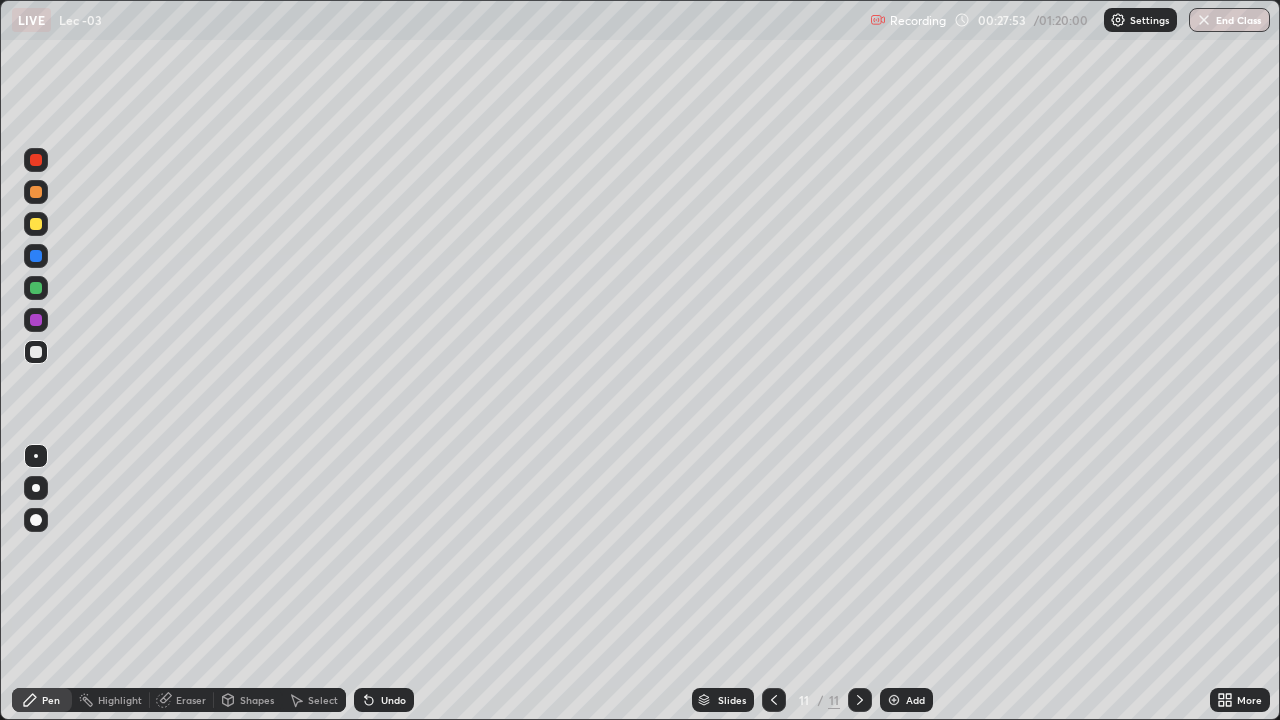 click on "Add" at bounding box center [915, 700] 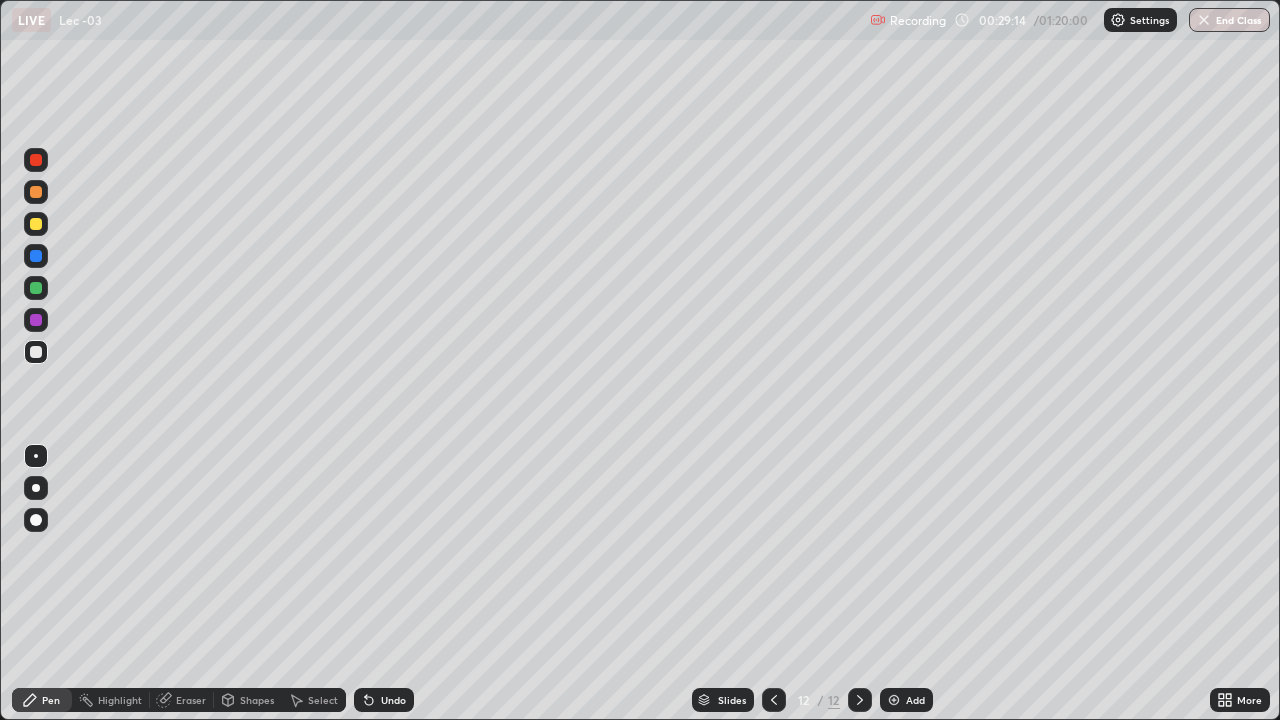 click at bounding box center (36, 288) 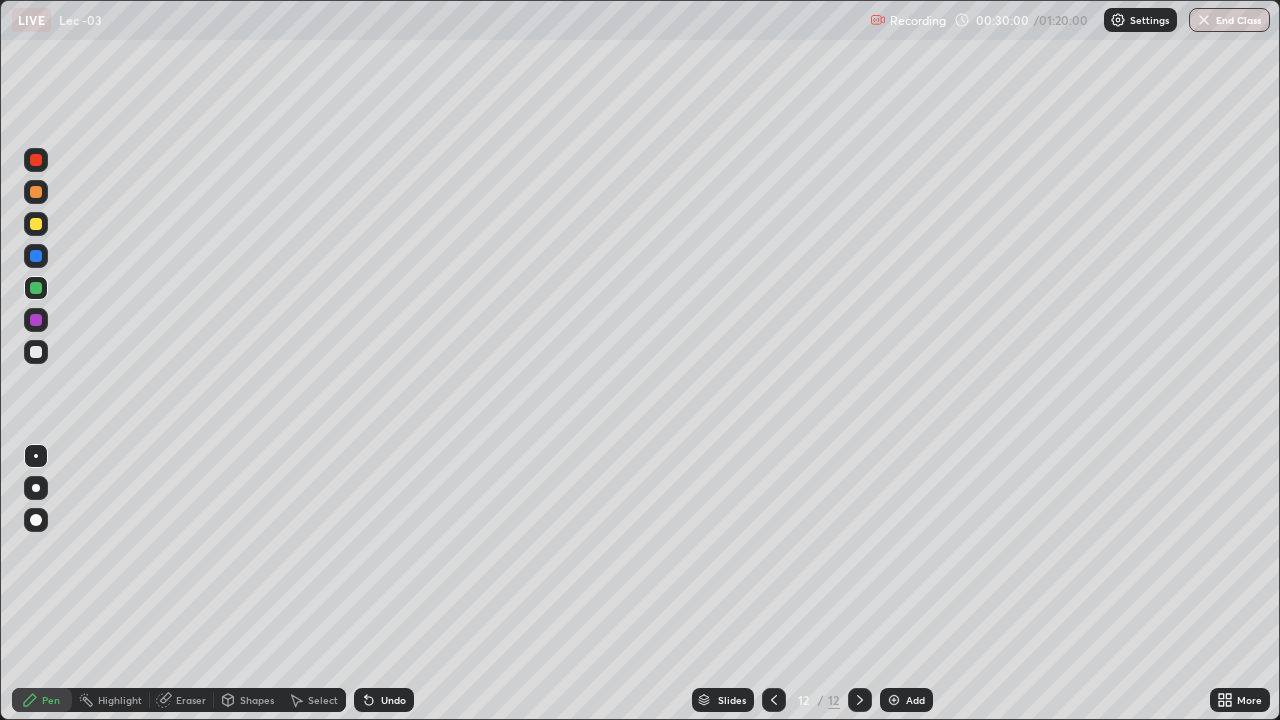 click at bounding box center (36, 352) 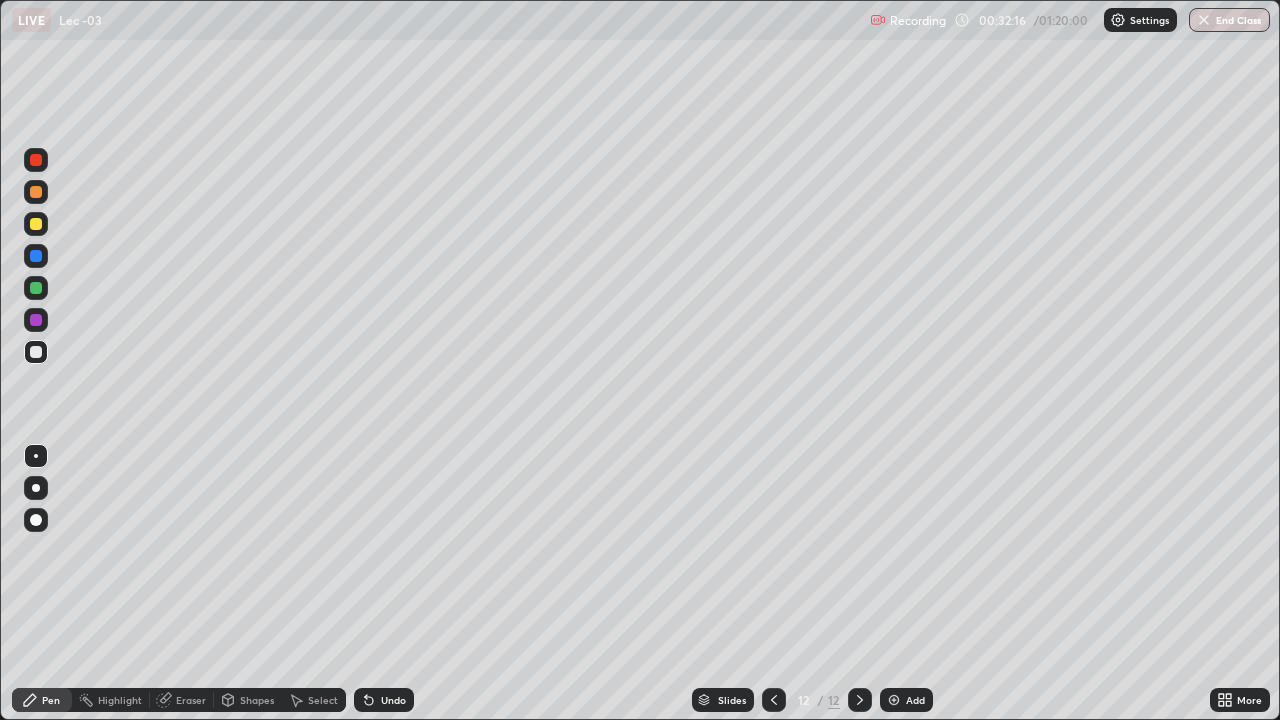 click on "Add" at bounding box center [915, 700] 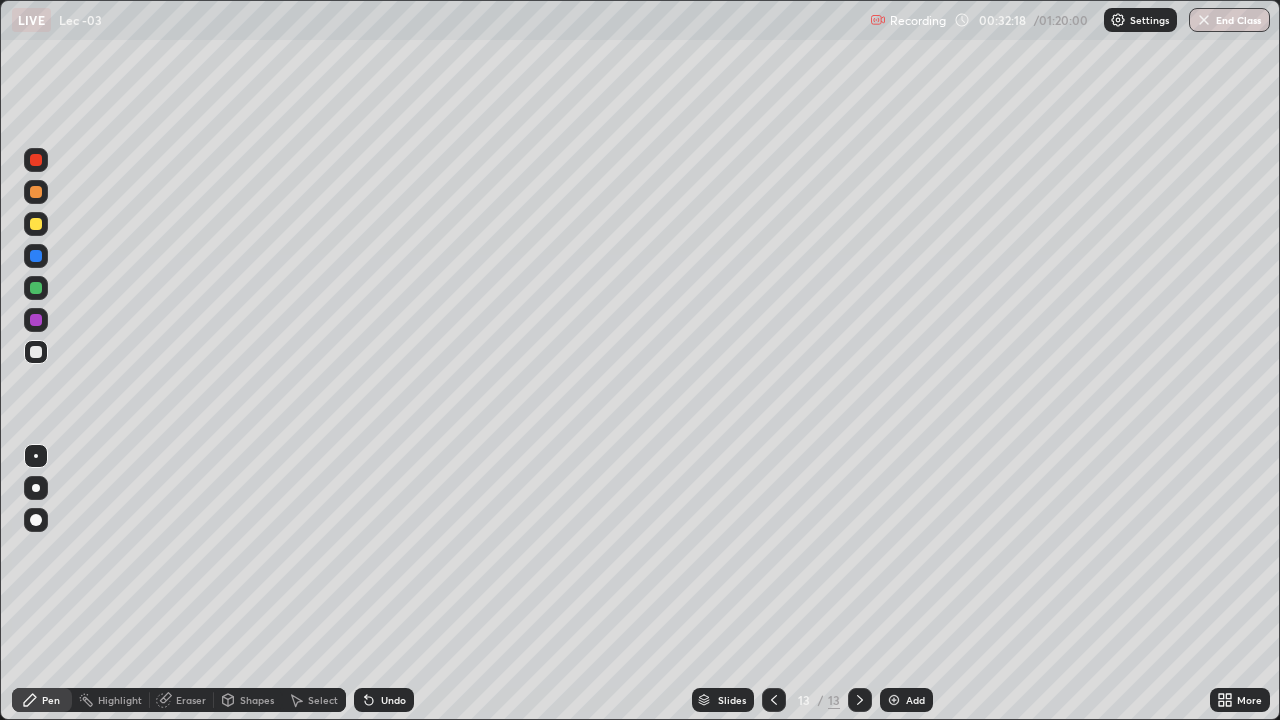 click at bounding box center [36, 288] 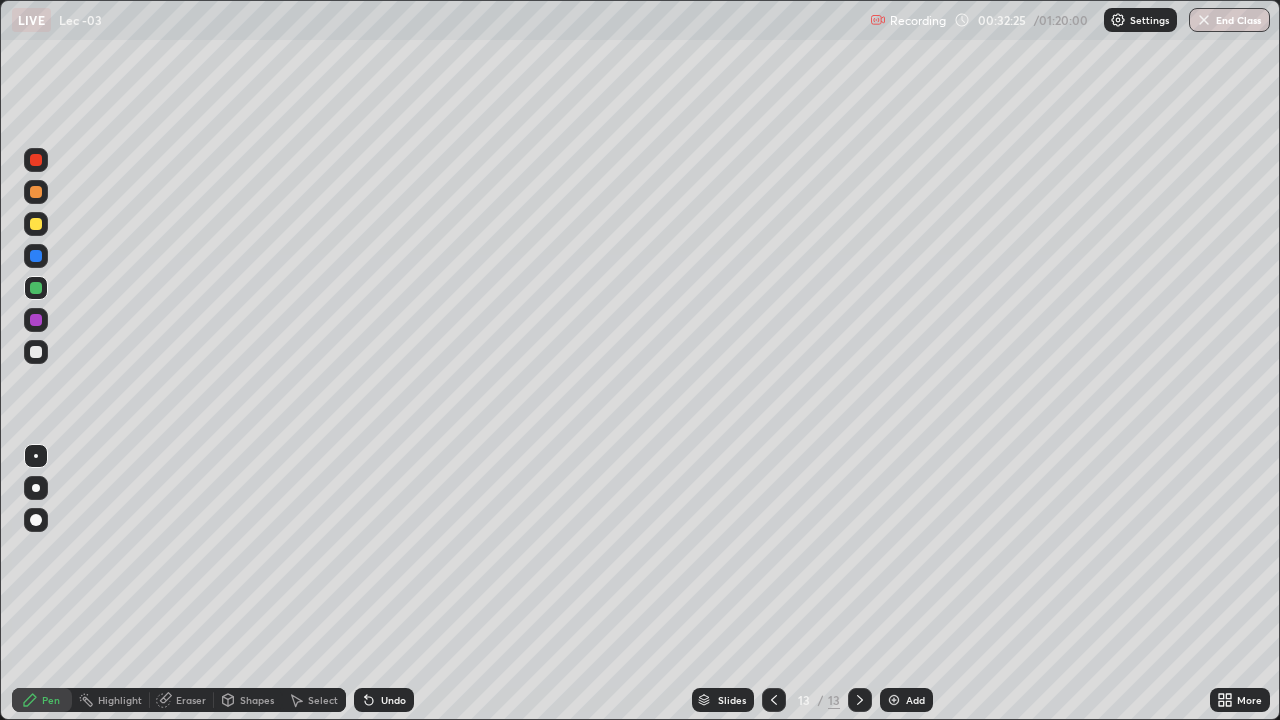 click at bounding box center [36, 352] 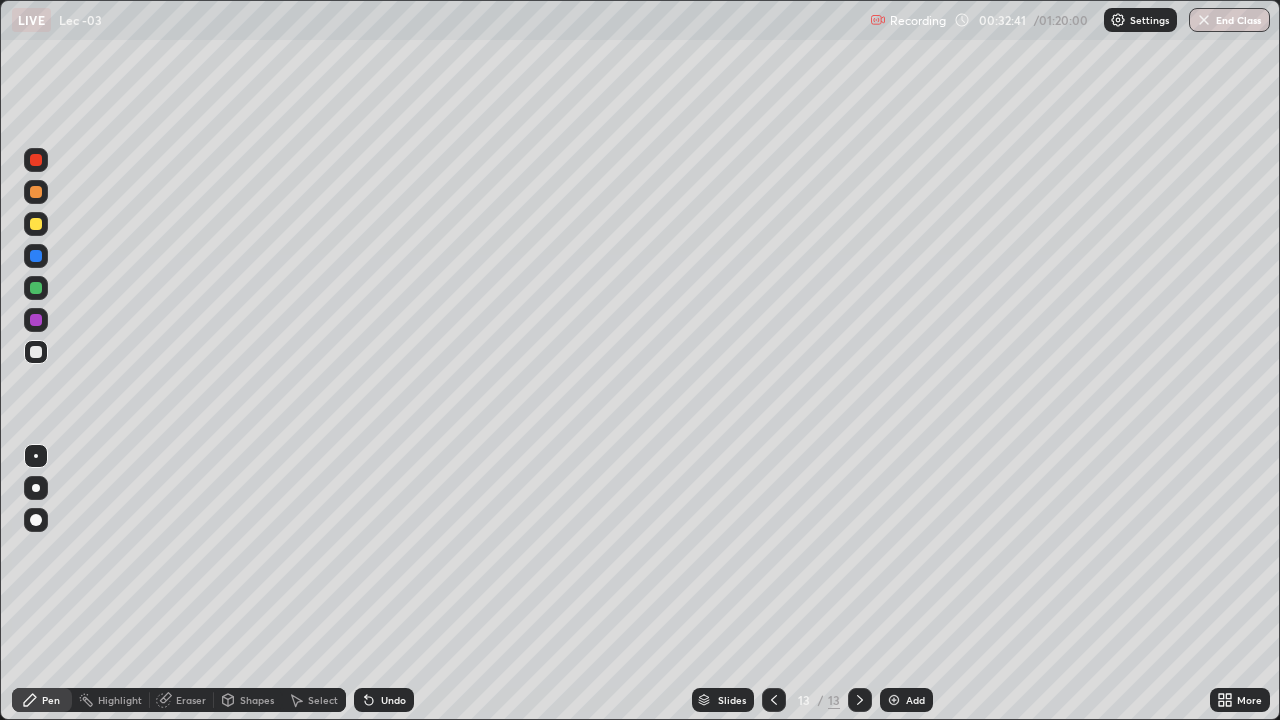 click on "Undo" at bounding box center (384, 700) 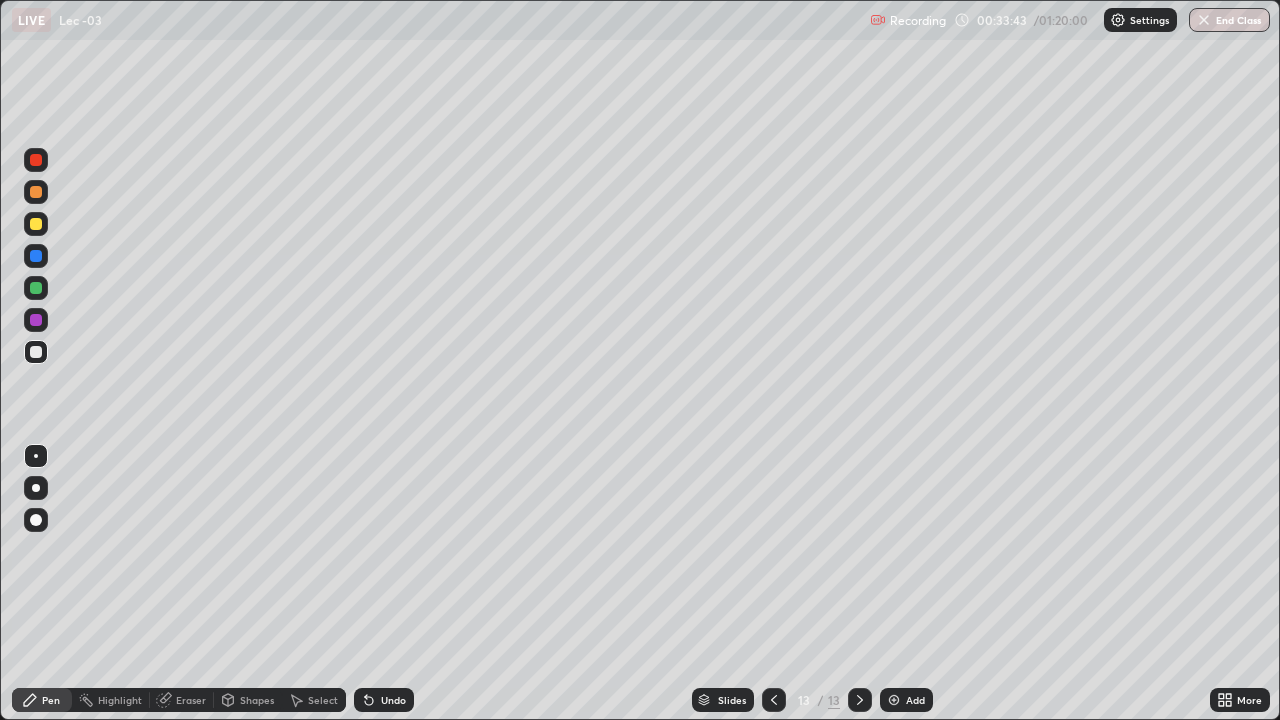 click on "Select" at bounding box center [323, 700] 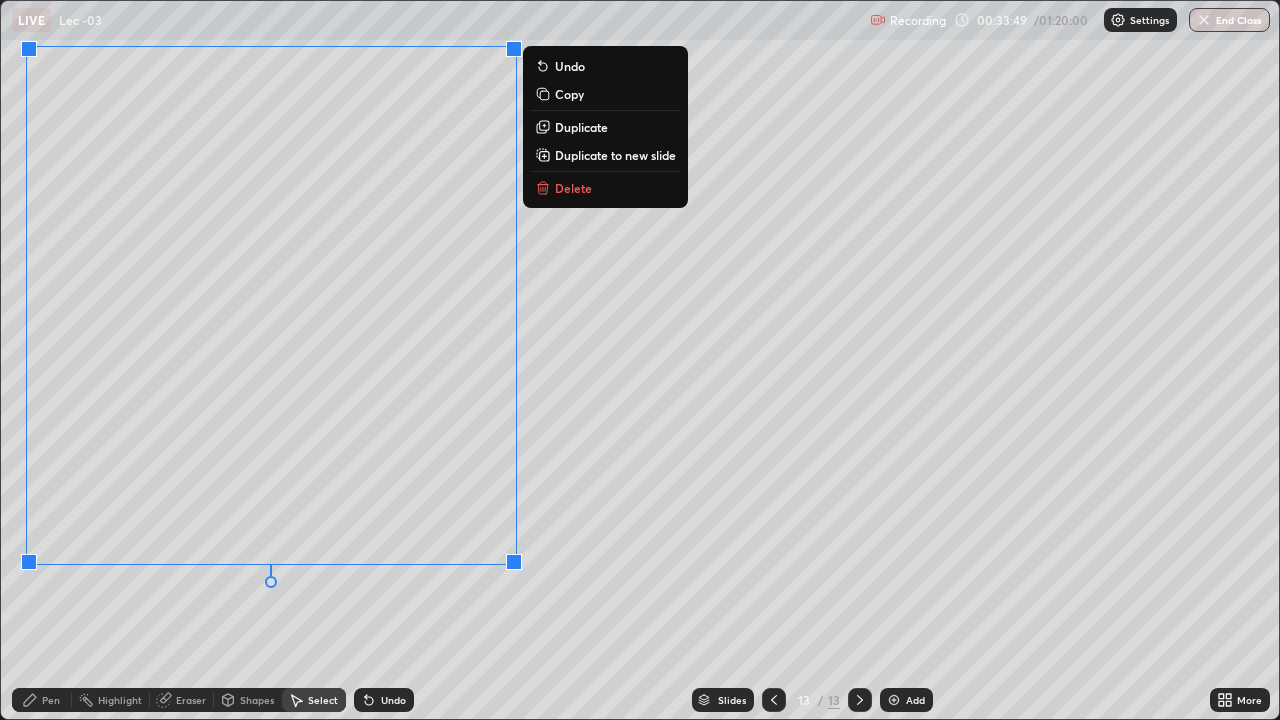 click on "0 ° Undo Copy Duplicate Duplicate to new slide Delete" at bounding box center [640, 360] 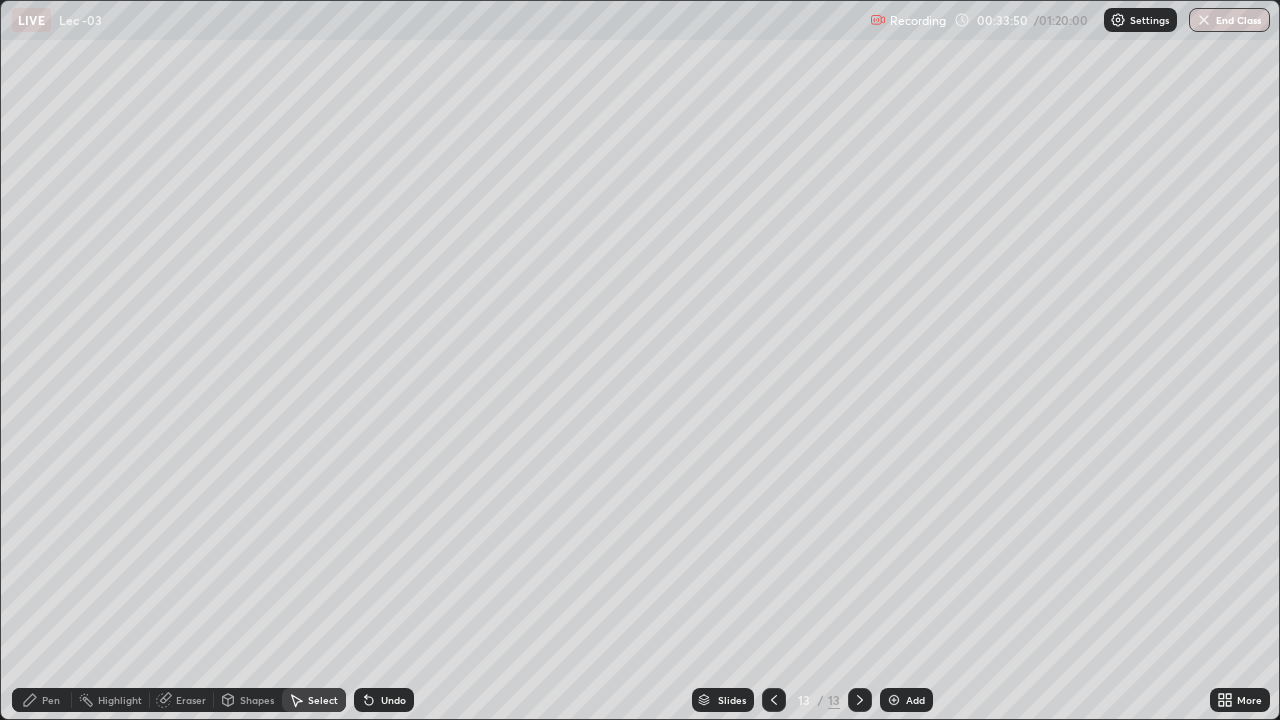 click on "Pen" at bounding box center (51, 700) 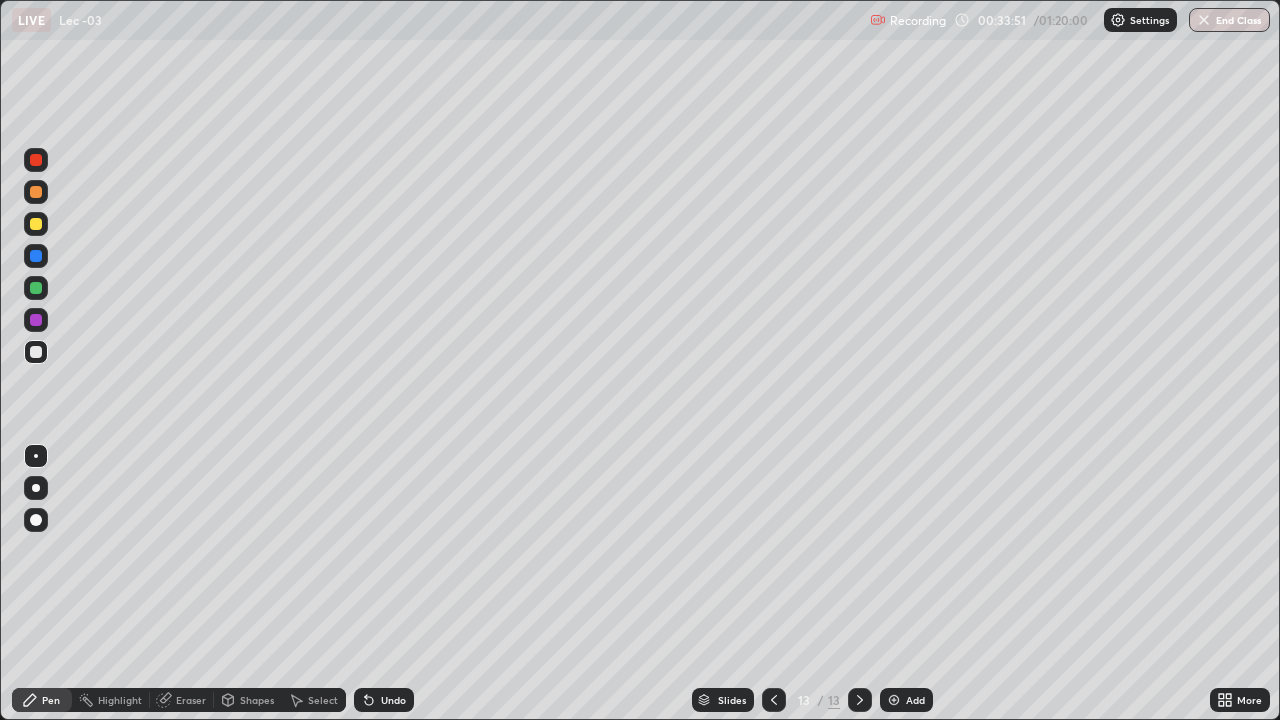 click at bounding box center (36, 456) 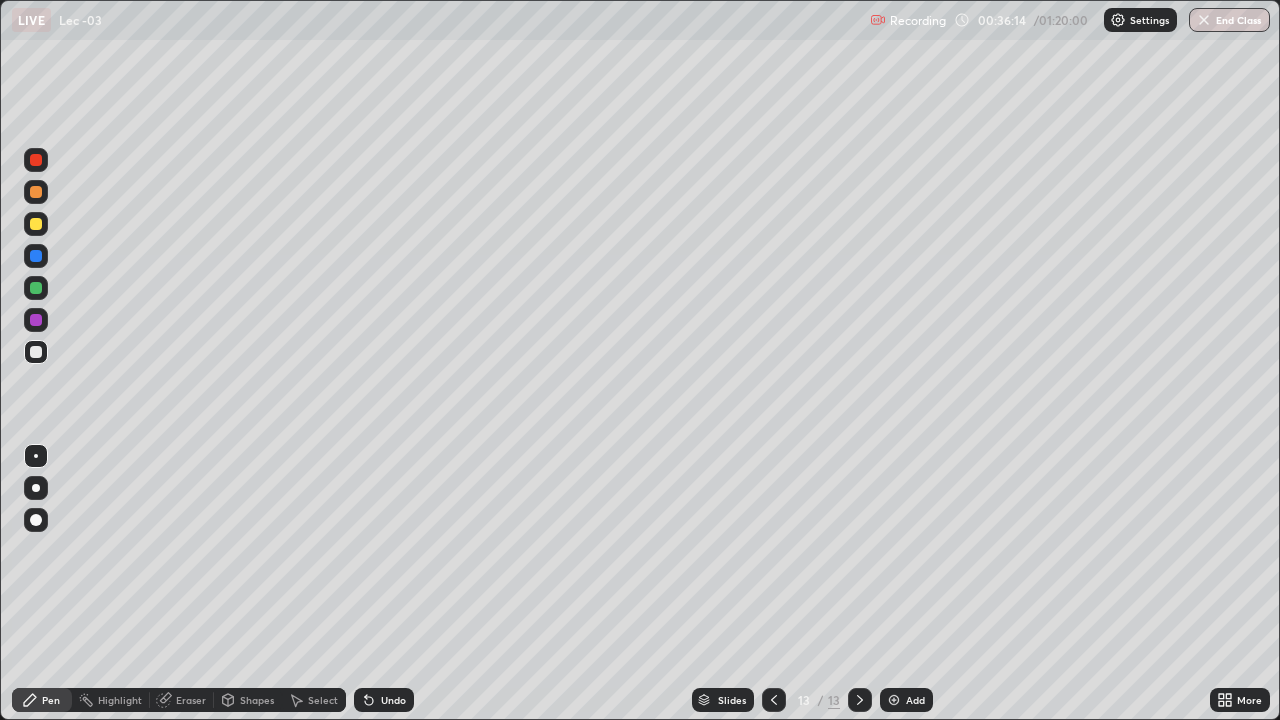 click on "Add" at bounding box center [915, 700] 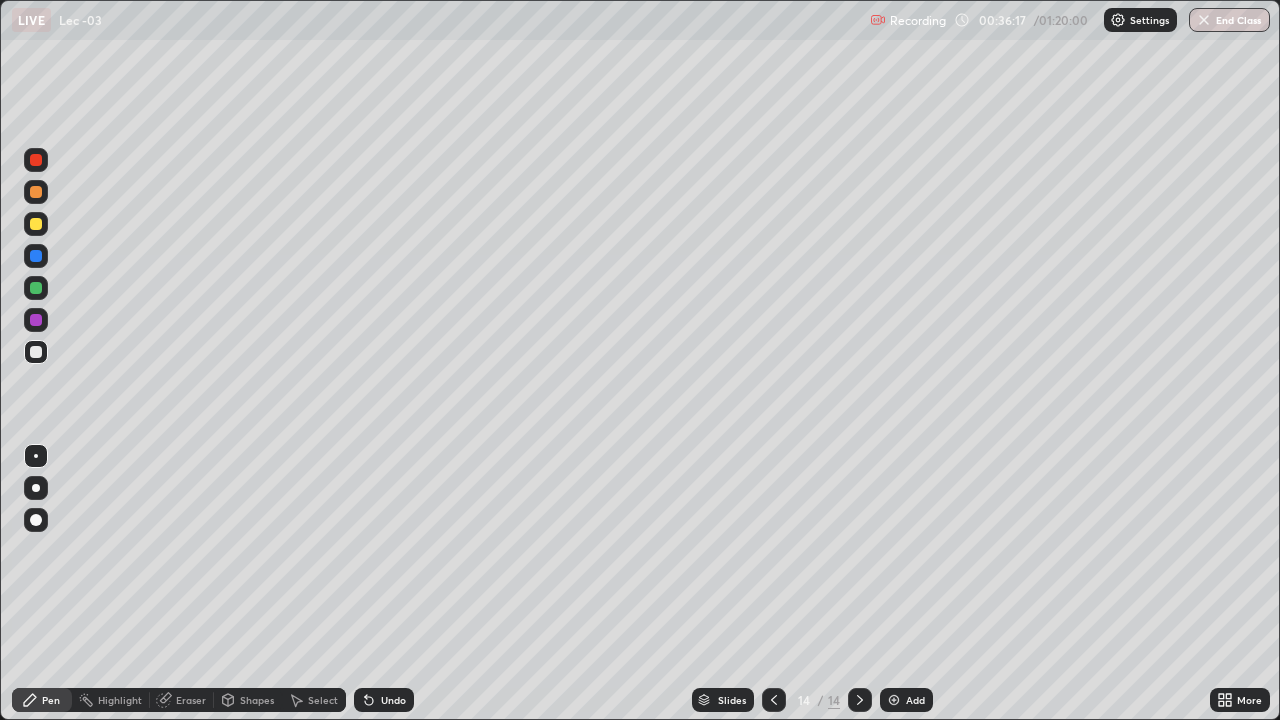 click at bounding box center (36, 352) 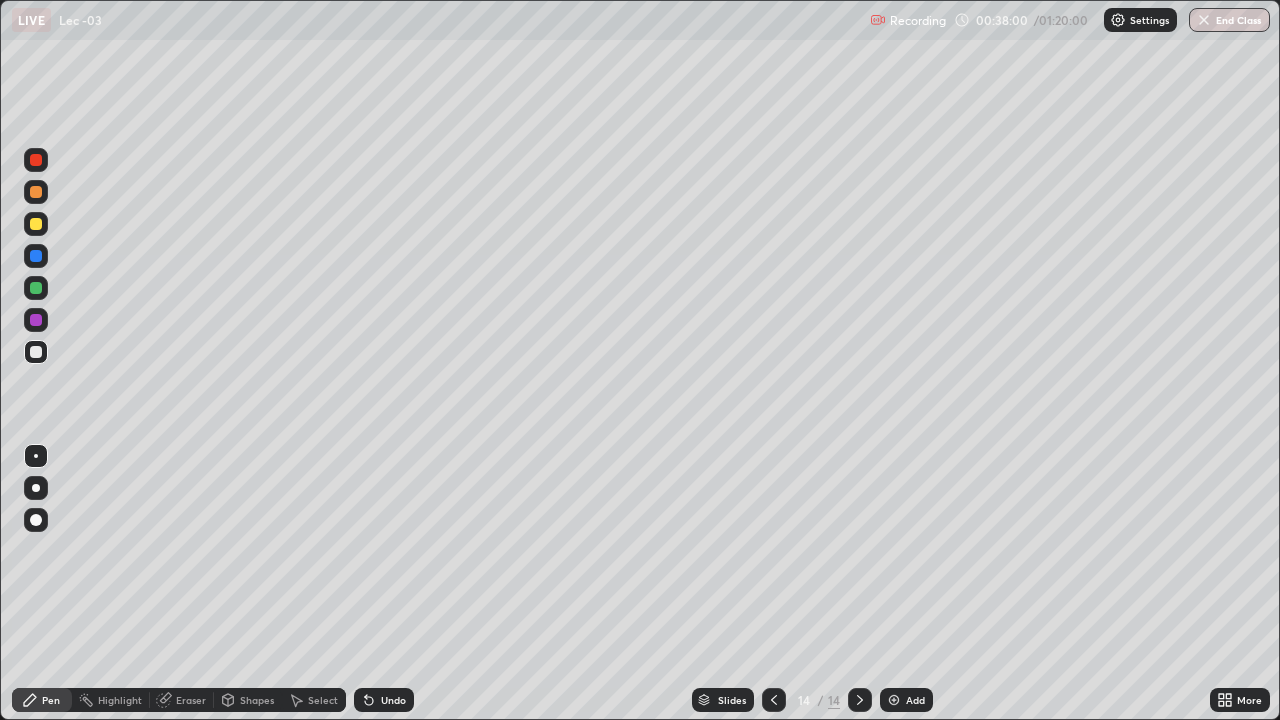 click on "Add" at bounding box center [906, 700] 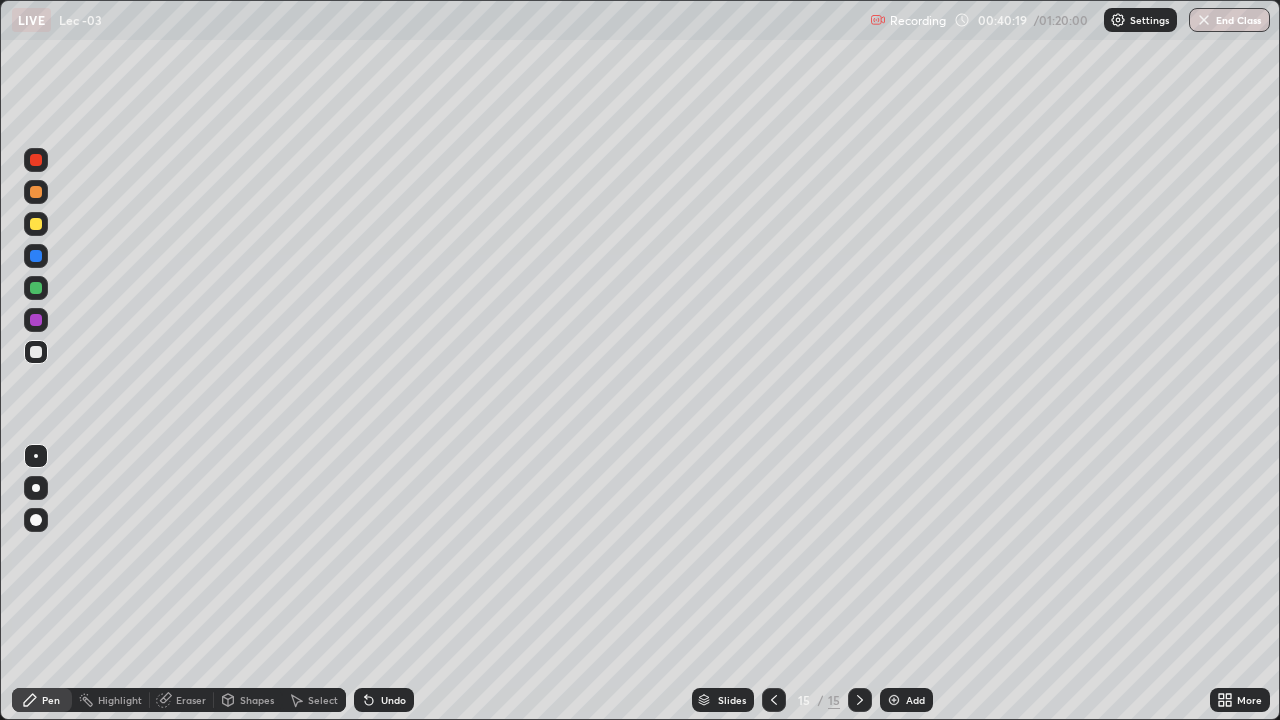 click at bounding box center (894, 700) 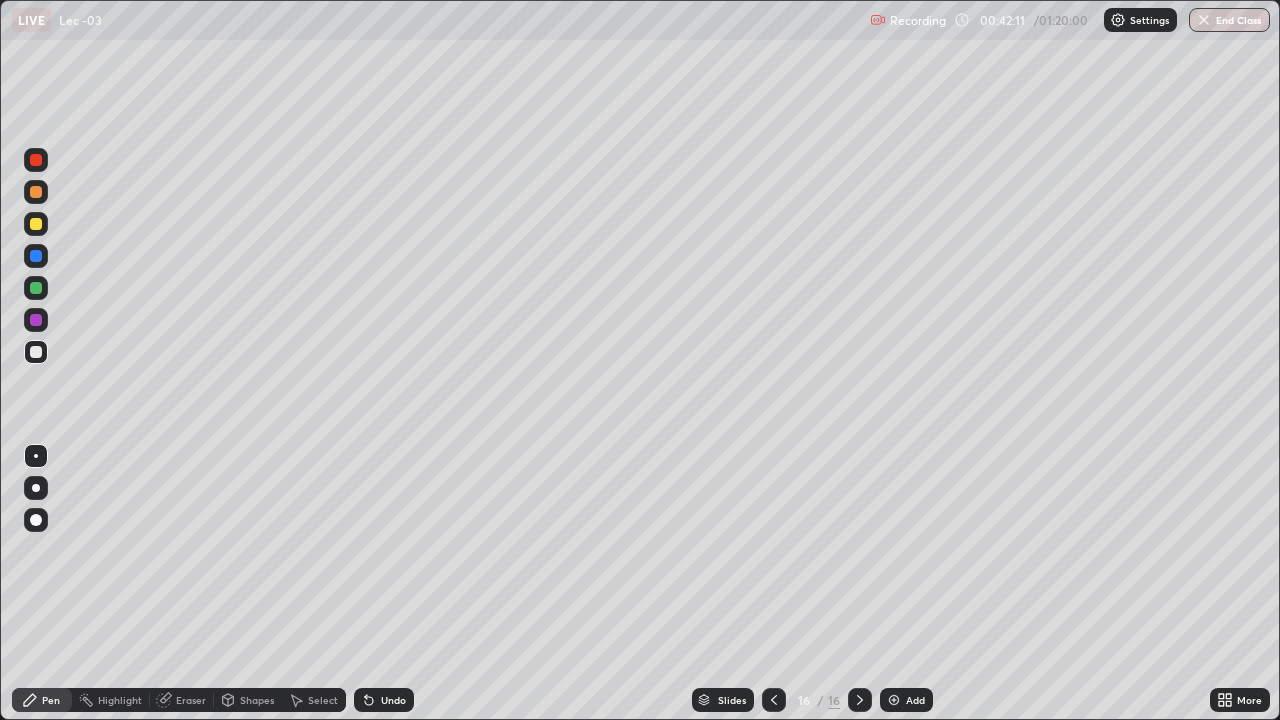 click on "Shapes" at bounding box center (257, 700) 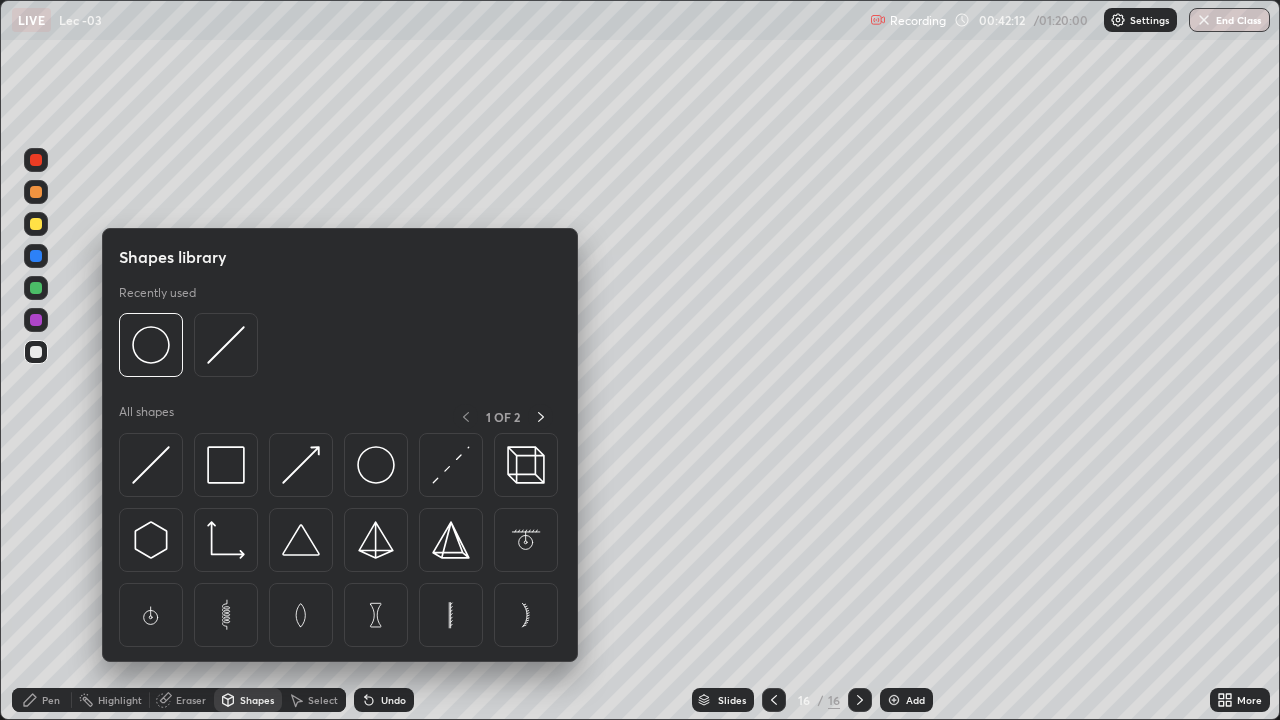 click on "Eraser" at bounding box center [191, 700] 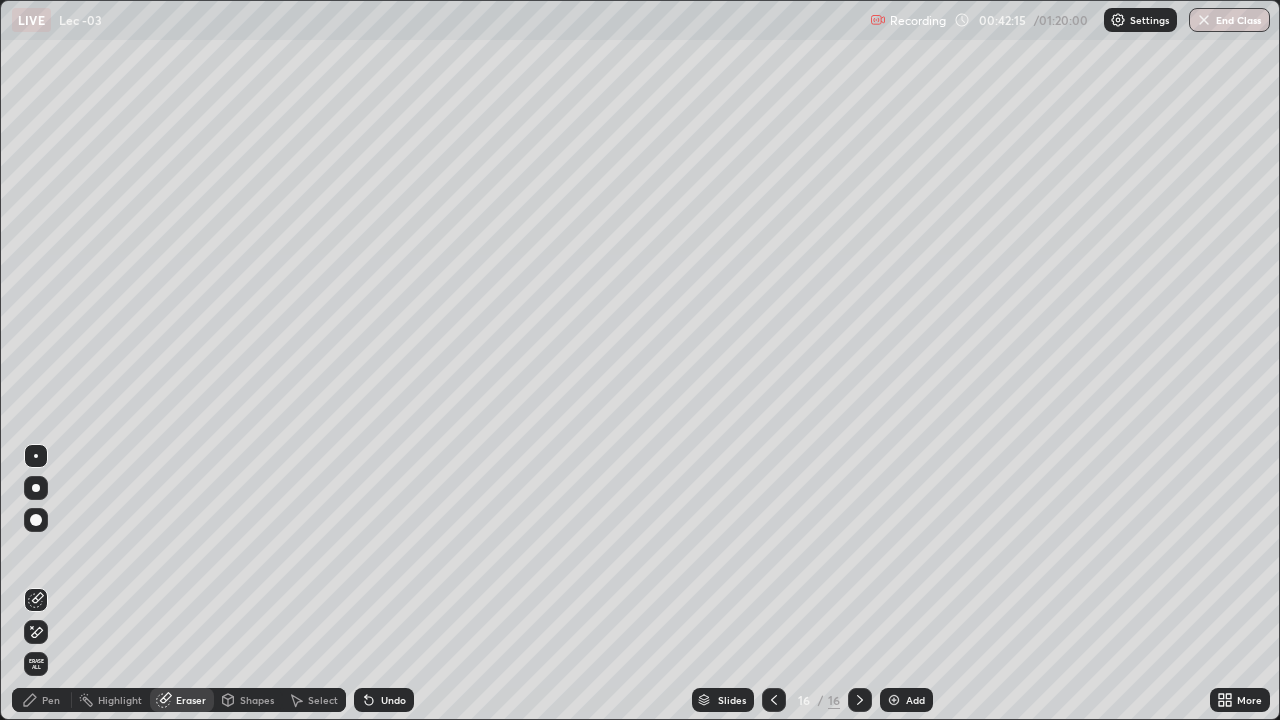 click on "Pen" at bounding box center (51, 700) 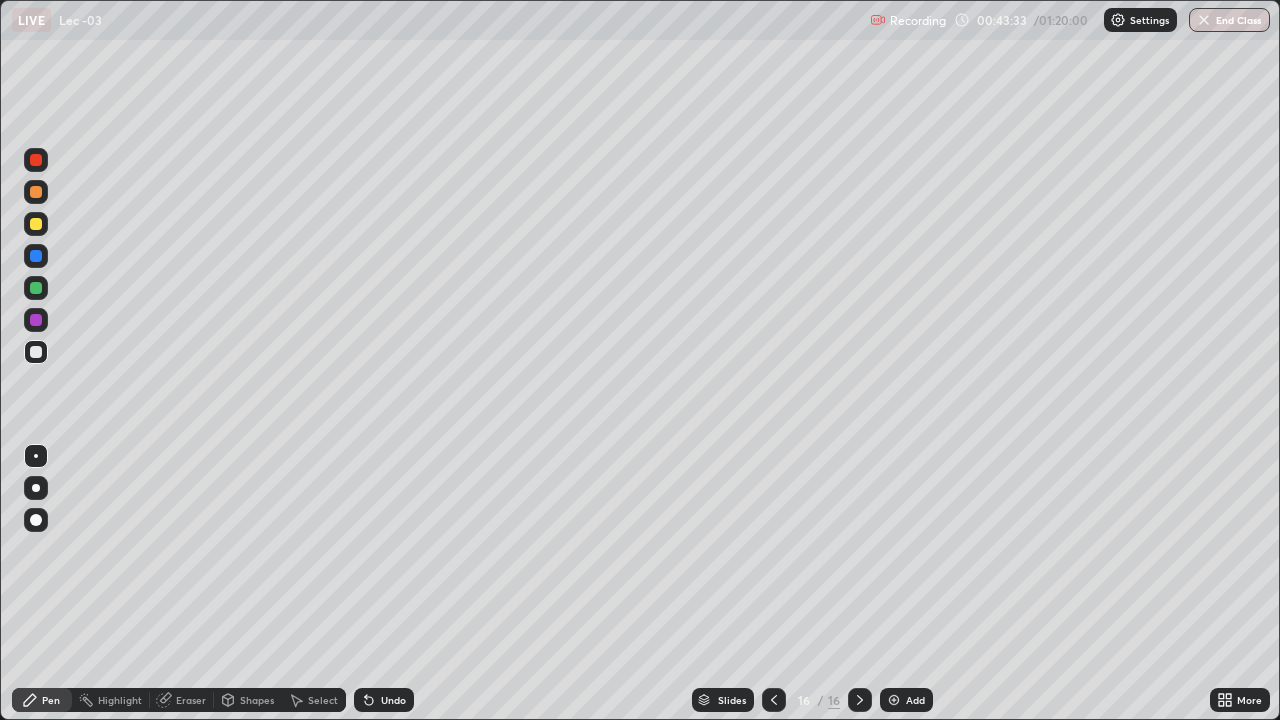click on "Select" at bounding box center (323, 700) 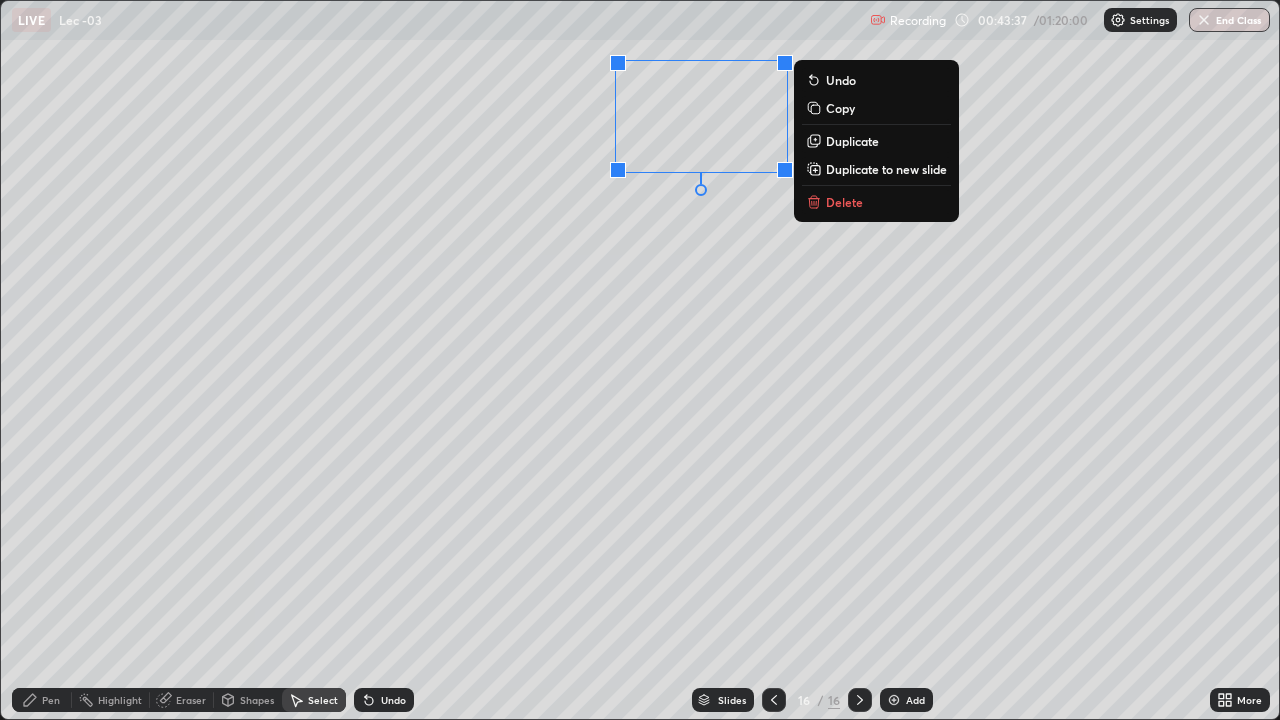 click on "0 ° Undo Copy Duplicate Duplicate to new slide Delete" at bounding box center (640, 360) 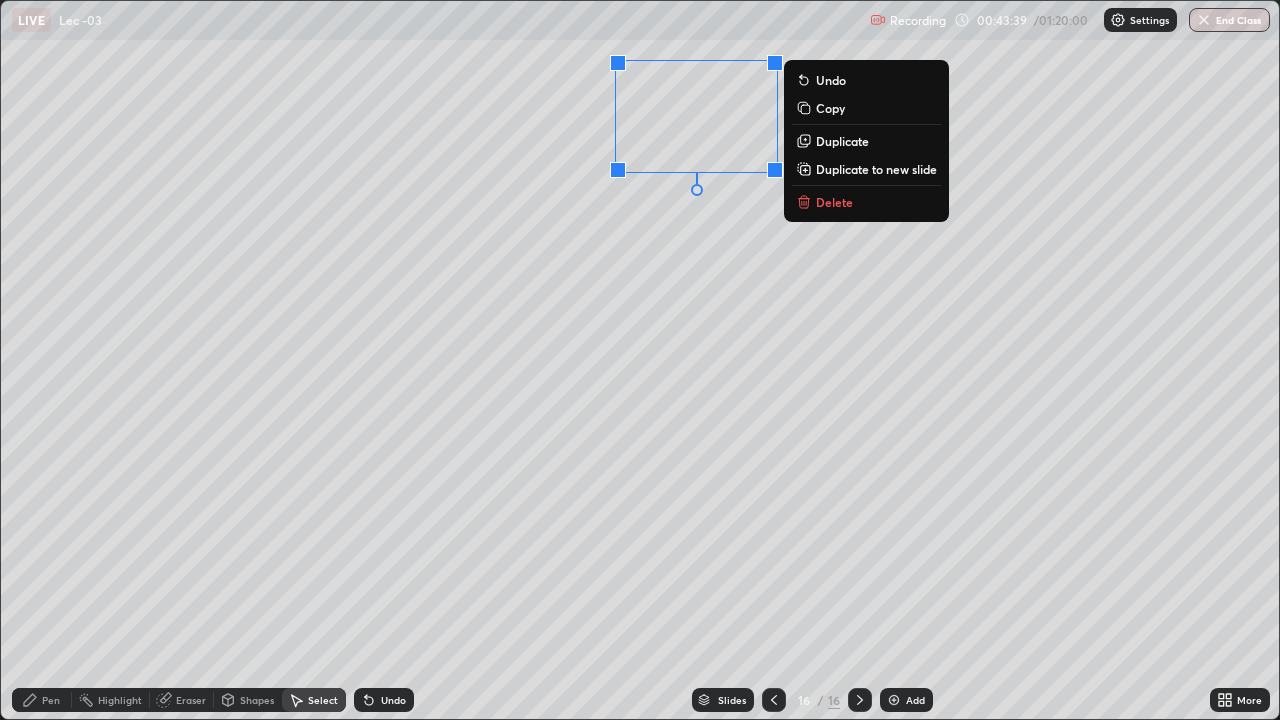 click on "0 ° Undo Copy Duplicate Duplicate to new slide Delete" at bounding box center (640, 360) 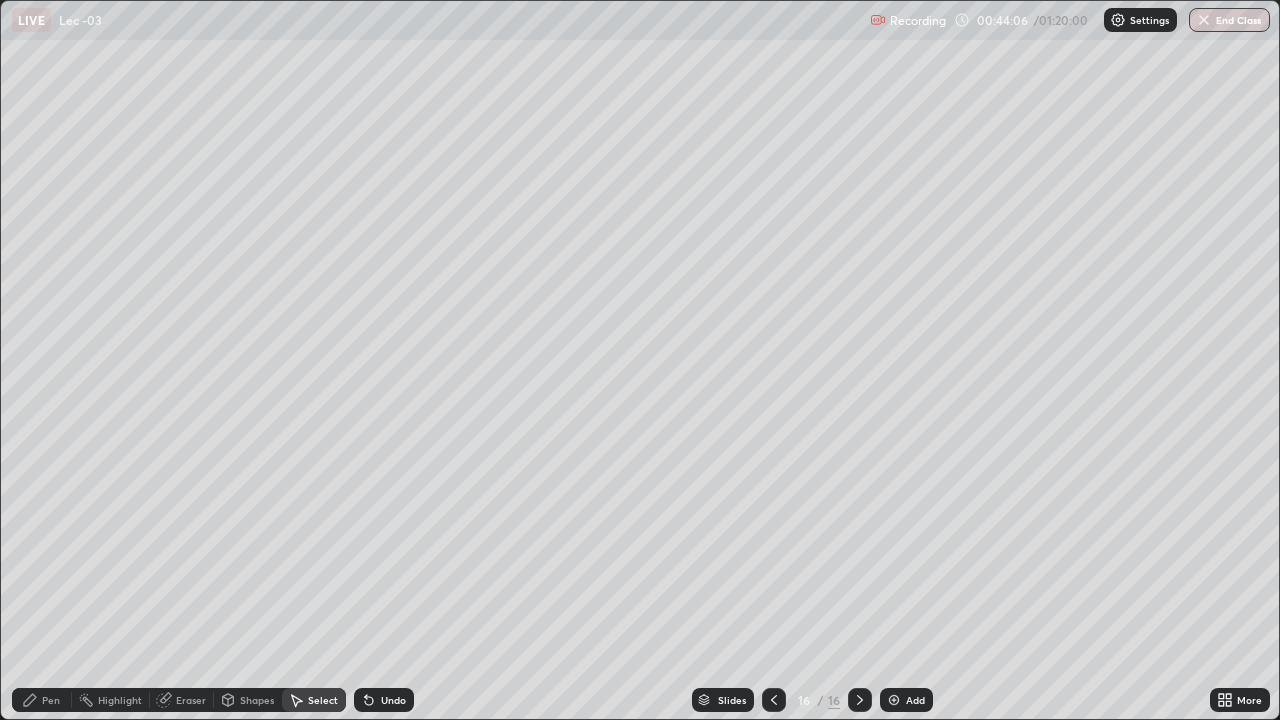 click on "Add" at bounding box center [906, 700] 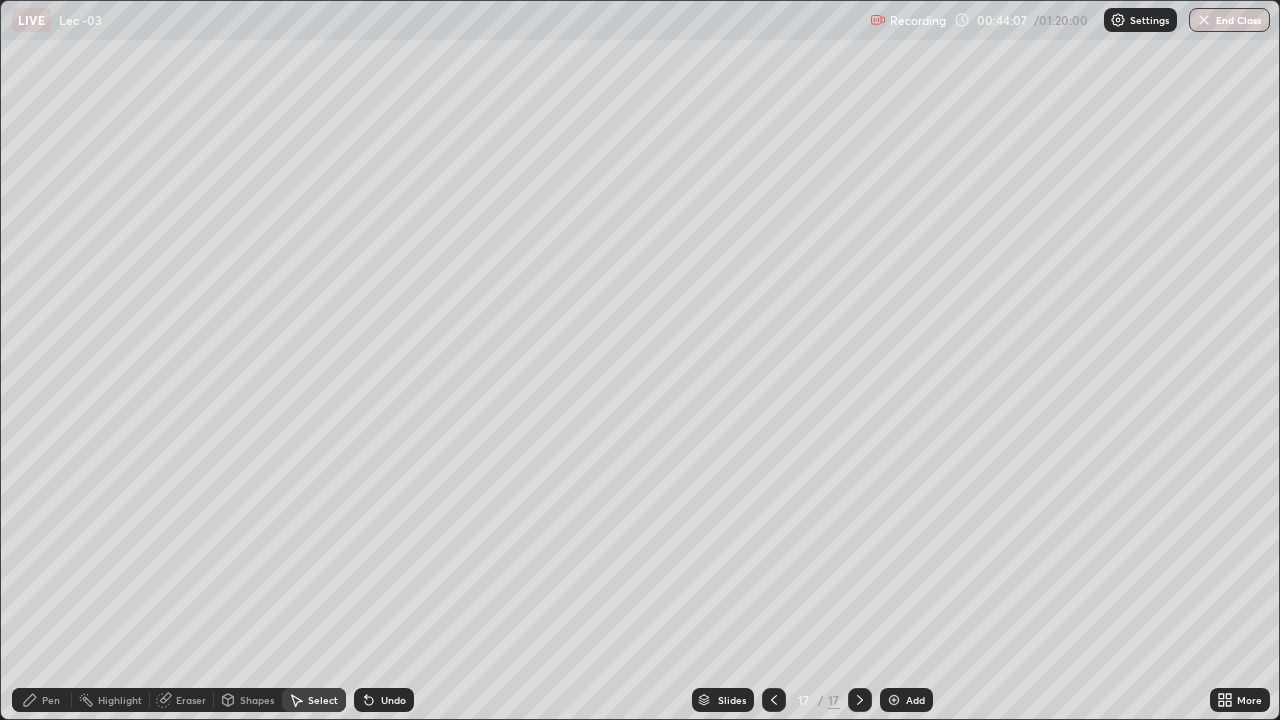click on "Pen" at bounding box center (42, 700) 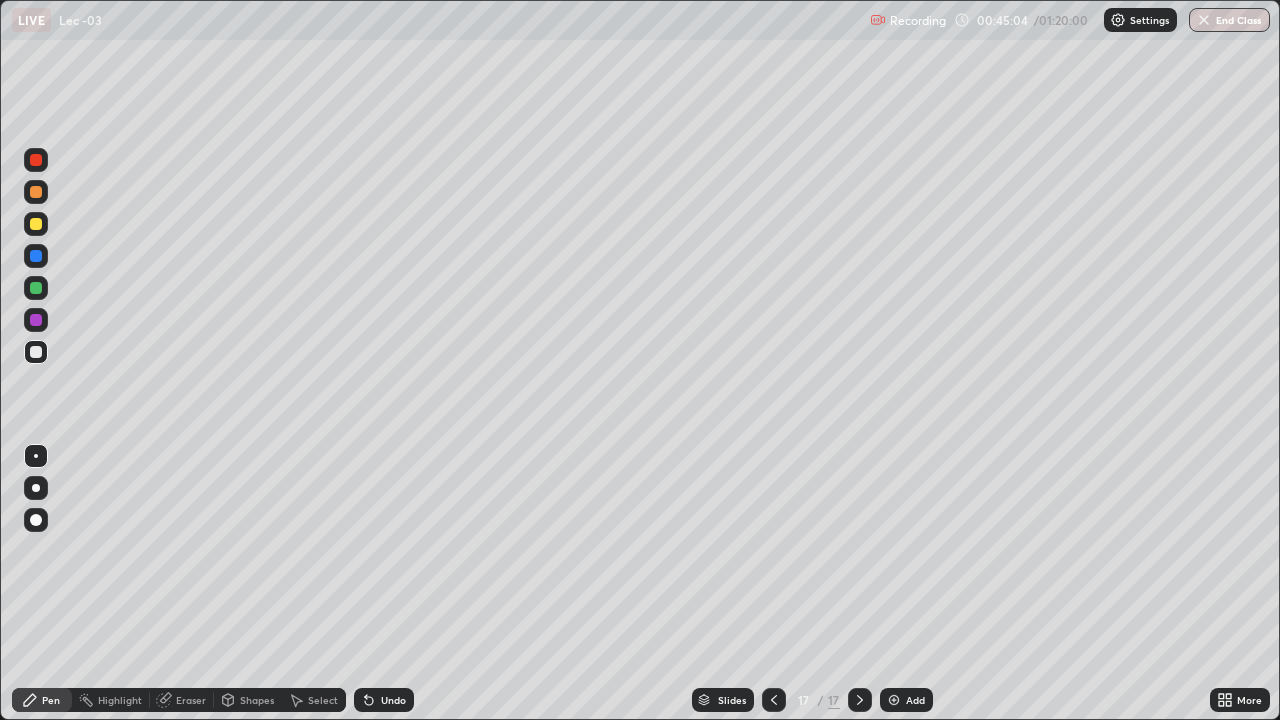 click on "Undo" at bounding box center (393, 700) 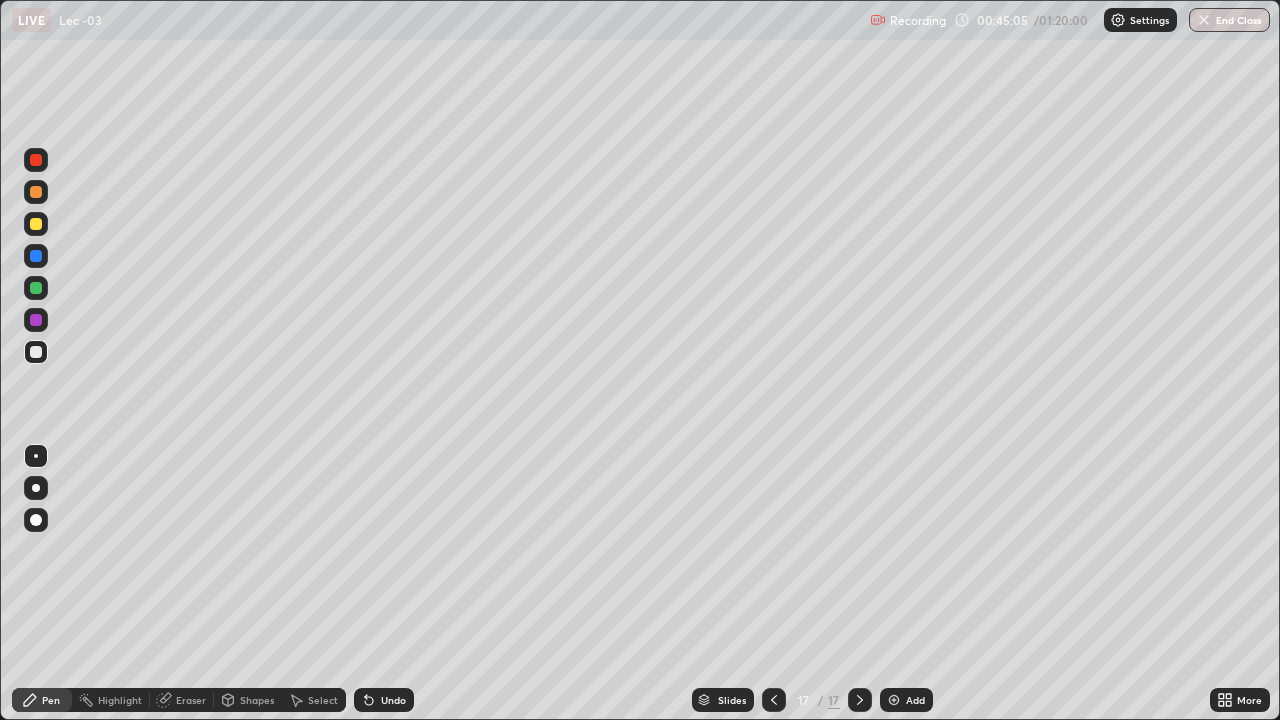 click on "Undo" at bounding box center (384, 700) 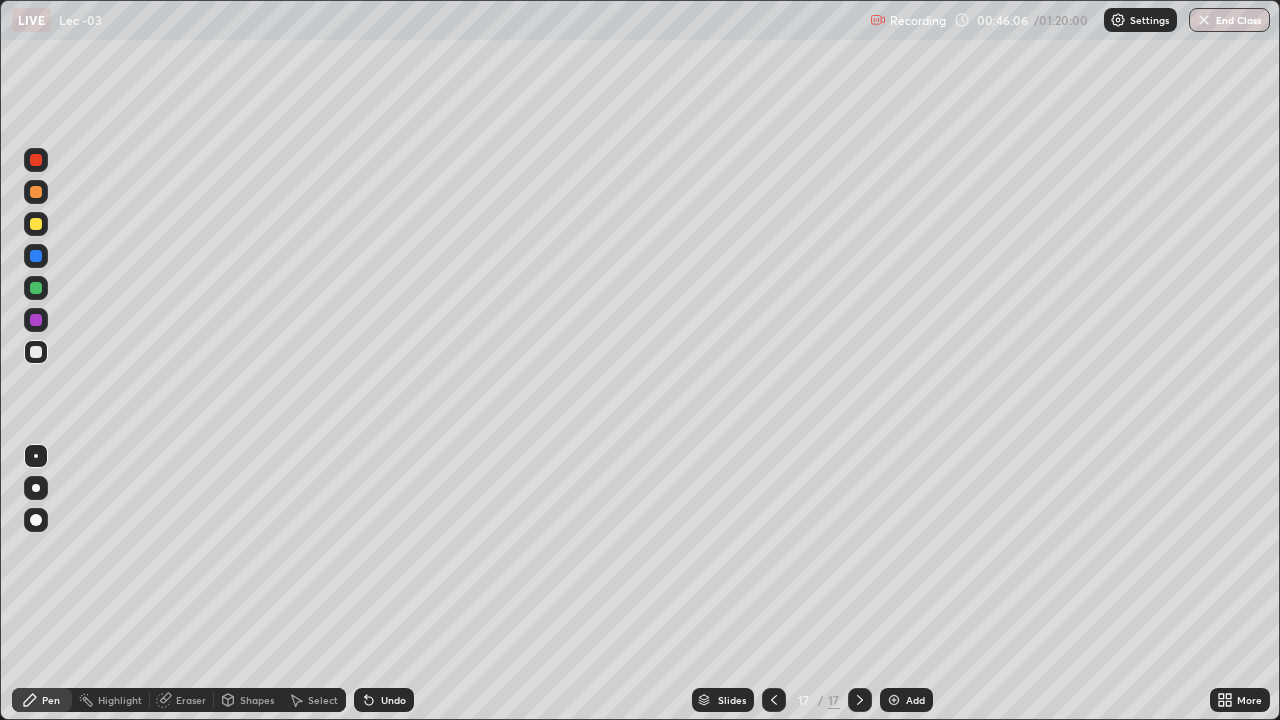 click on "Add" at bounding box center [906, 700] 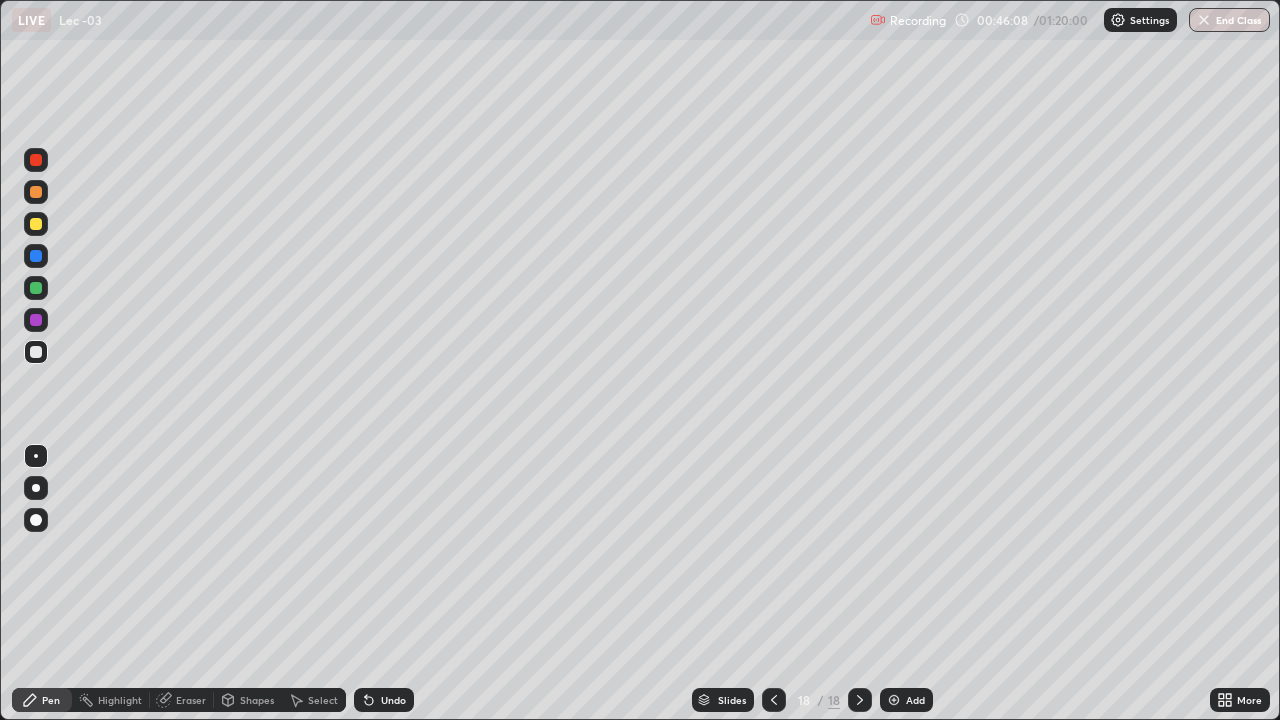 click at bounding box center [36, 352] 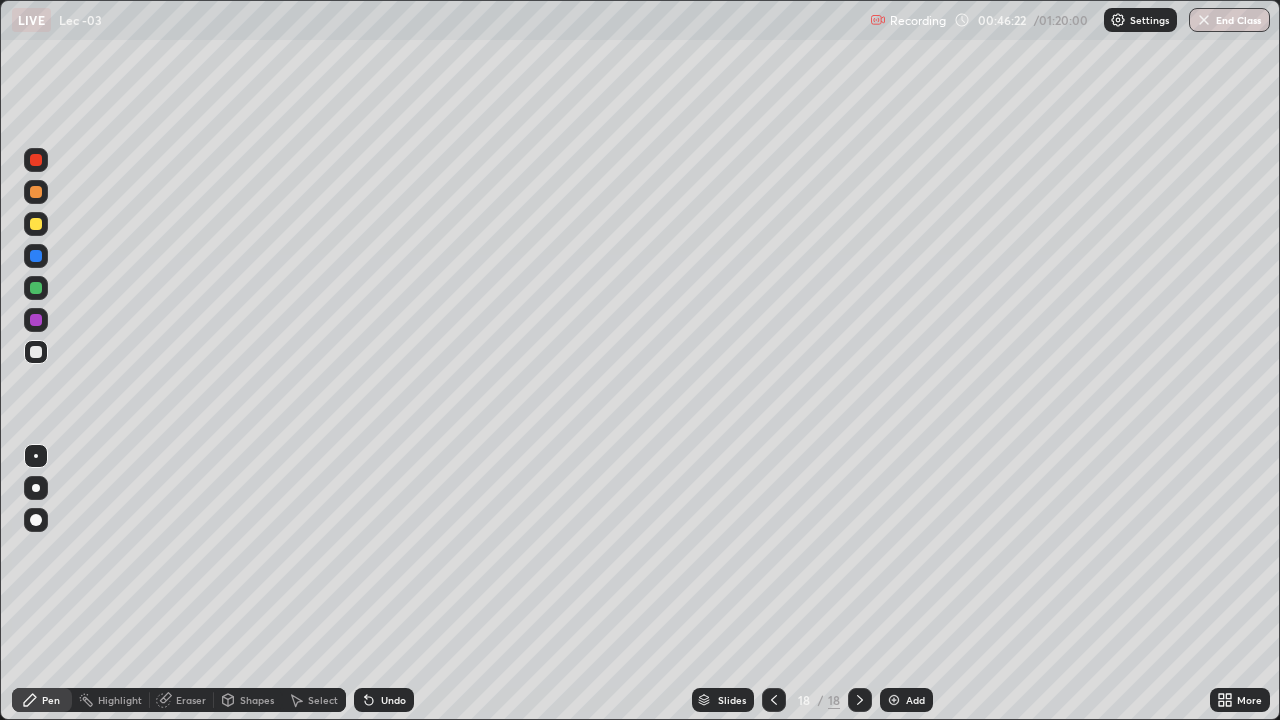 click at bounding box center (36, 288) 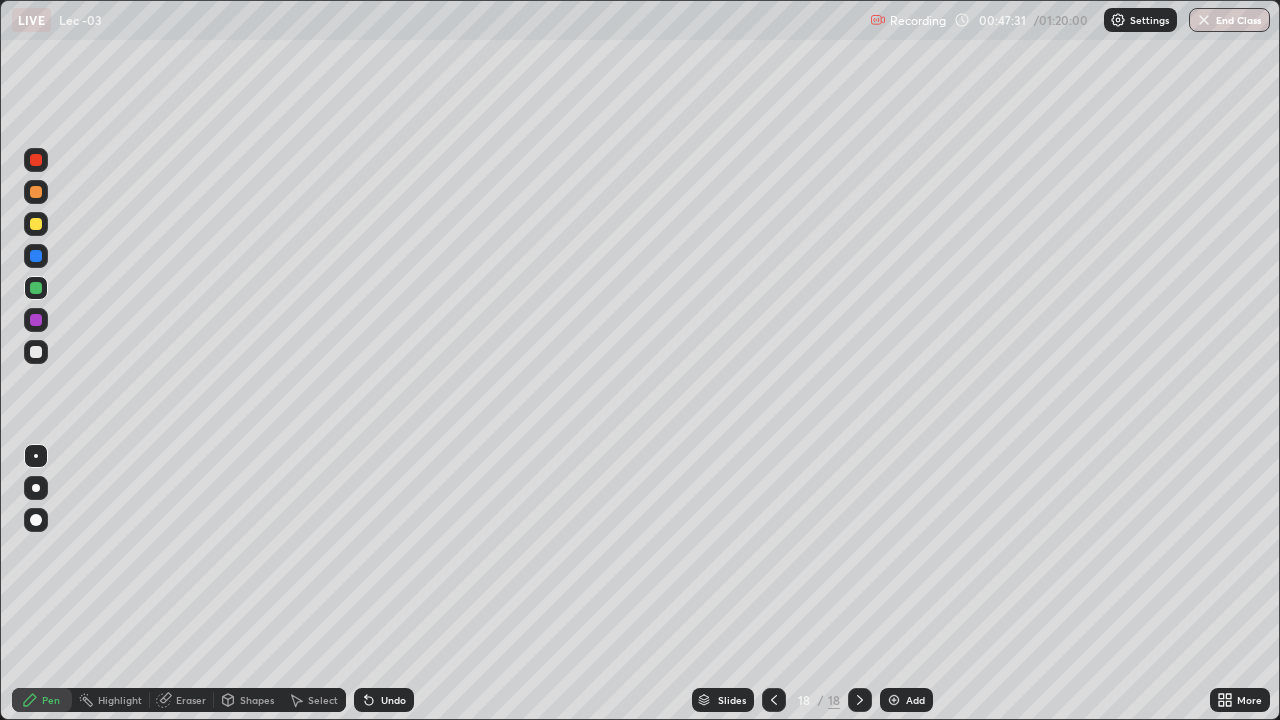 click on "Select" at bounding box center (323, 700) 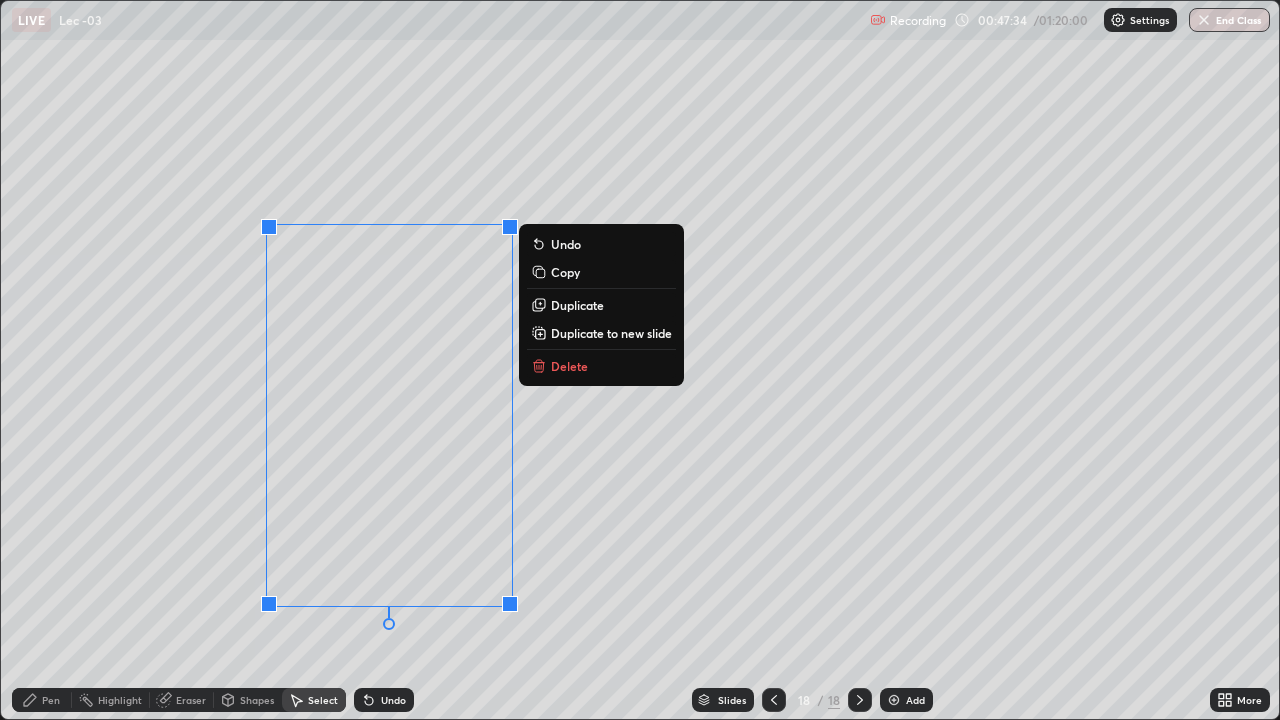 click on "Delete" at bounding box center [569, 366] 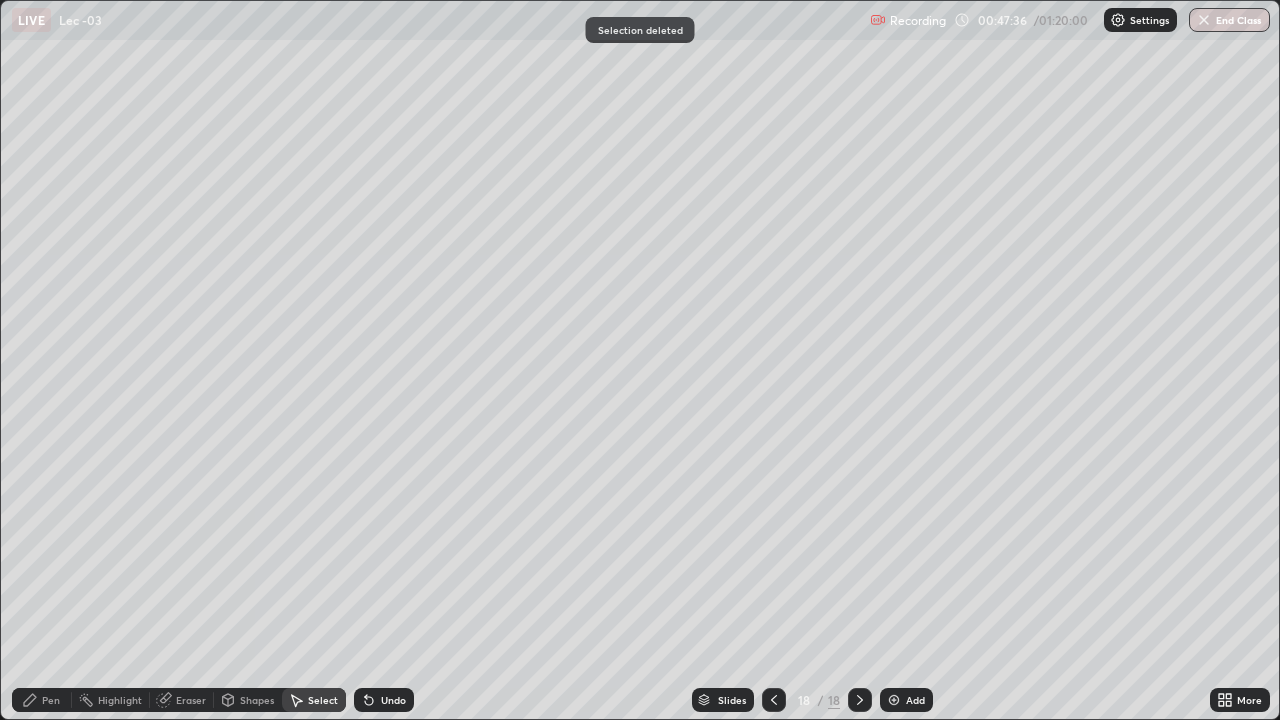 click on "Pen" at bounding box center [51, 700] 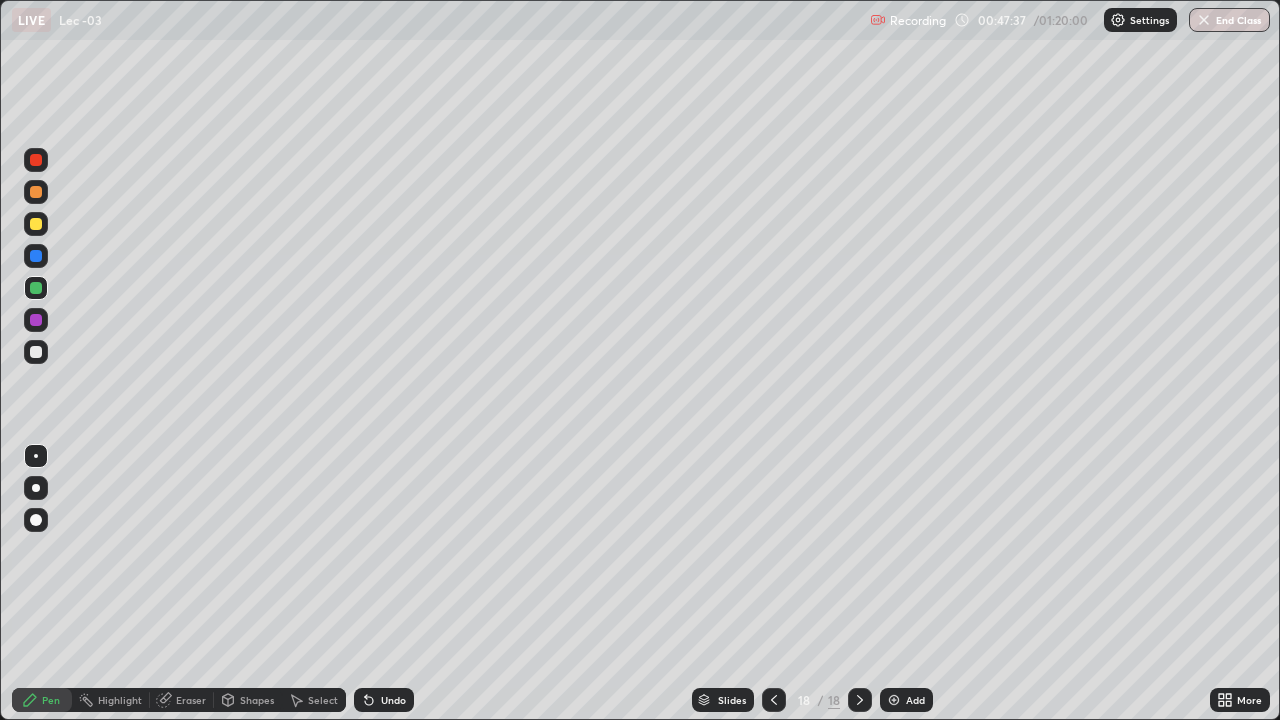 click at bounding box center (36, 352) 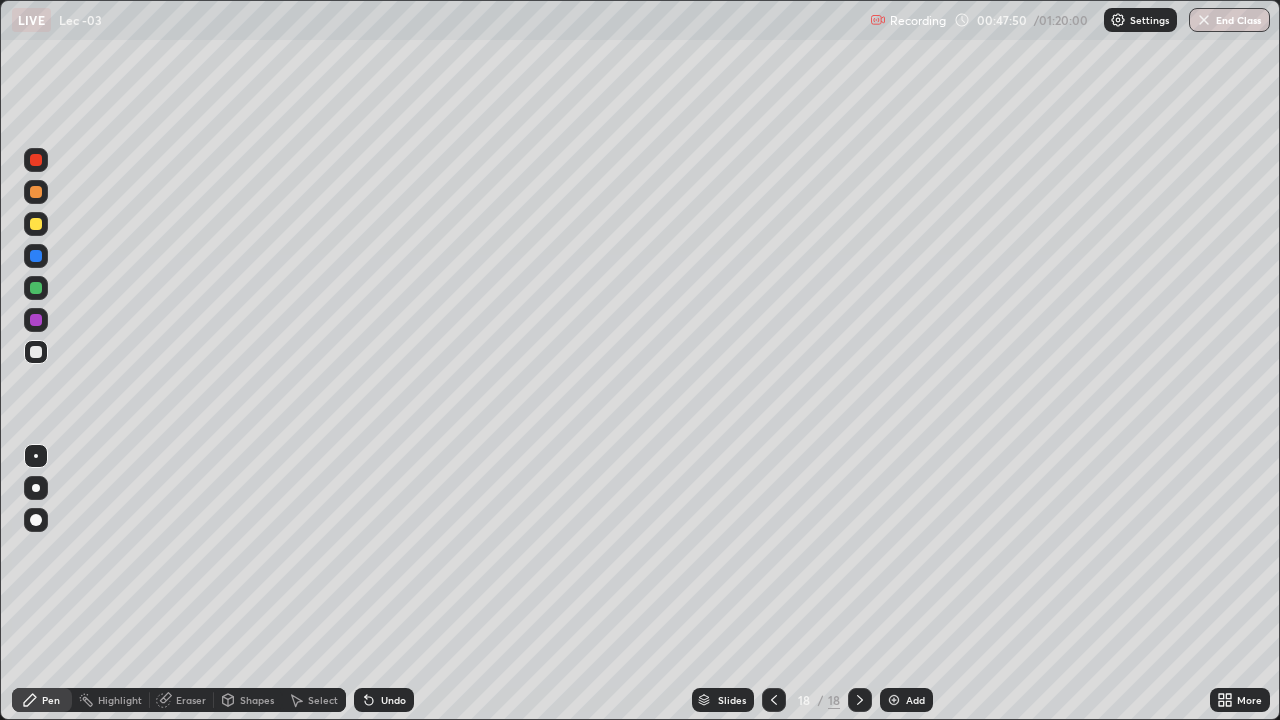 click on "Undo" at bounding box center [393, 700] 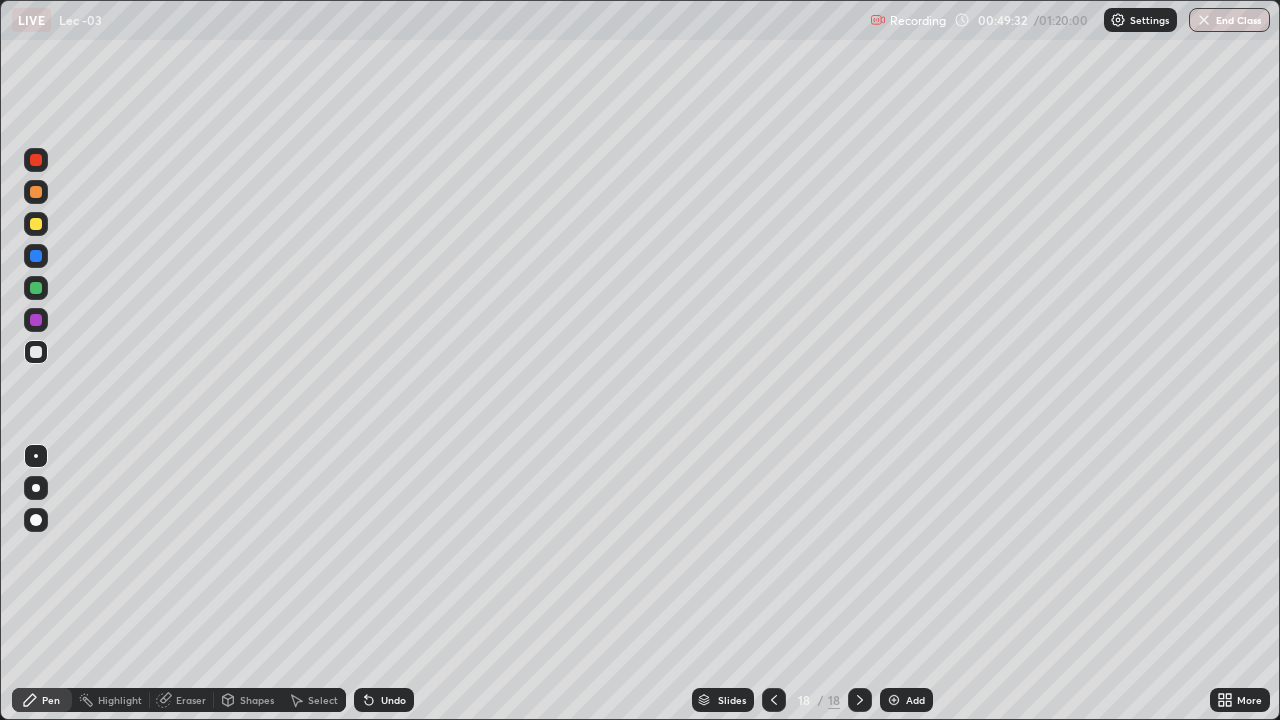 click at bounding box center [36, 288] 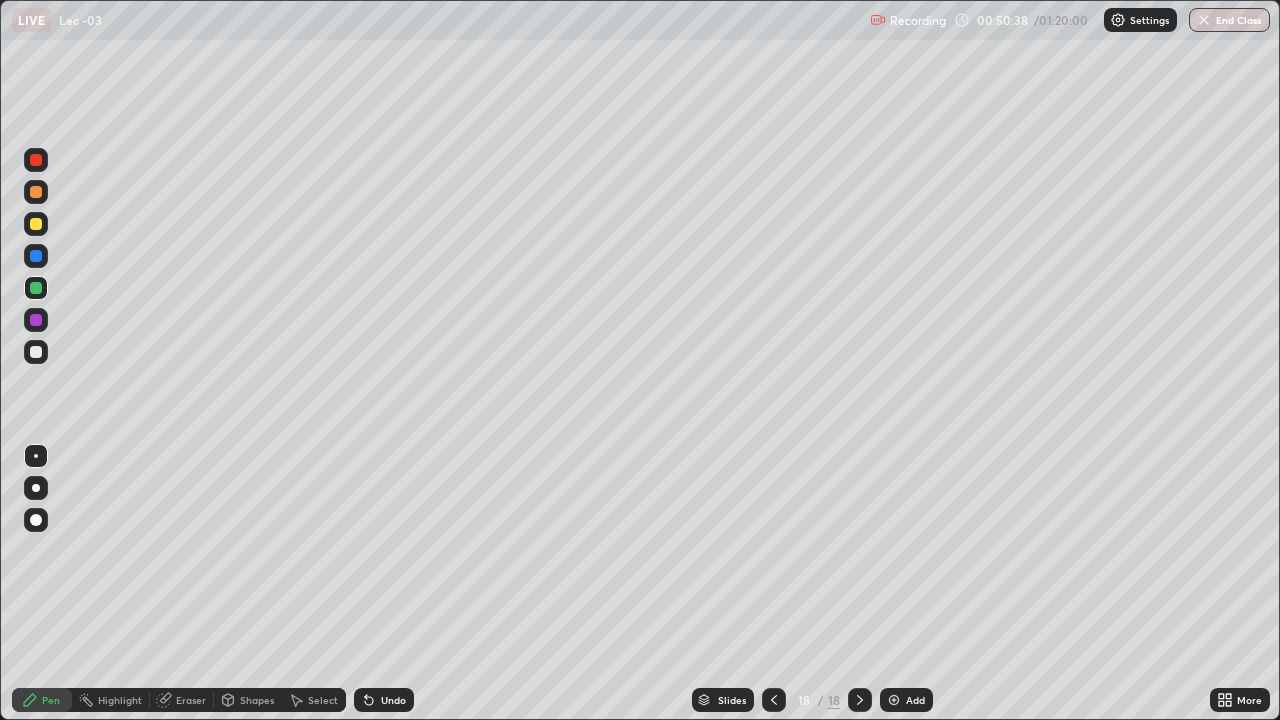 click at bounding box center [36, 352] 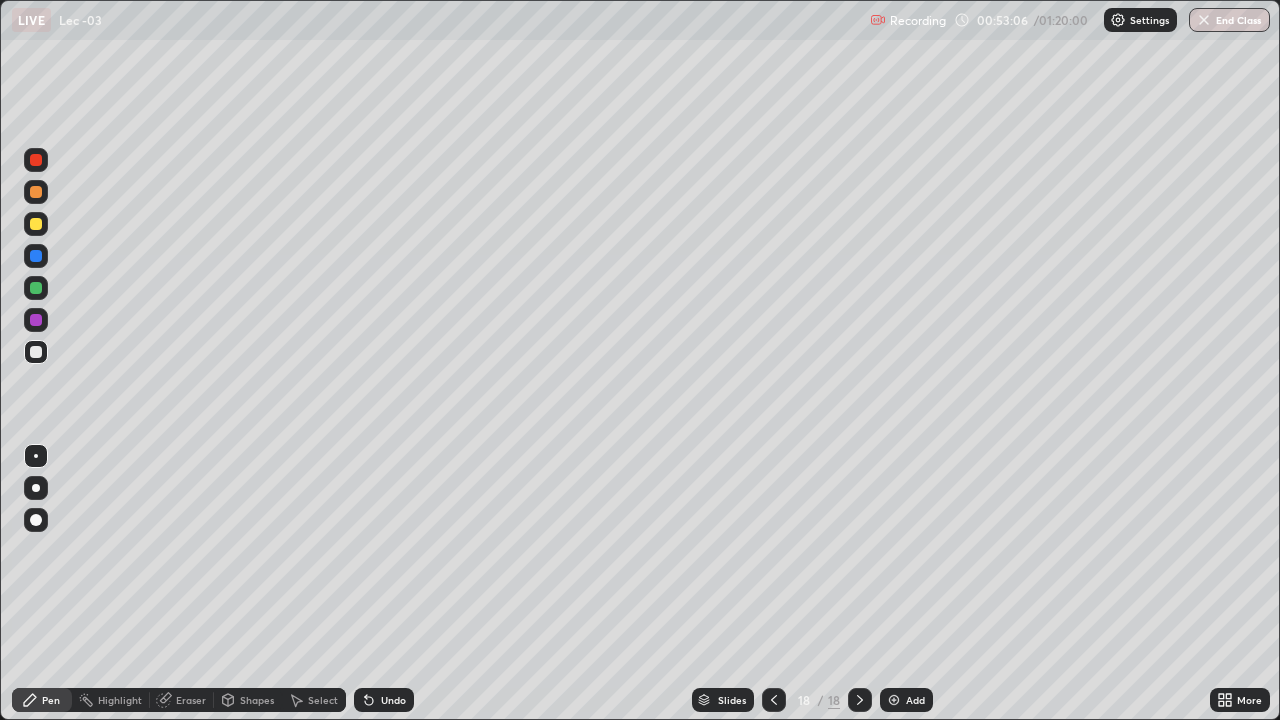 click on "Add" at bounding box center (915, 700) 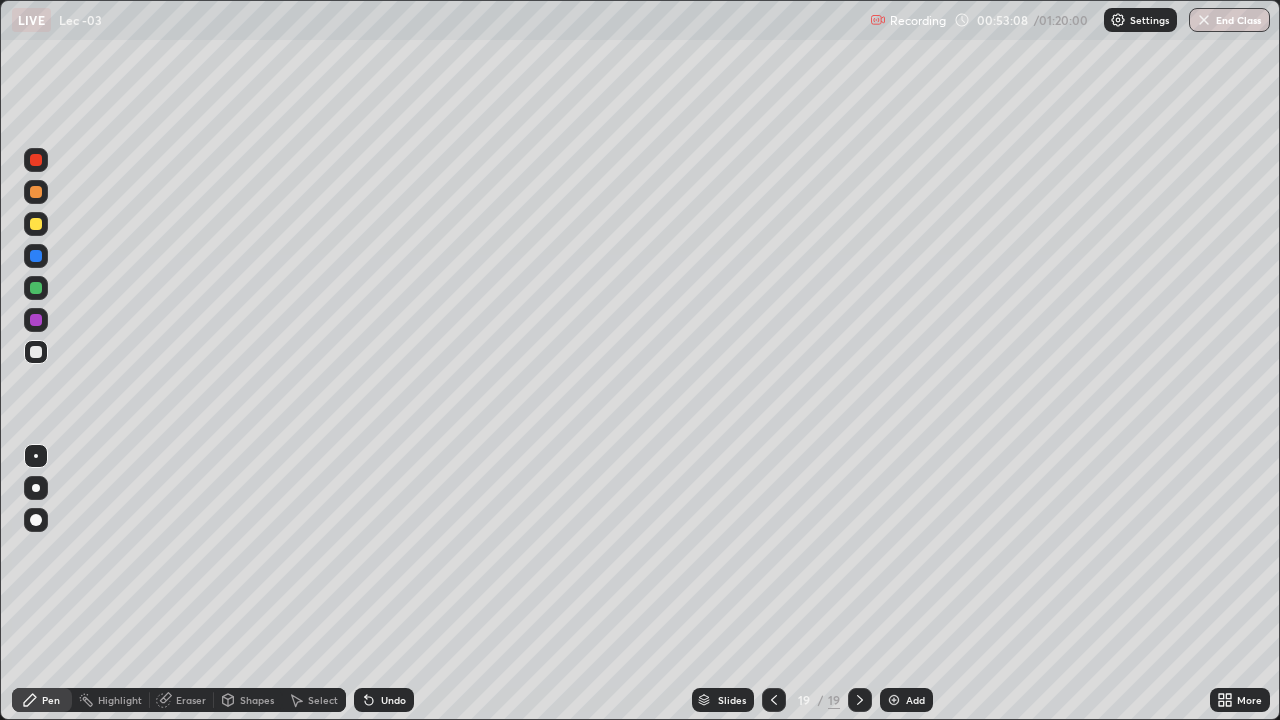 click at bounding box center (36, 288) 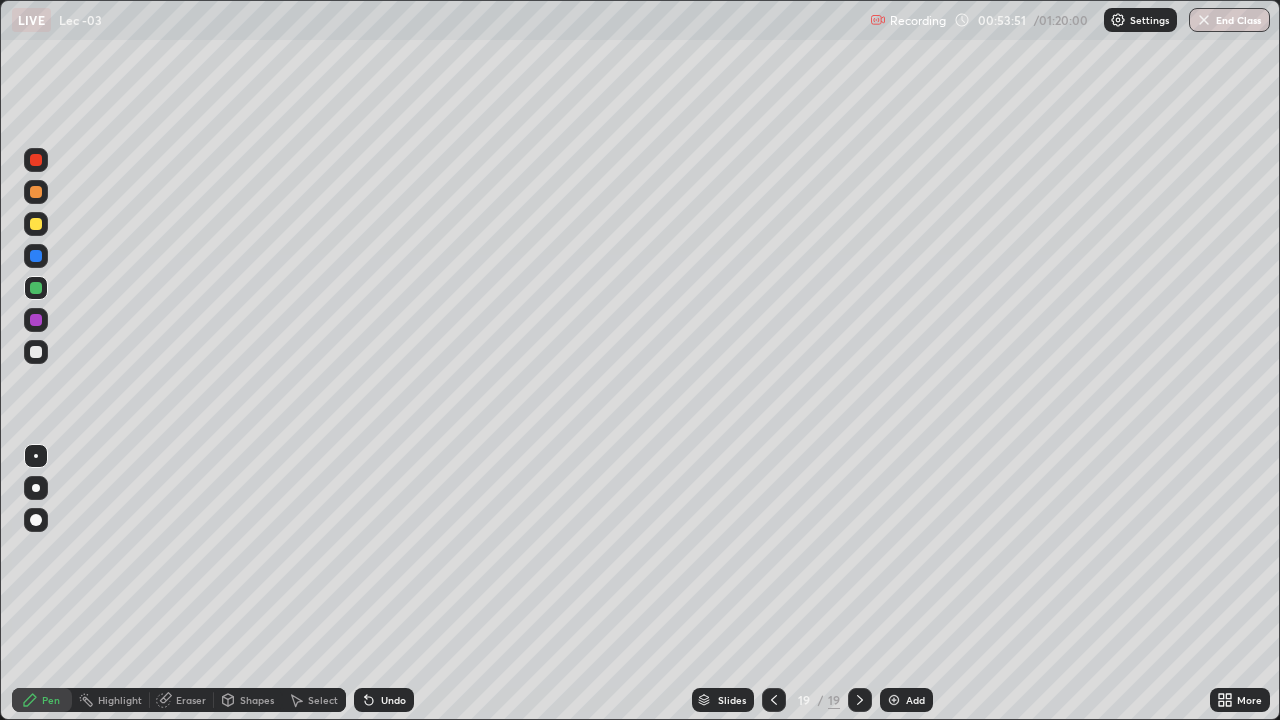 click at bounding box center (36, 352) 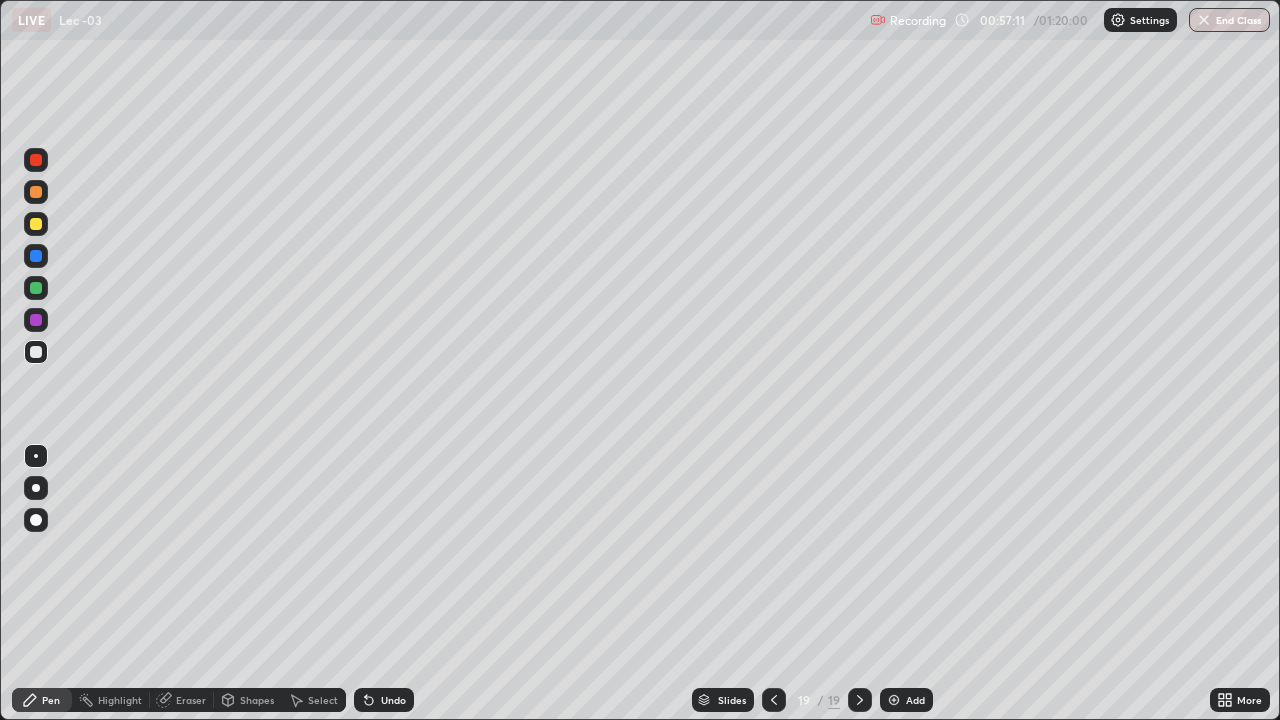 click at bounding box center [36, 352] 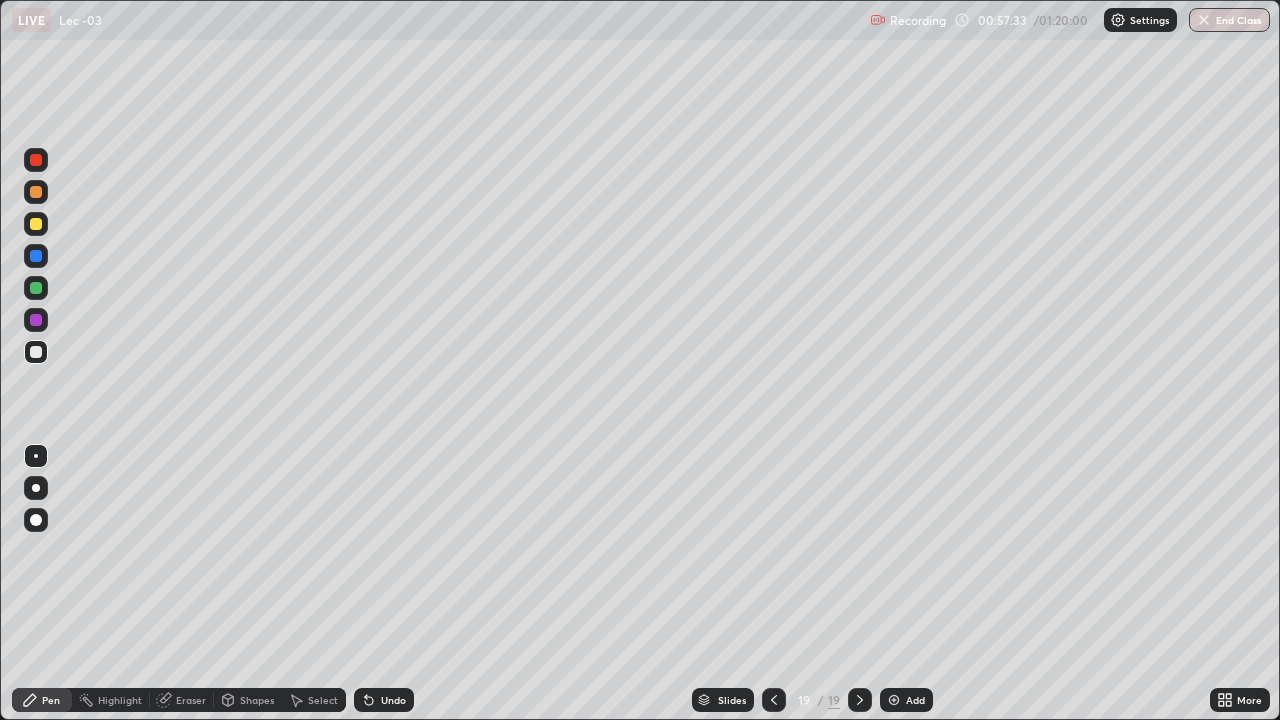 click on "Undo" at bounding box center (393, 700) 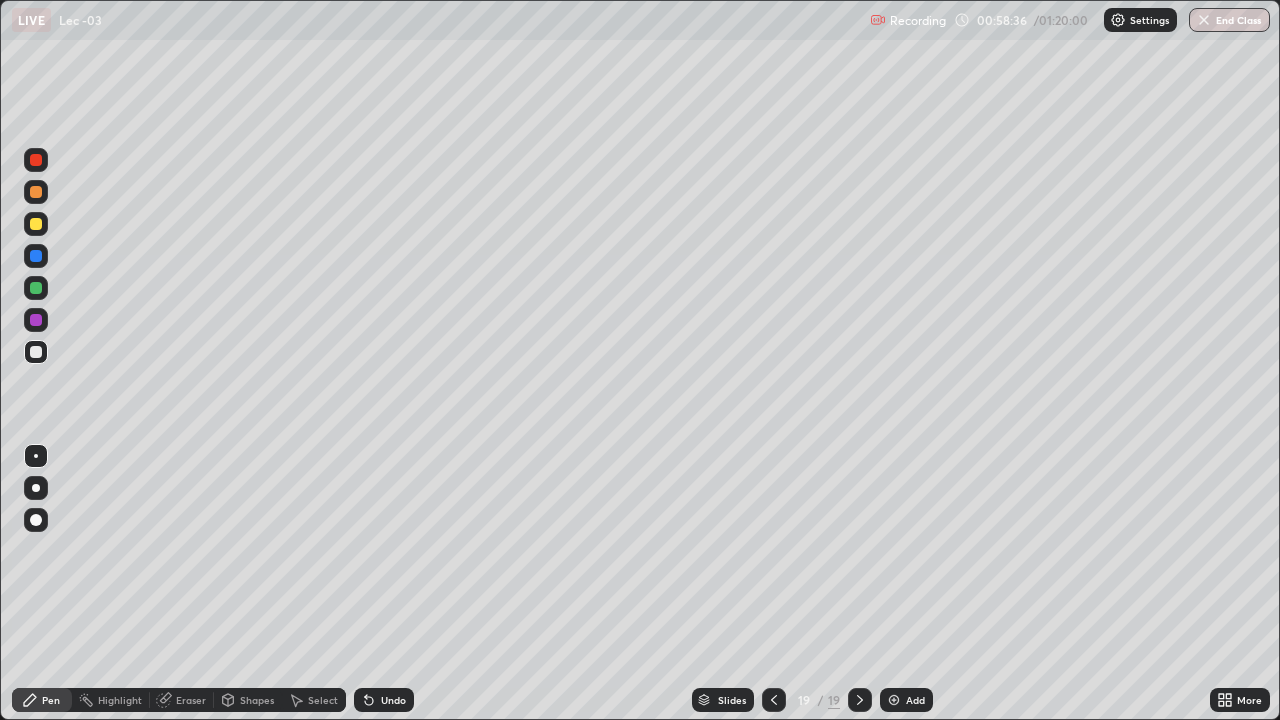 click at bounding box center [36, 288] 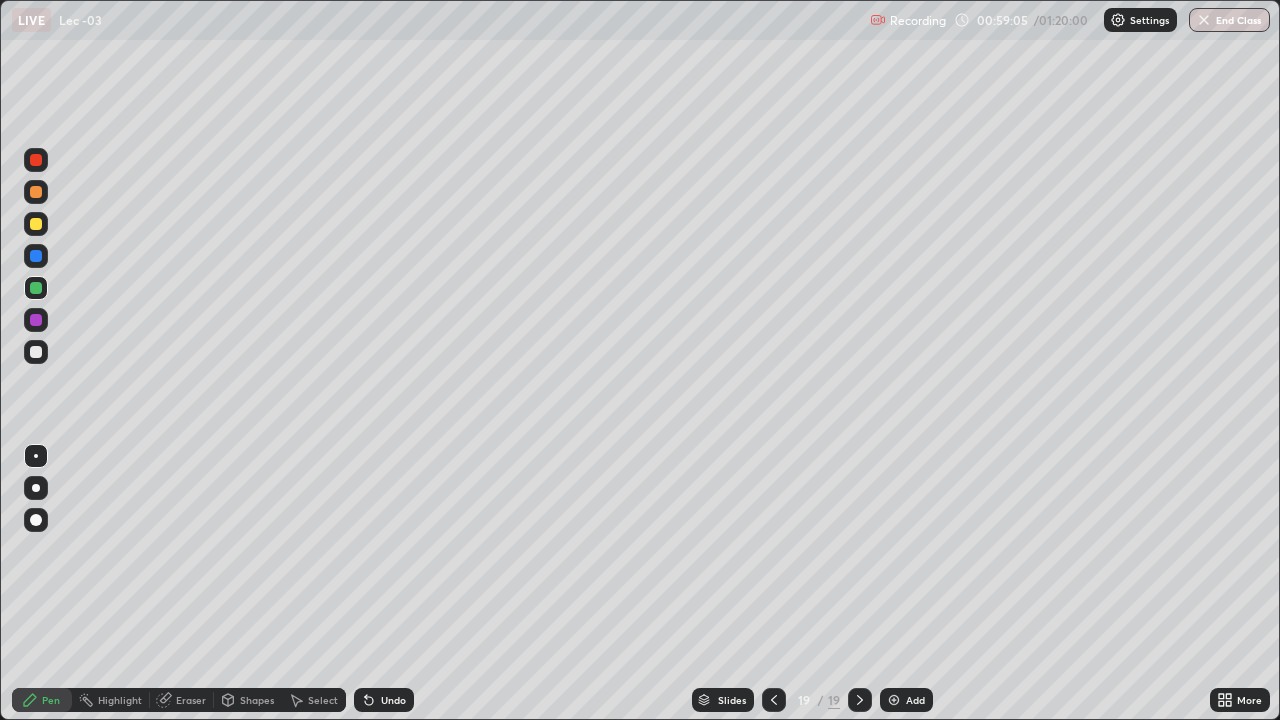 click on "Undo" at bounding box center (384, 700) 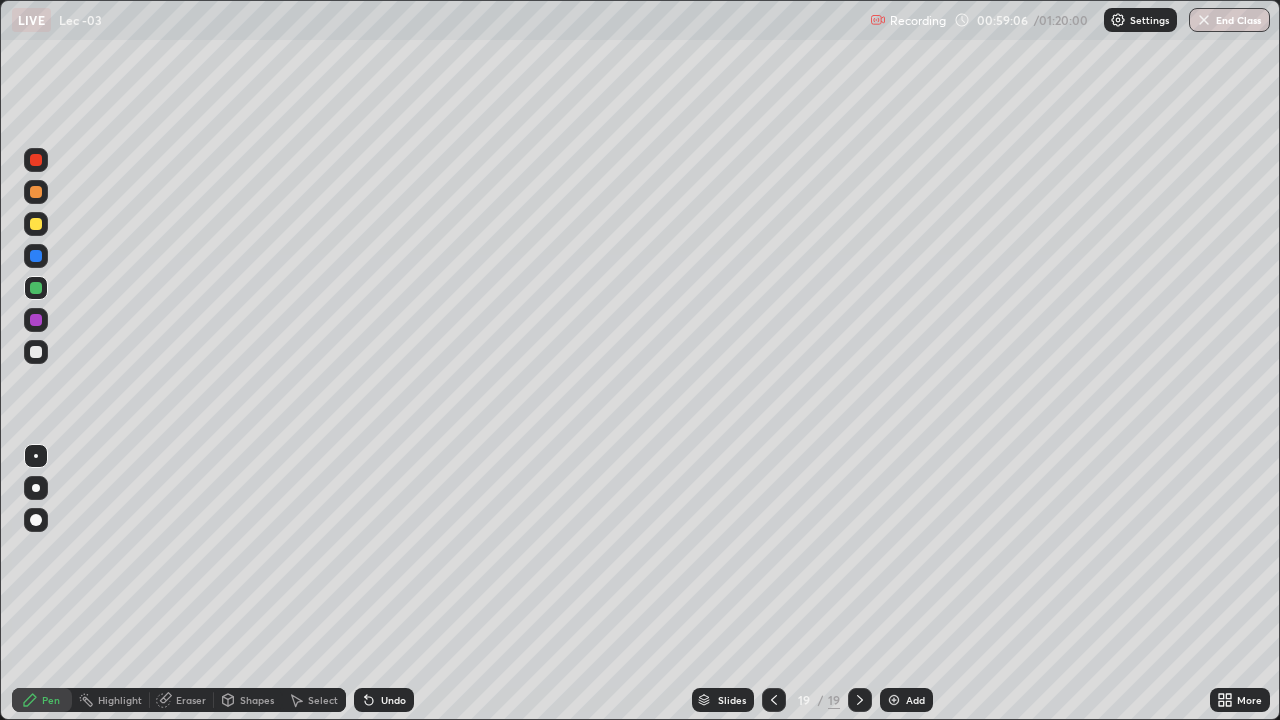 click on "Undo" at bounding box center [393, 700] 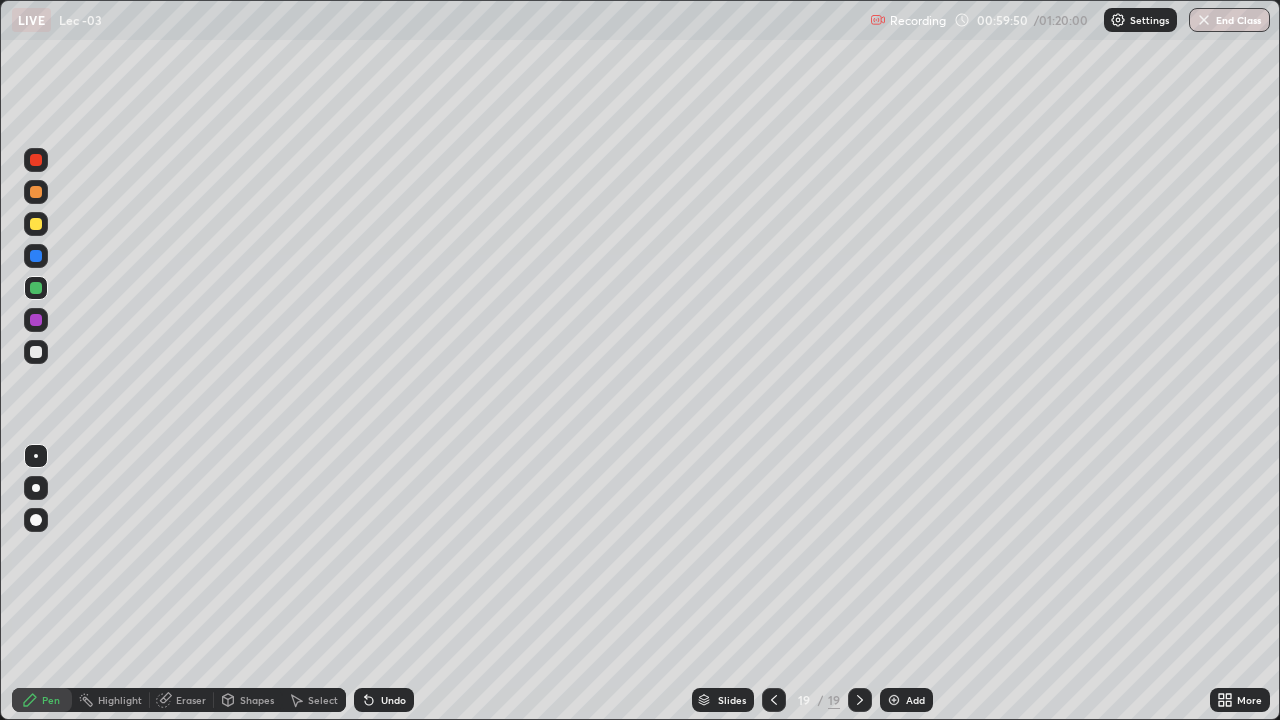 click on "Undo" at bounding box center (393, 700) 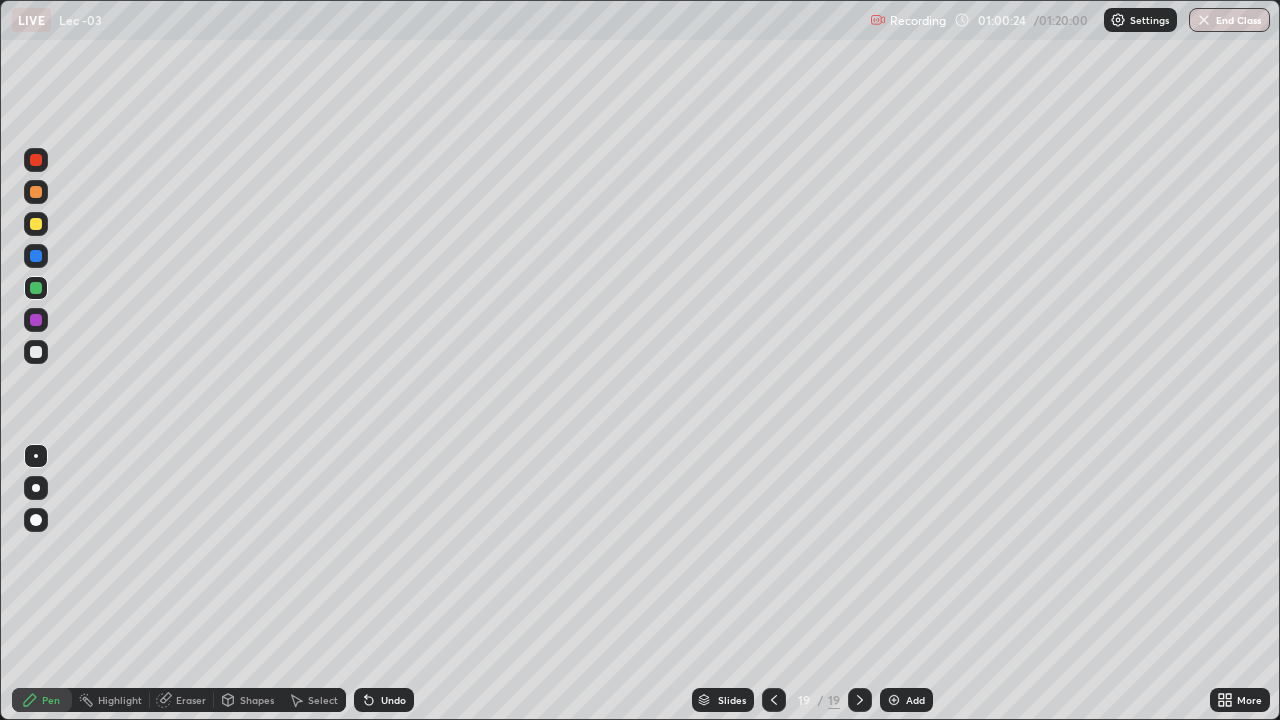 click on "Undo" at bounding box center (384, 700) 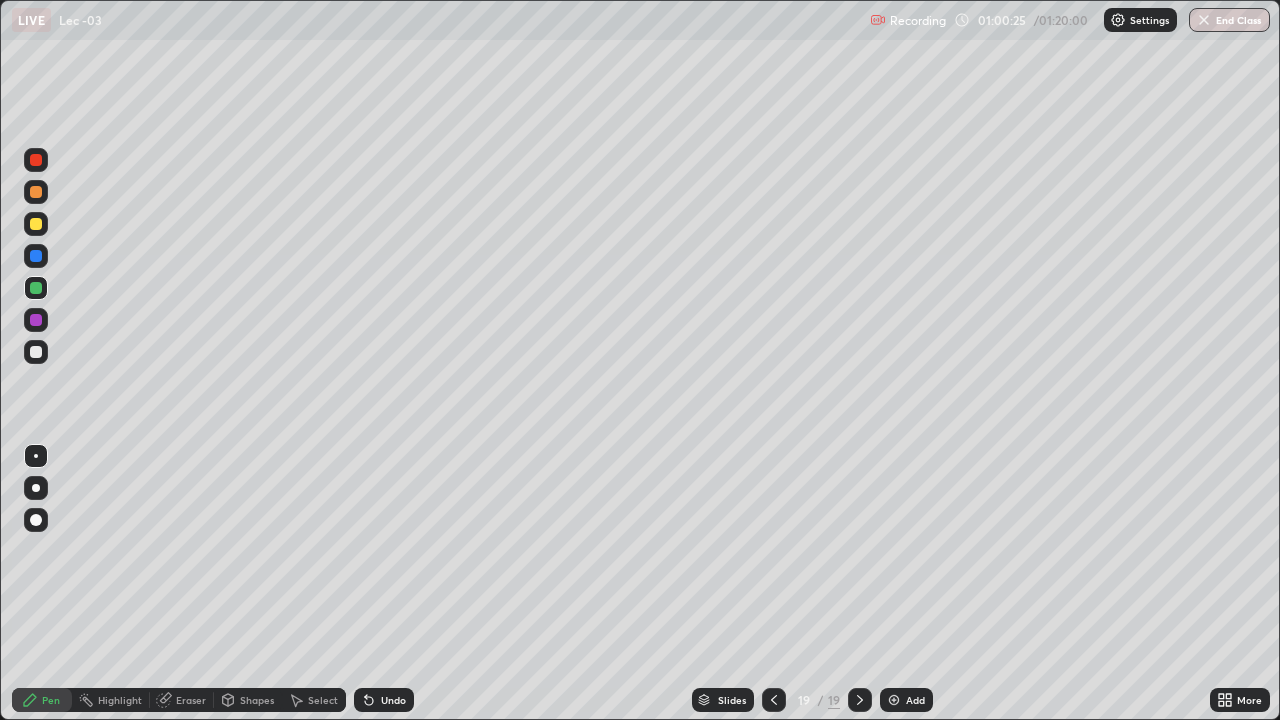 click on "Undo" at bounding box center (393, 700) 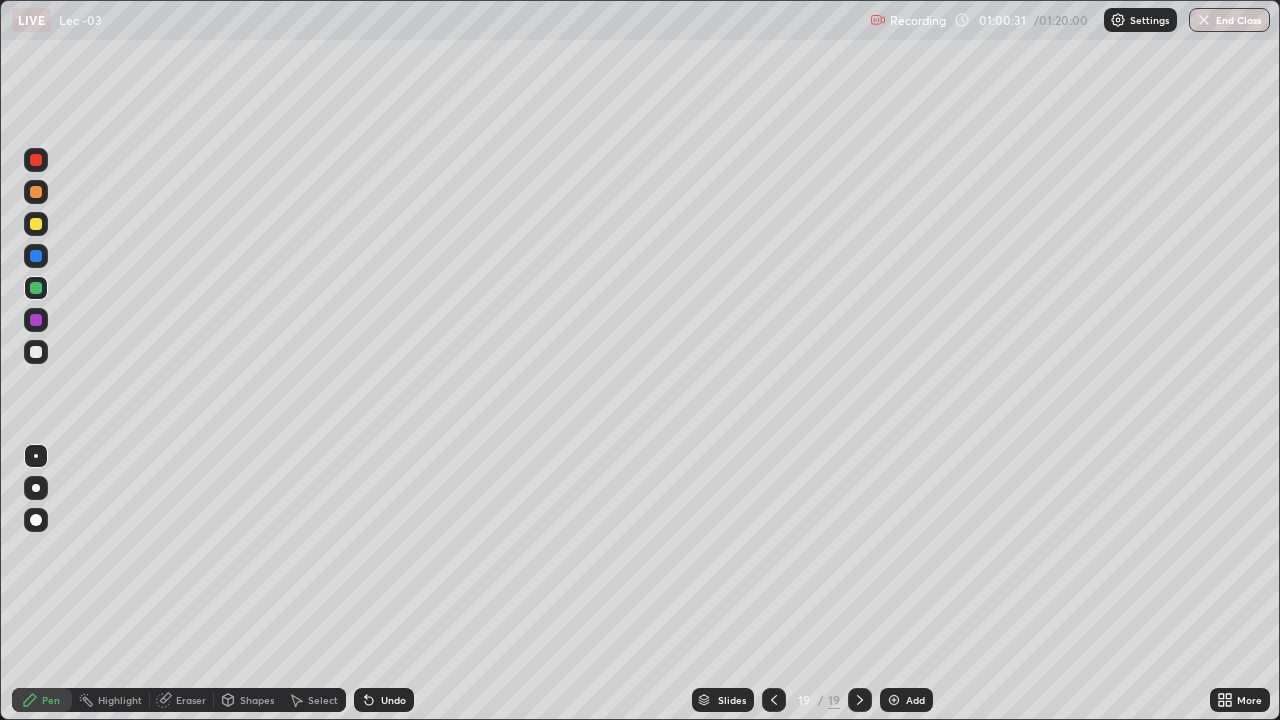 click 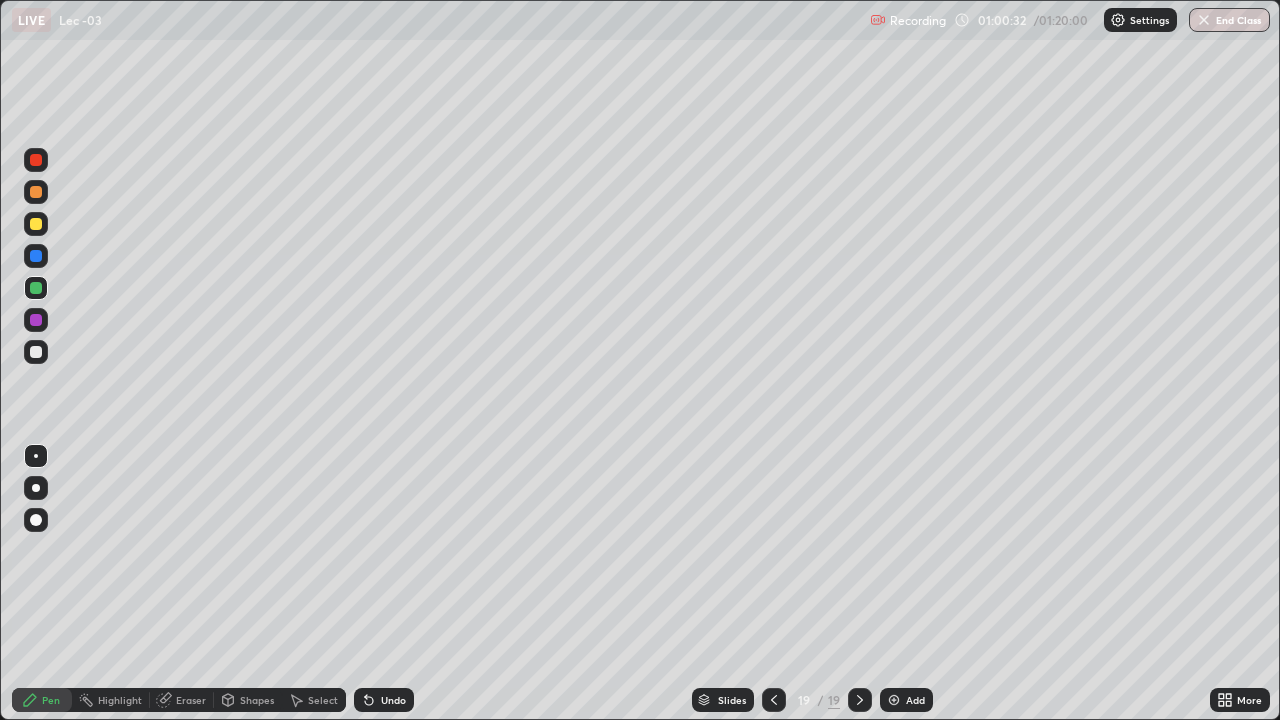 click 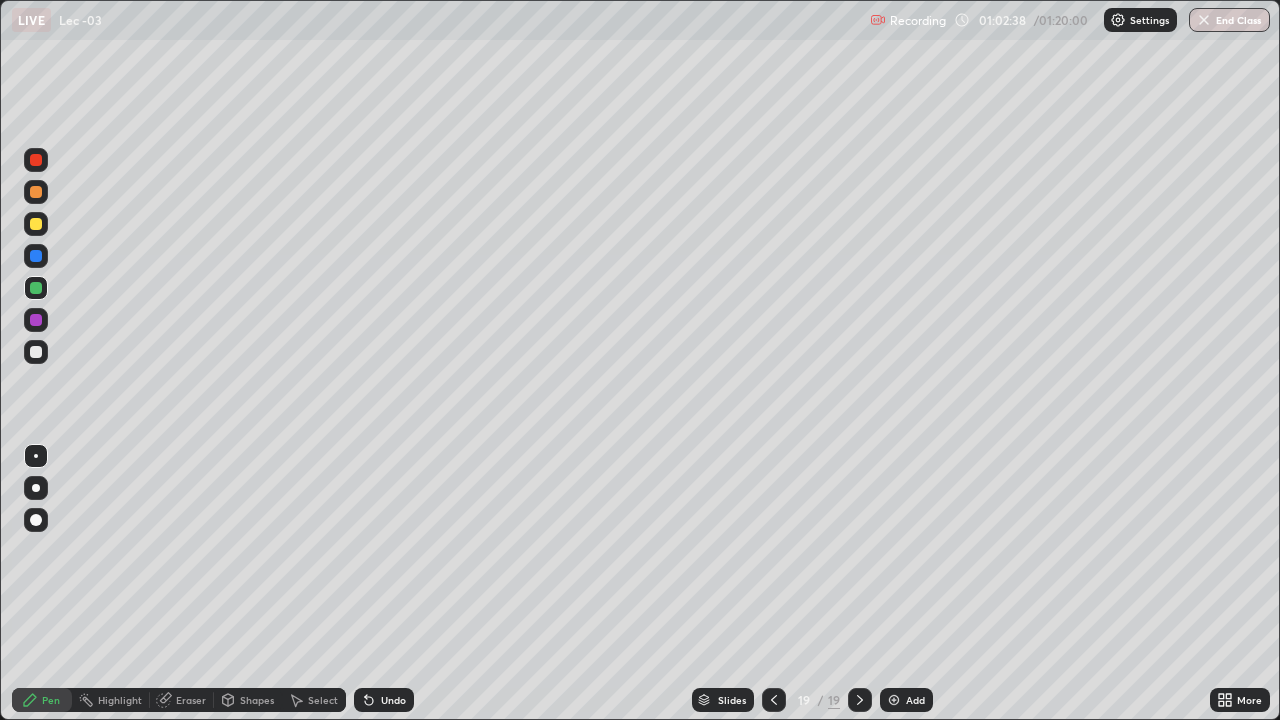 click on "Add" at bounding box center (915, 700) 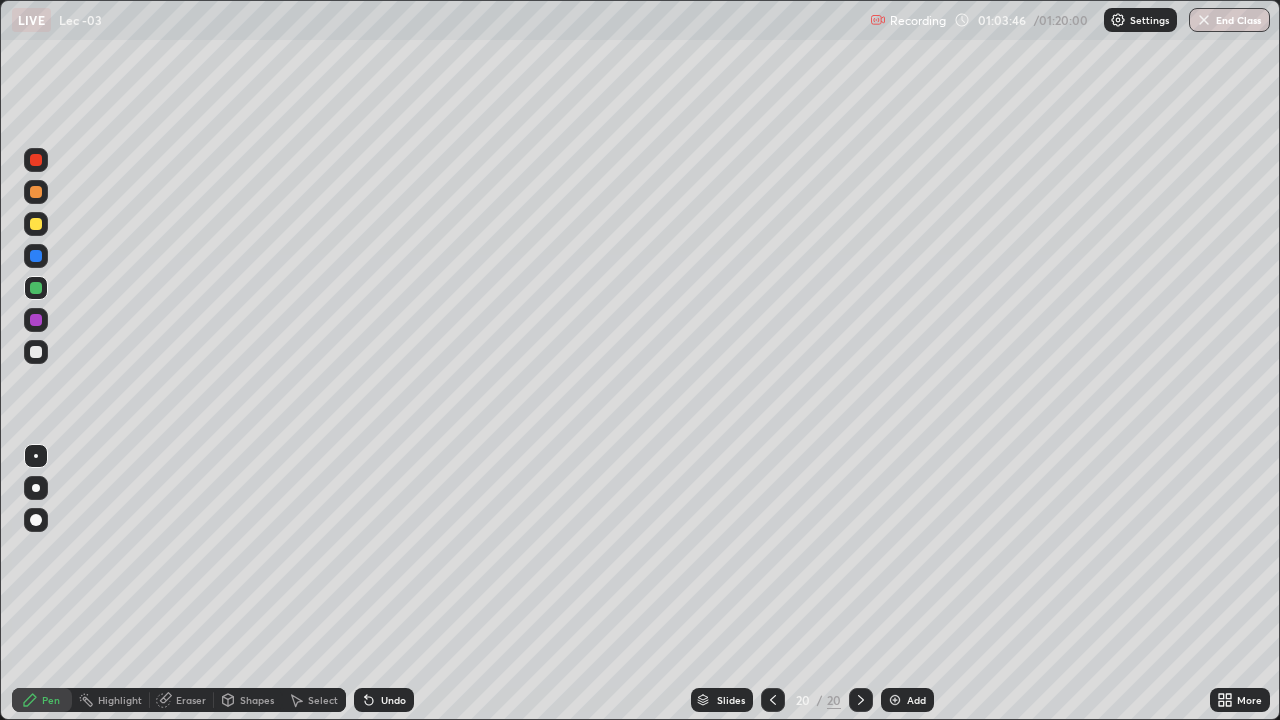 click at bounding box center (36, 352) 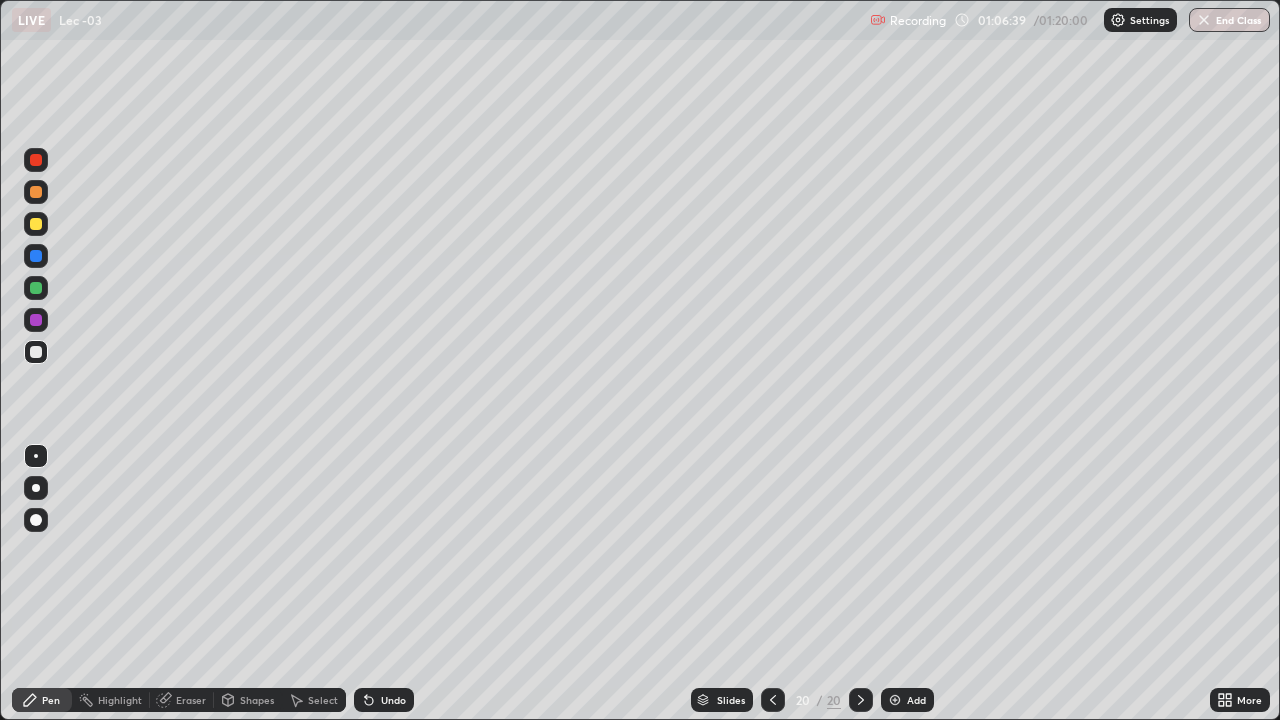 click at bounding box center (36, 352) 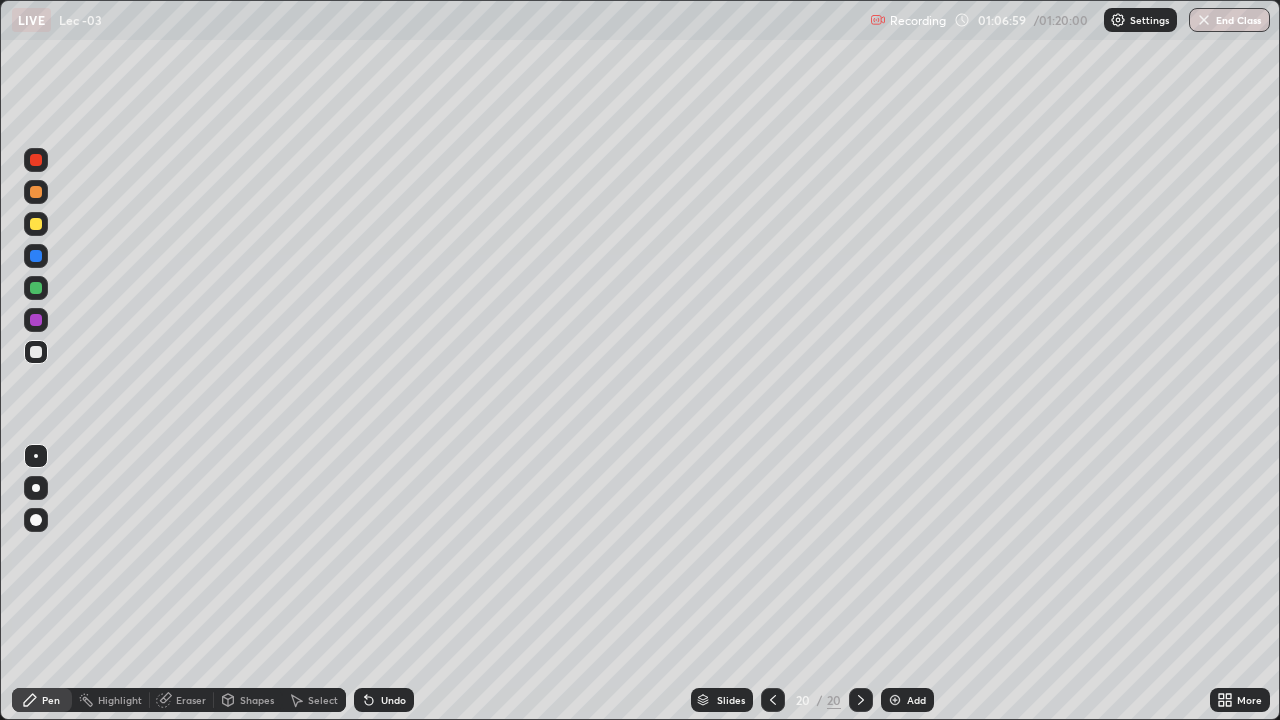click on "Shapes" at bounding box center (257, 700) 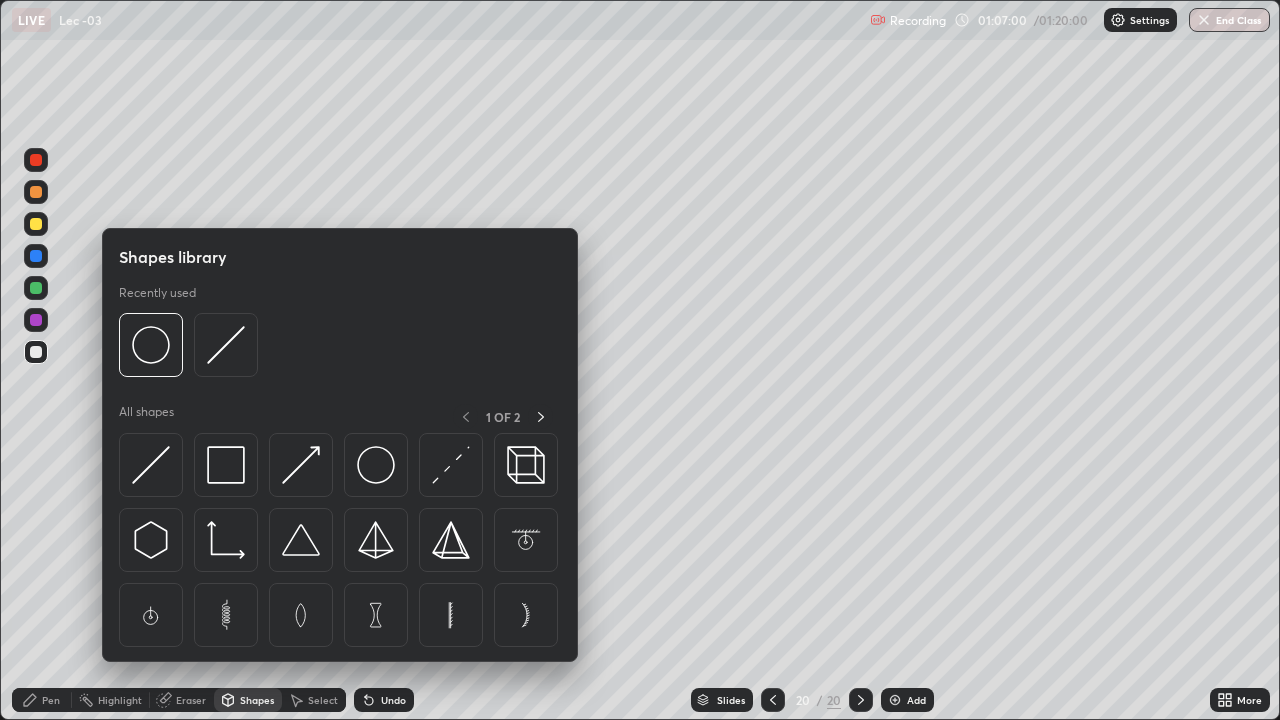 click on "Eraser" at bounding box center (191, 700) 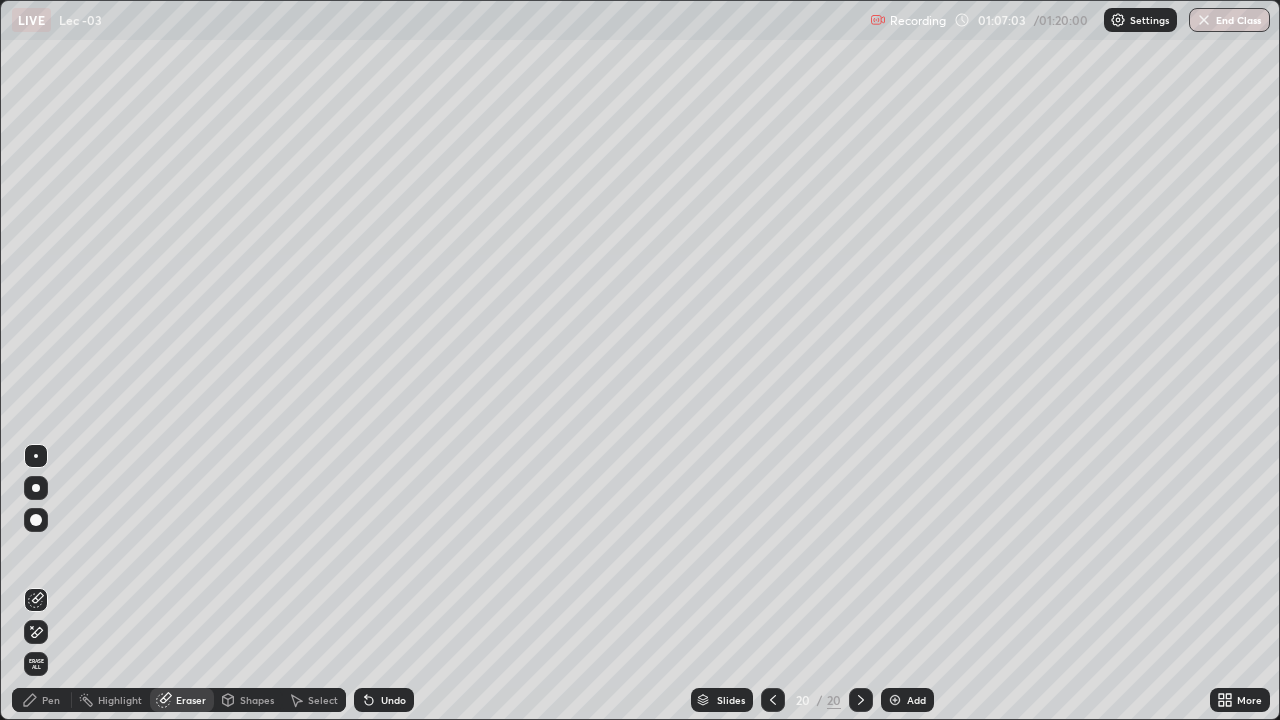 click on "Pen" at bounding box center [42, 700] 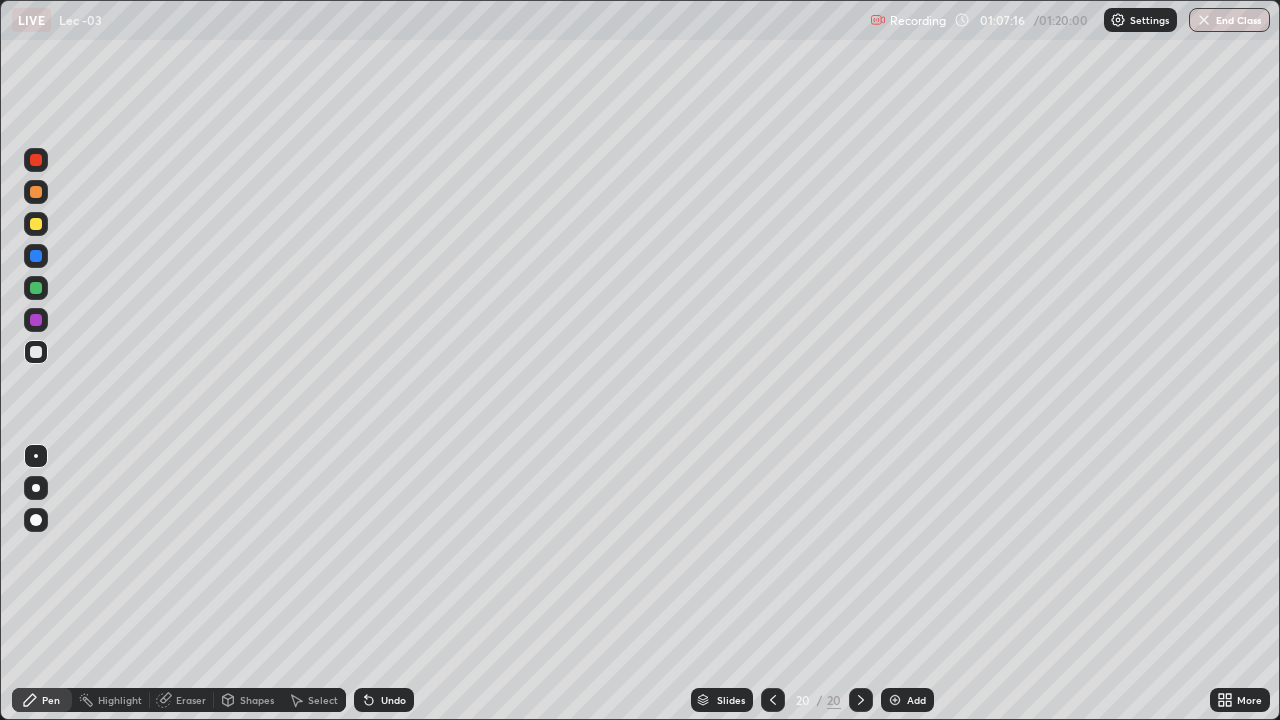 click on "Undo" at bounding box center [393, 700] 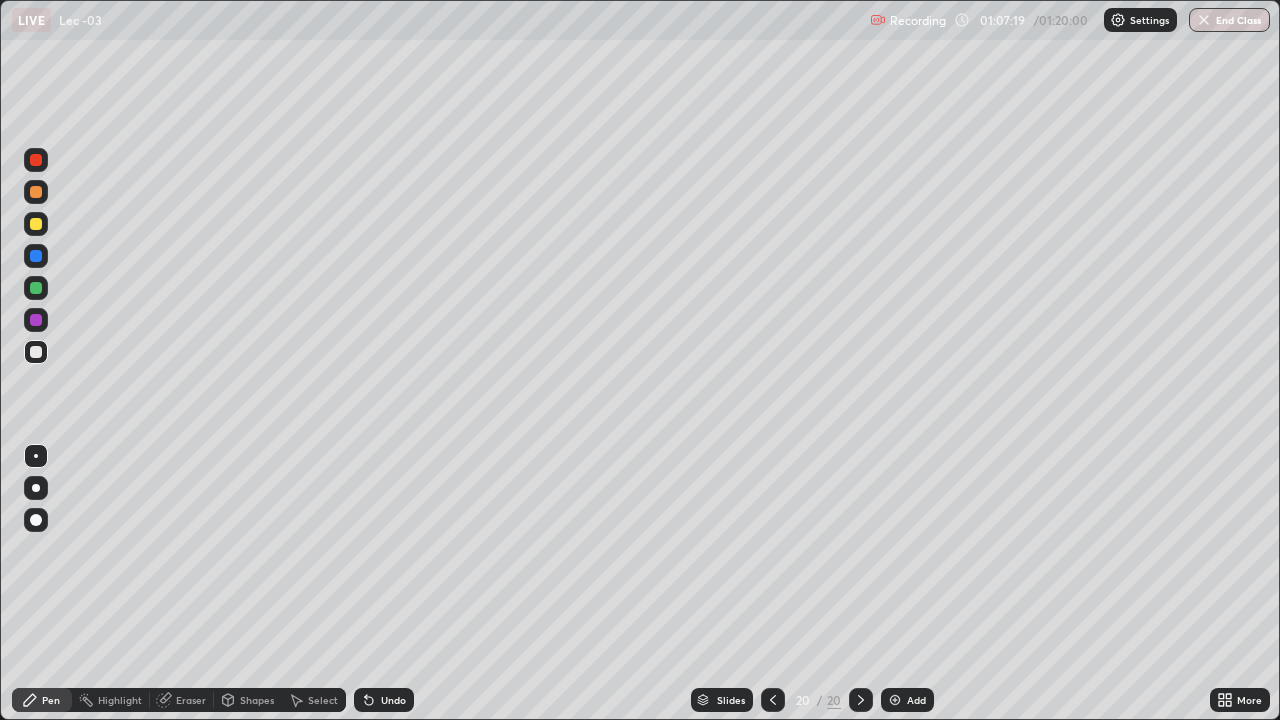 click on "Undo" at bounding box center [393, 700] 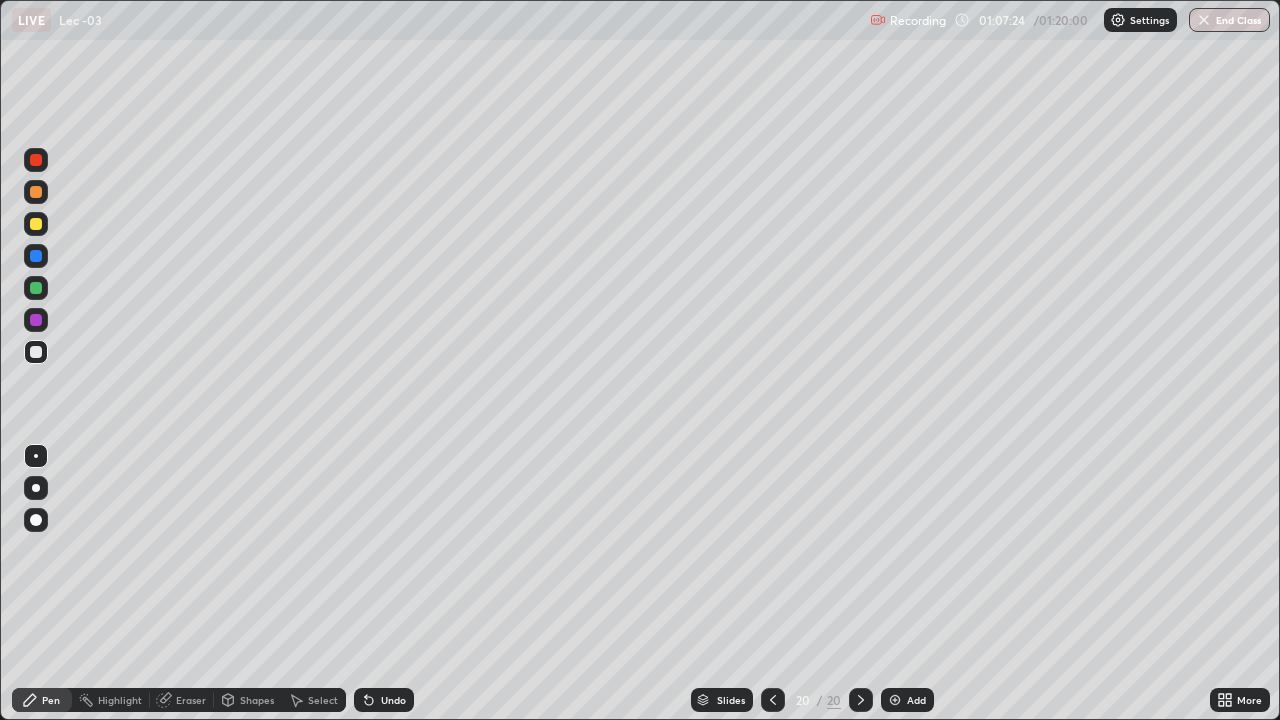 click on "Undo" at bounding box center [393, 700] 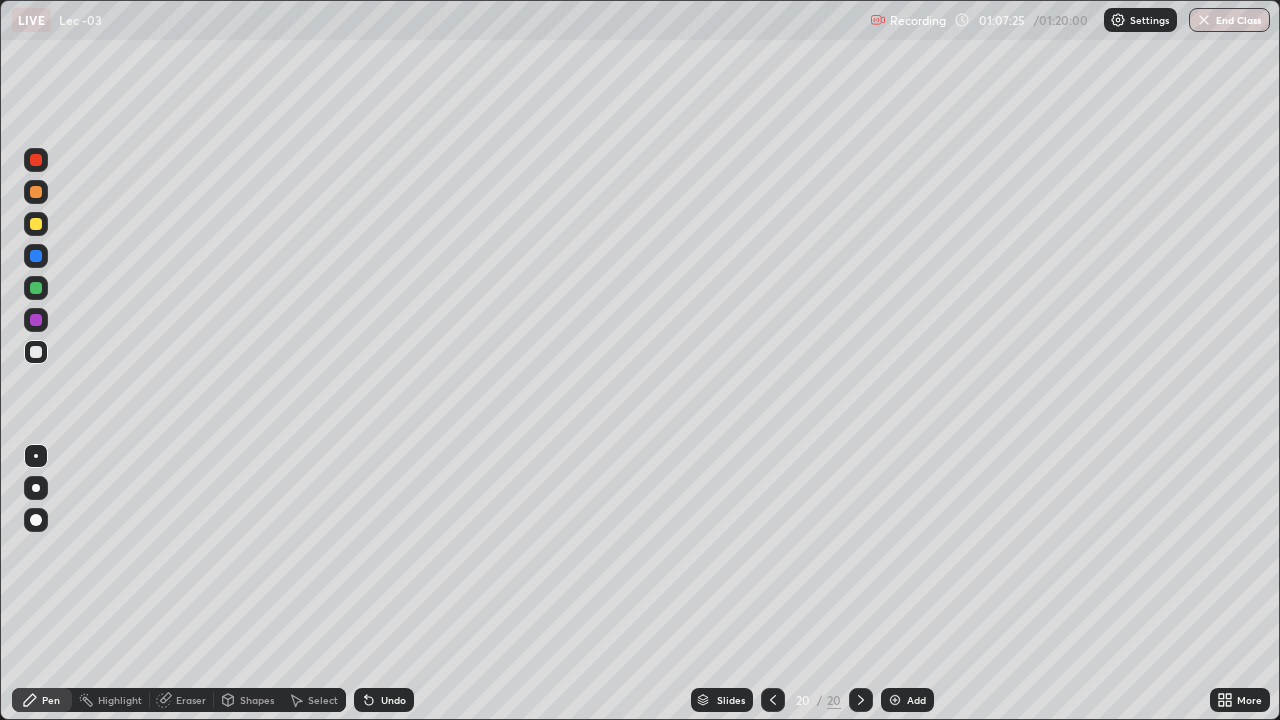 click on "Undo" at bounding box center [393, 700] 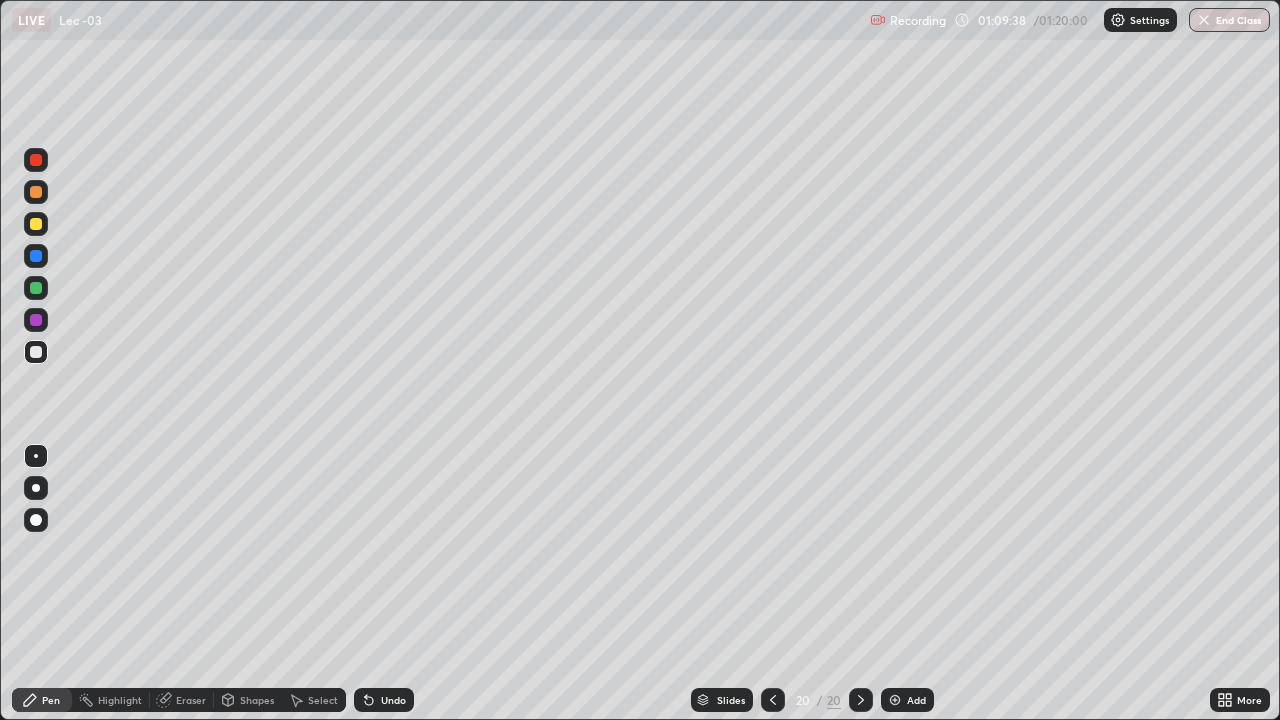 click on "Add" at bounding box center [916, 700] 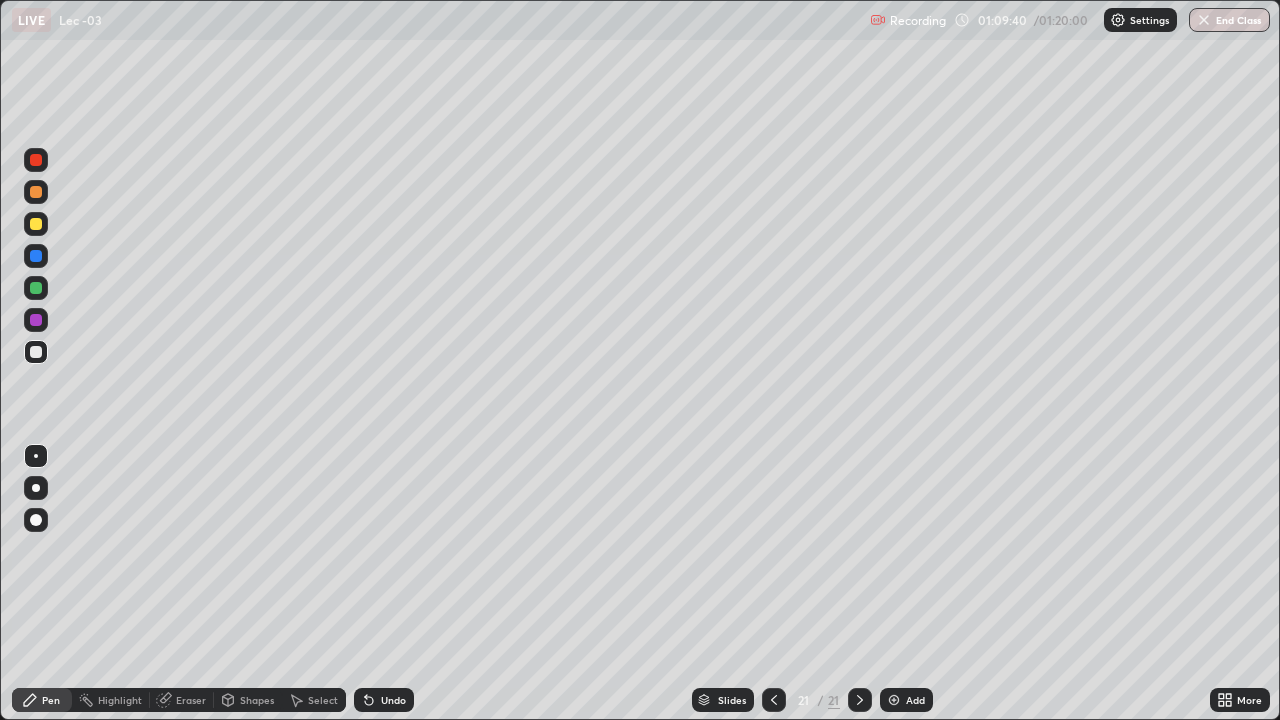 click at bounding box center (36, 352) 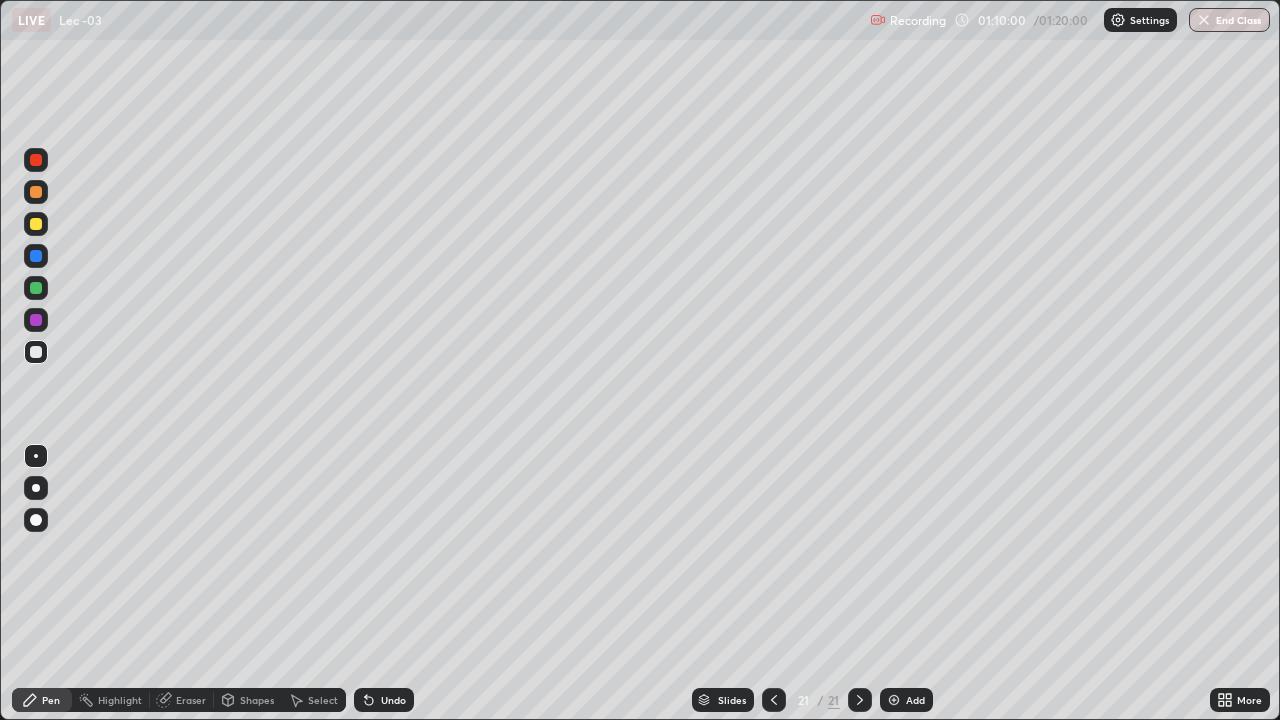 click at bounding box center (36, 288) 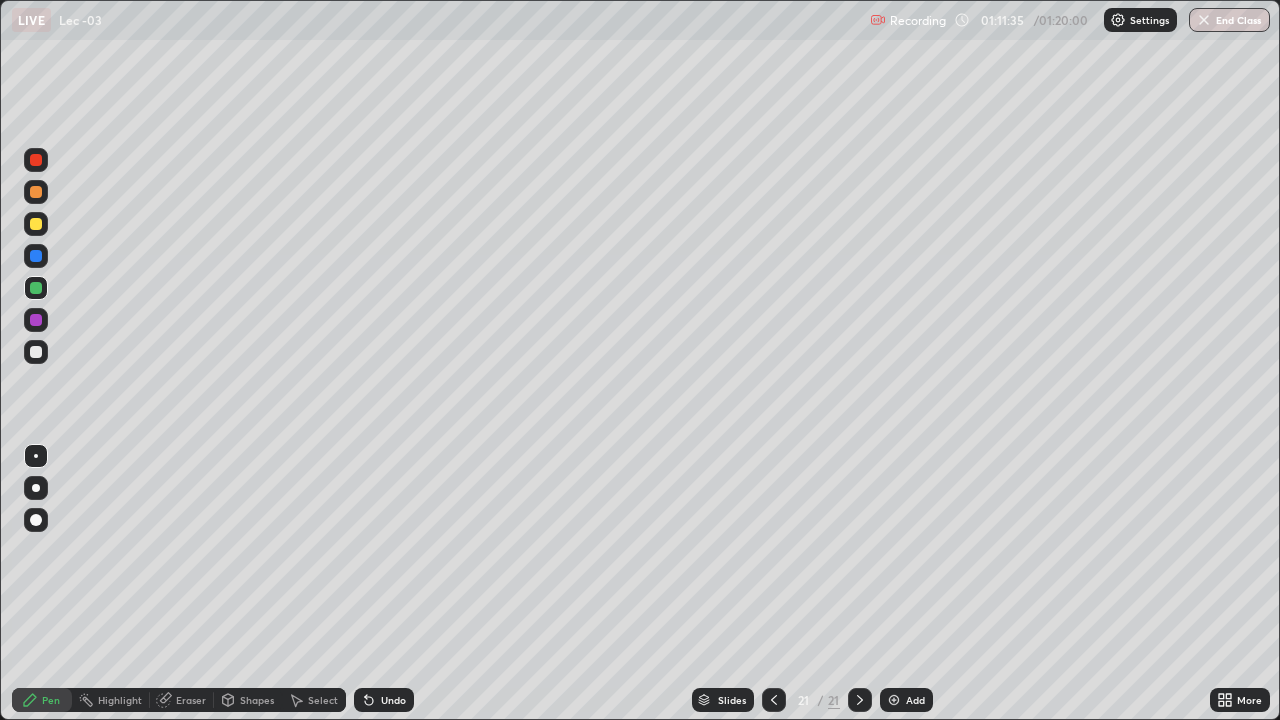 click at bounding box center [36, 352] 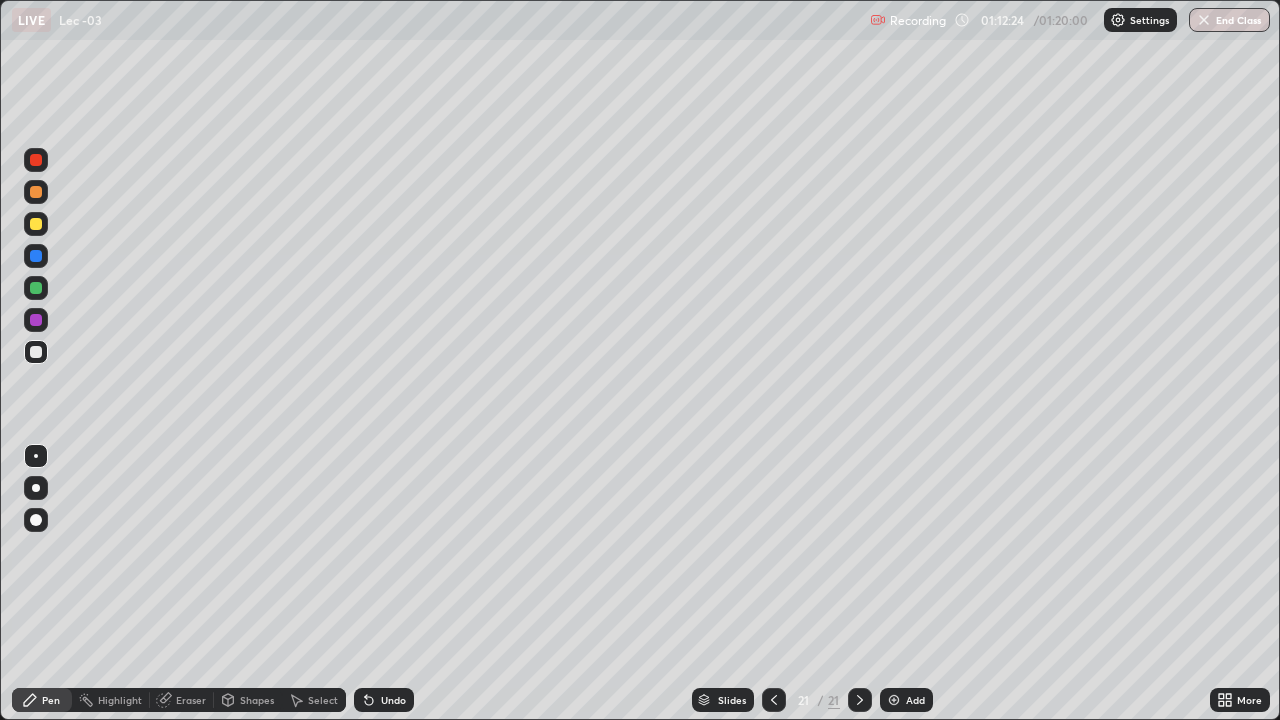click on "Undo" at bounding box center [393, 700] 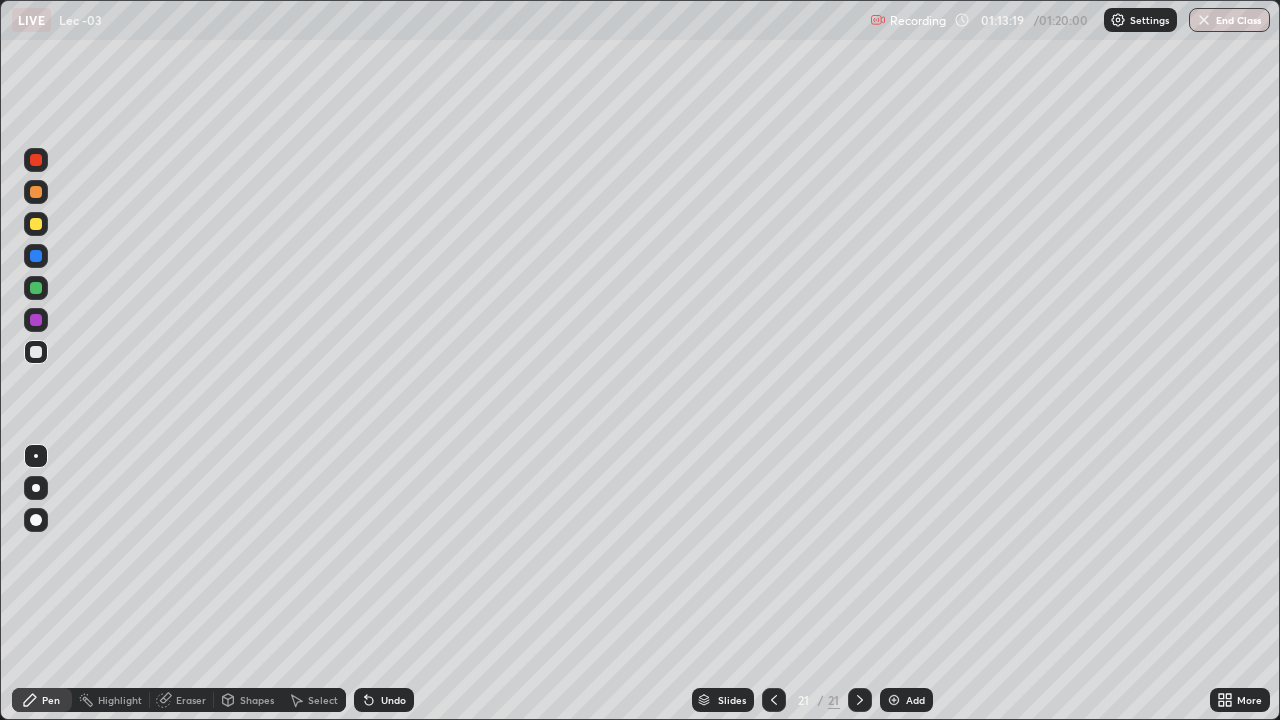 click on "Add" at bounding box center (906, 700) 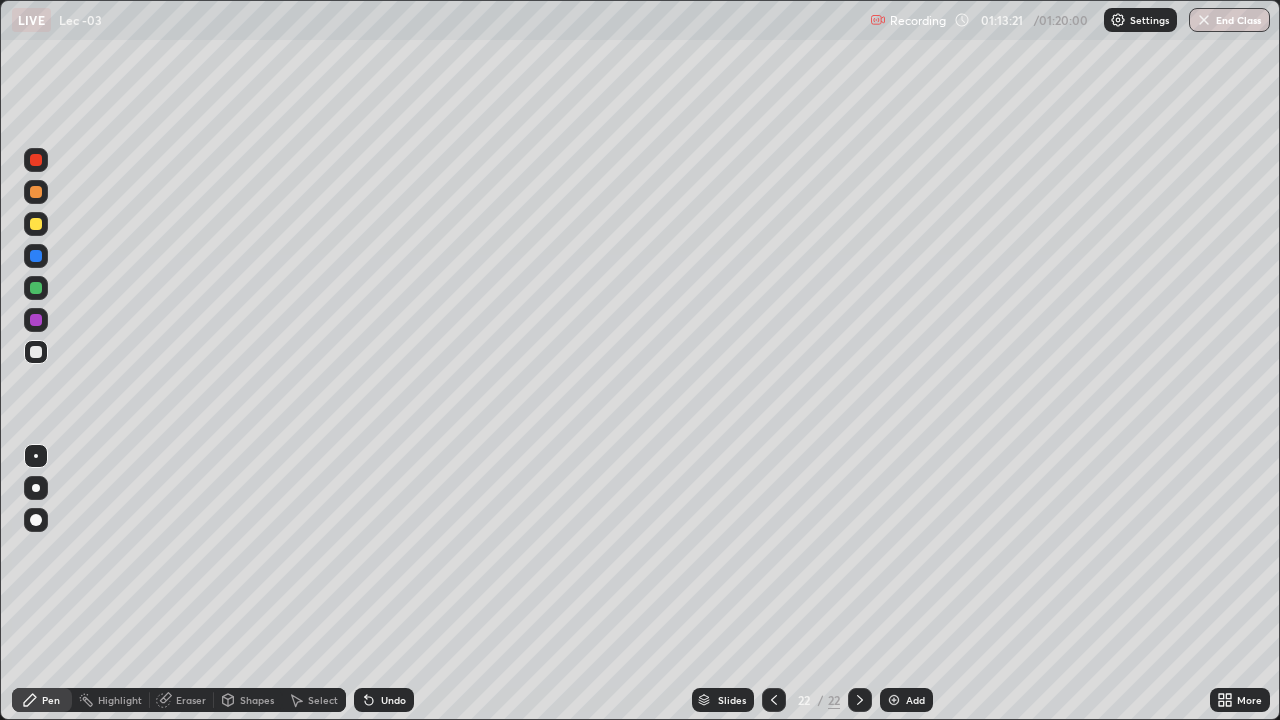 click at bounding box center [36, 352] 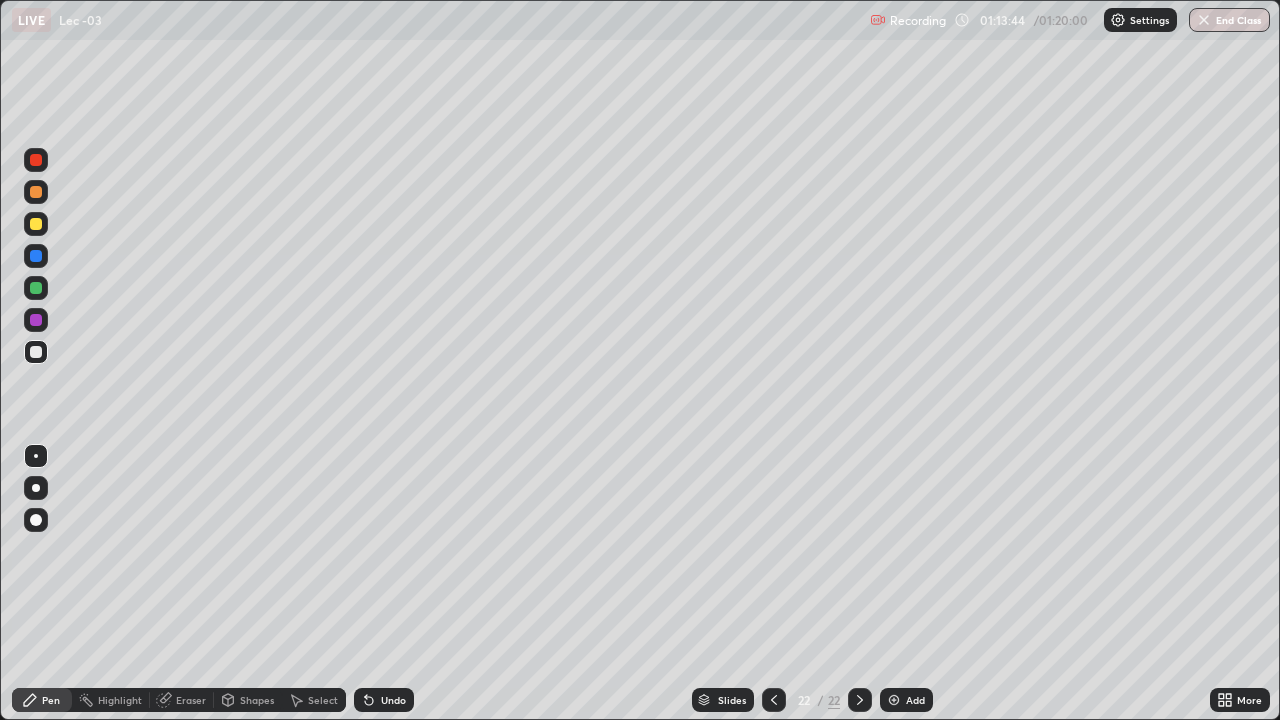 click at bounding box center [36, 288] 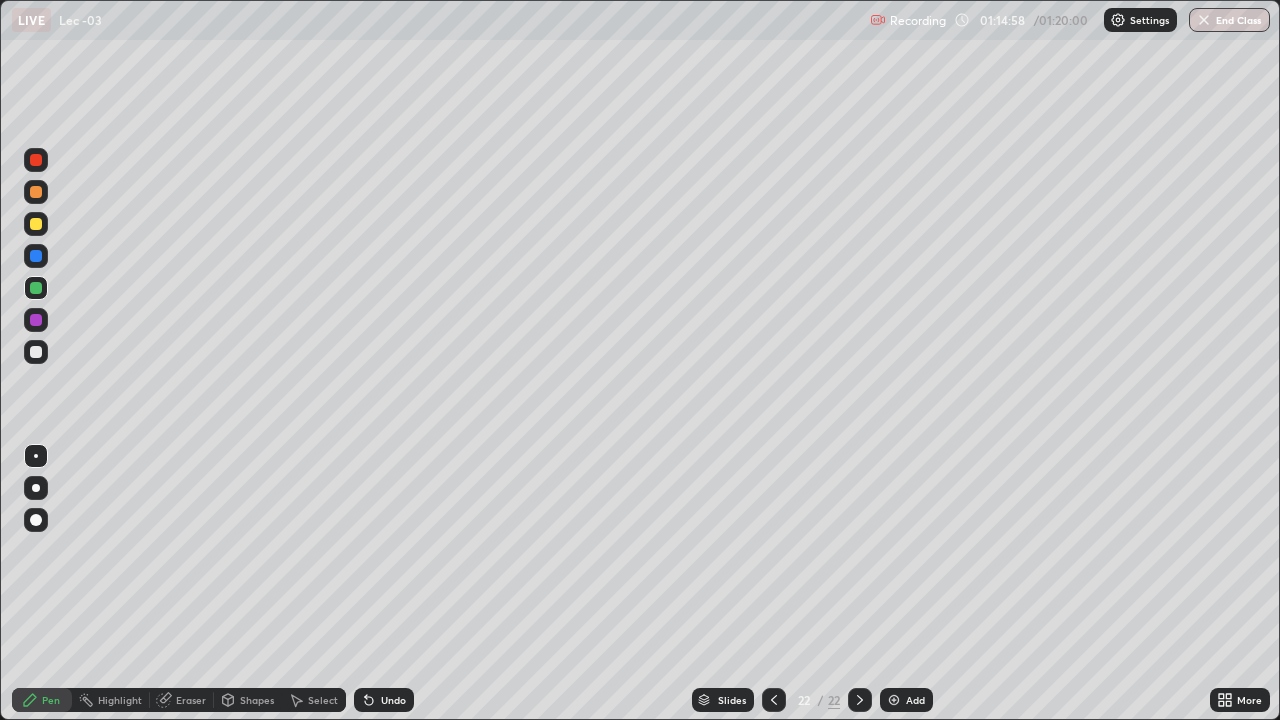 click on "Undo" at bounding box center (384, 700) 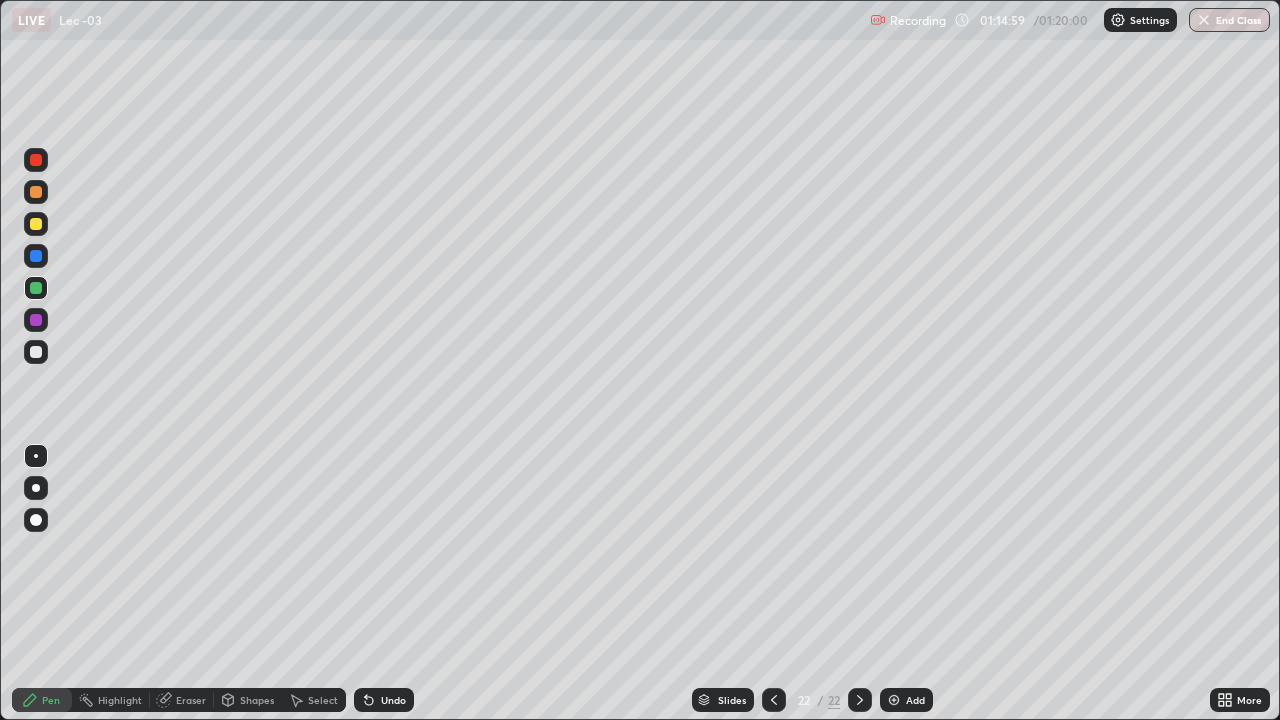 click on "Undo" at bounding box center (384, 700) 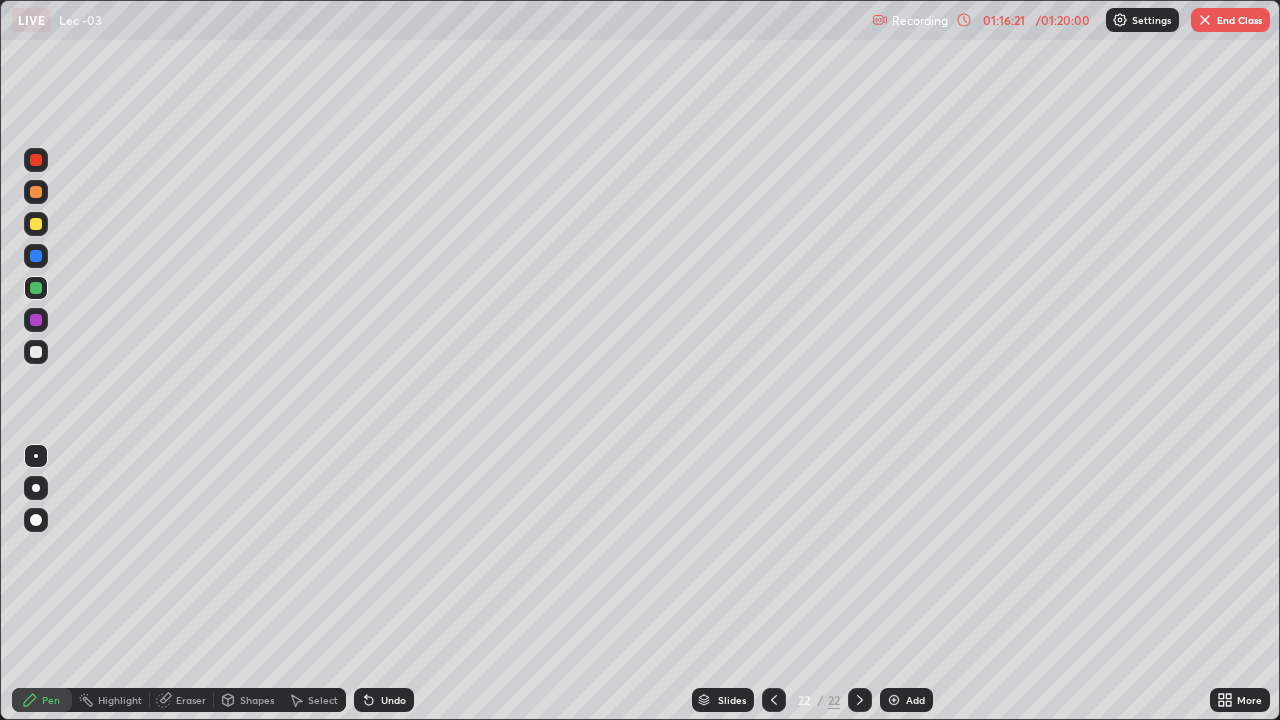 click on "Add" at bounding box center (915, 700) 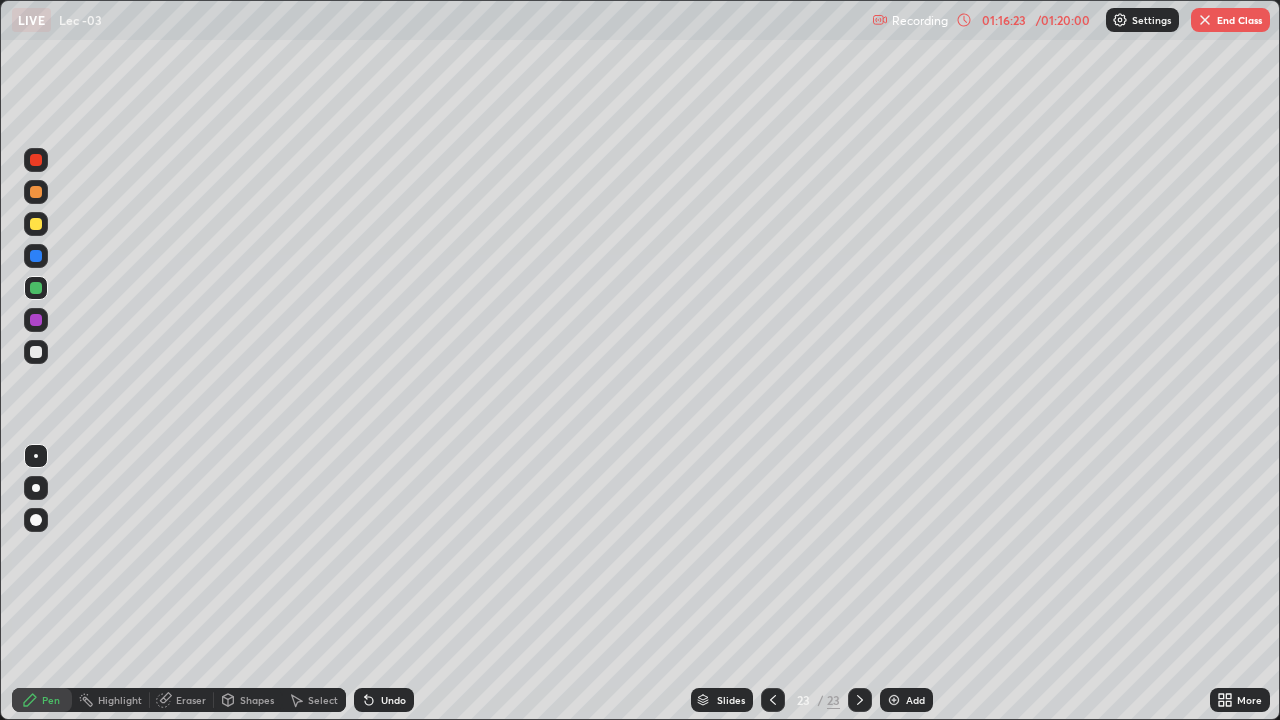 click at bounding box center [36, 352] 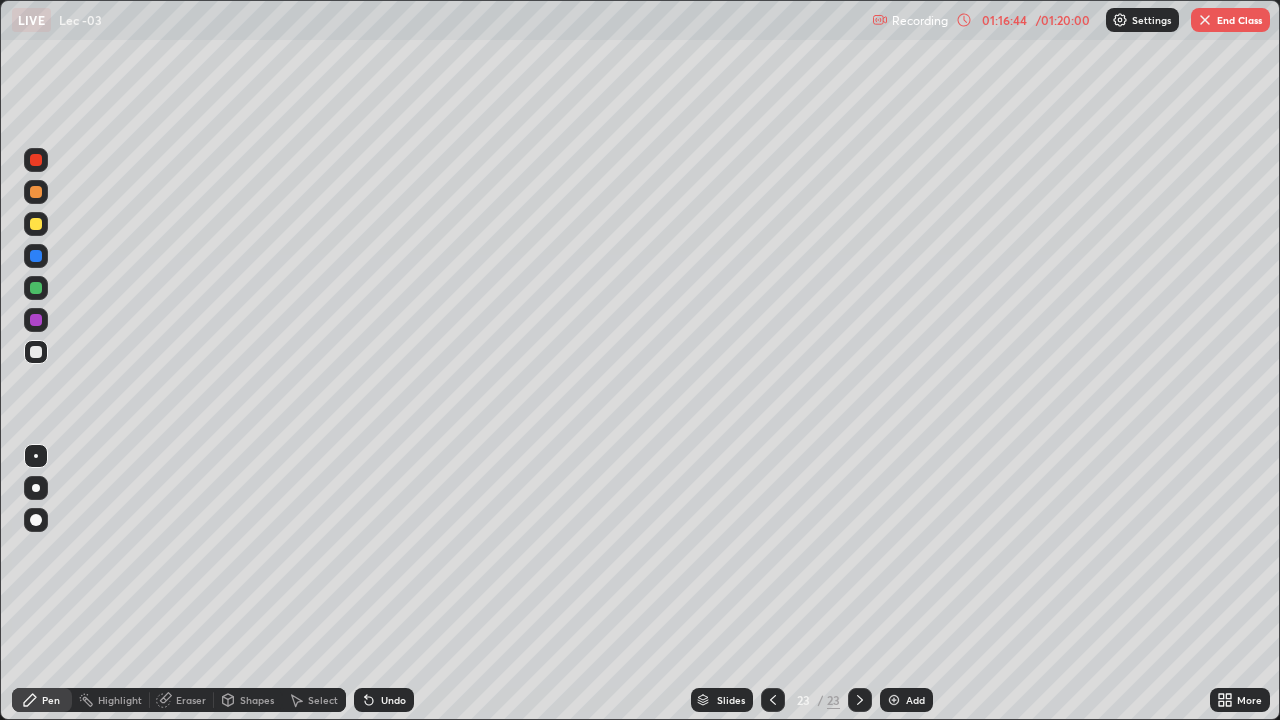 click 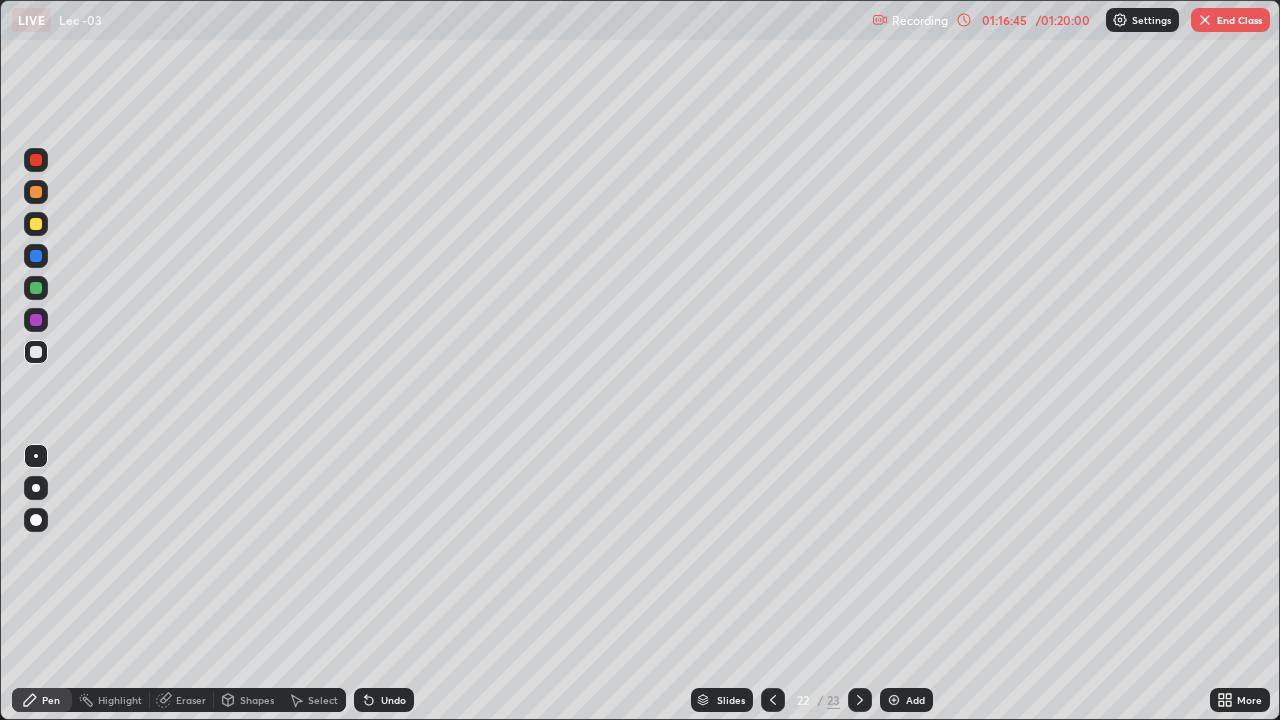 click 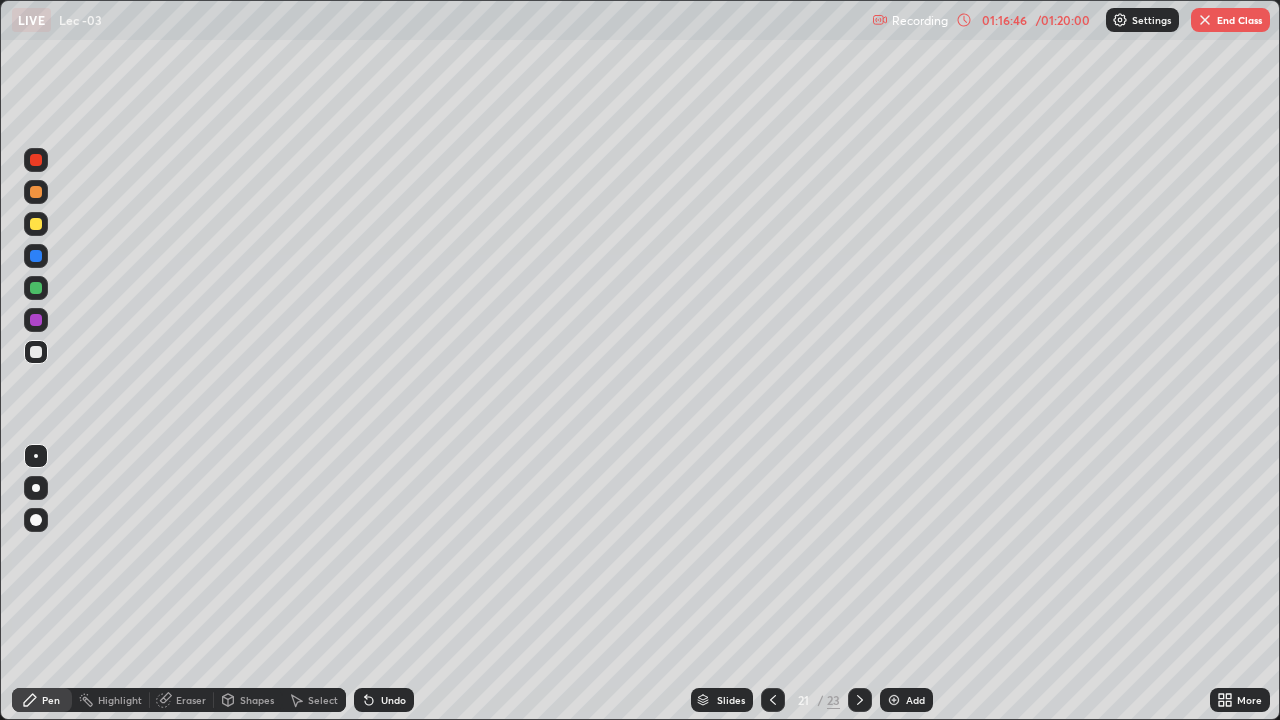 click 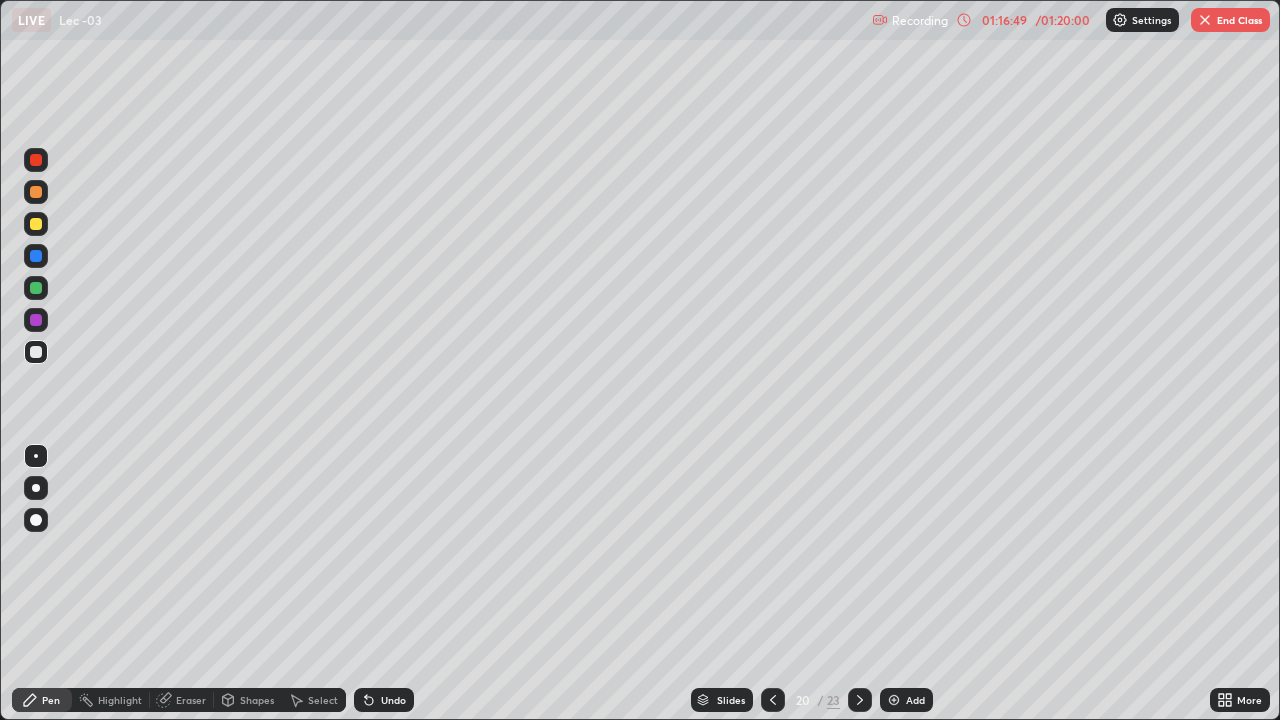 click 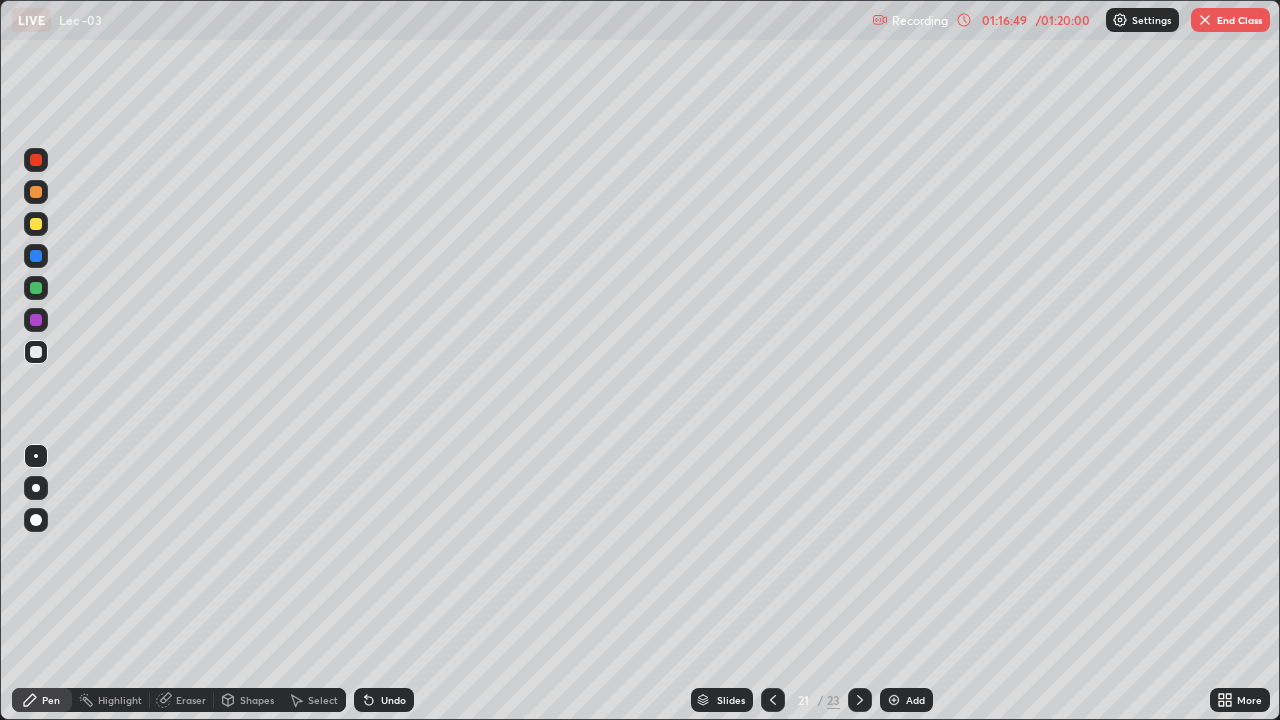 click 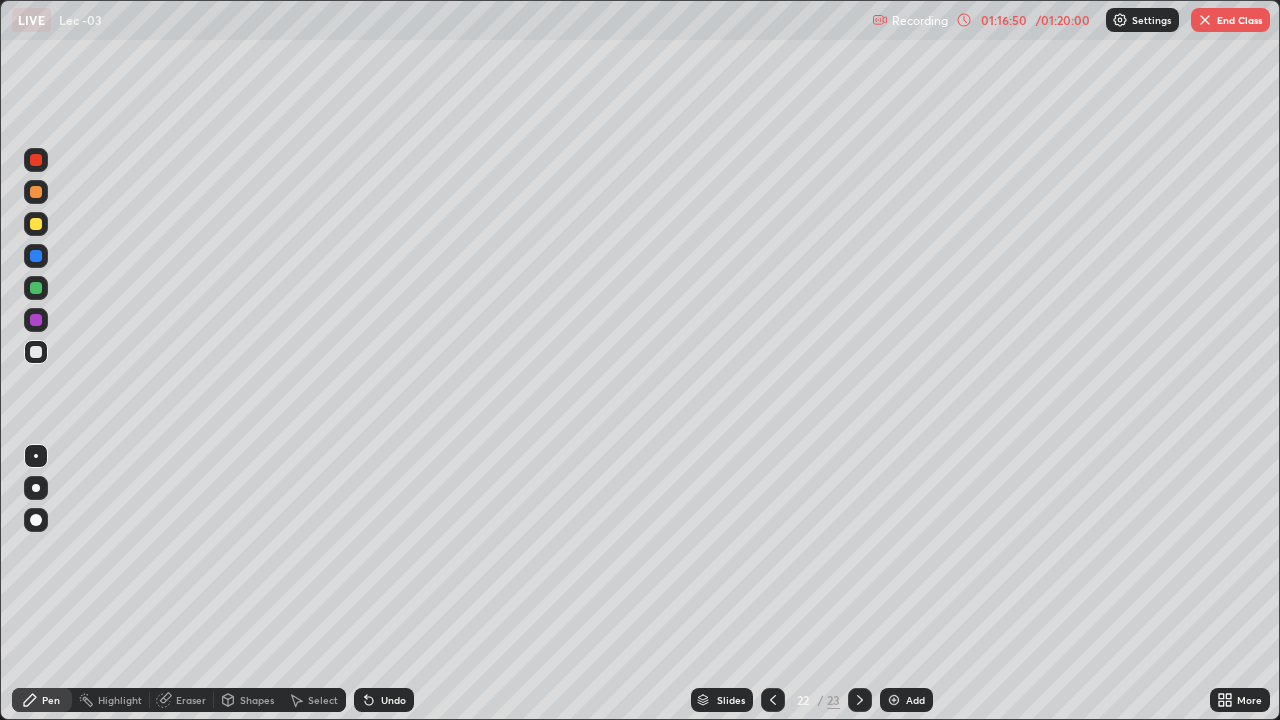click 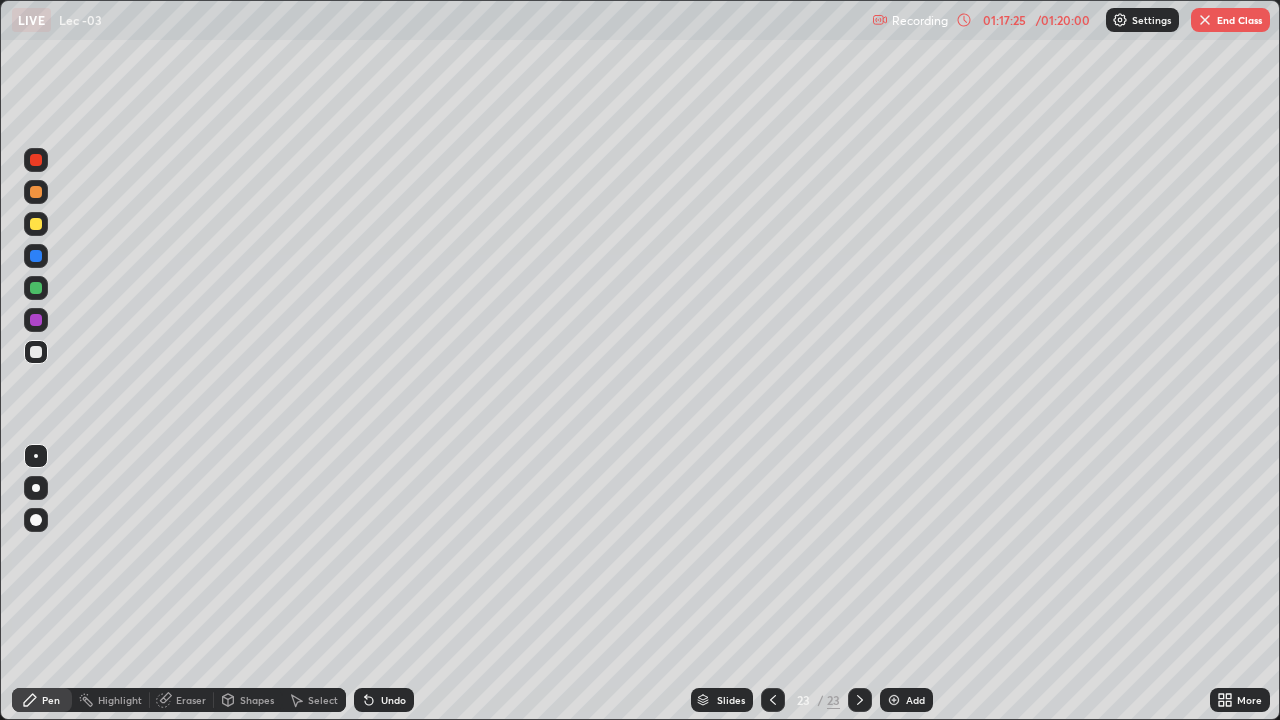 click at bounding box center (36, 288) 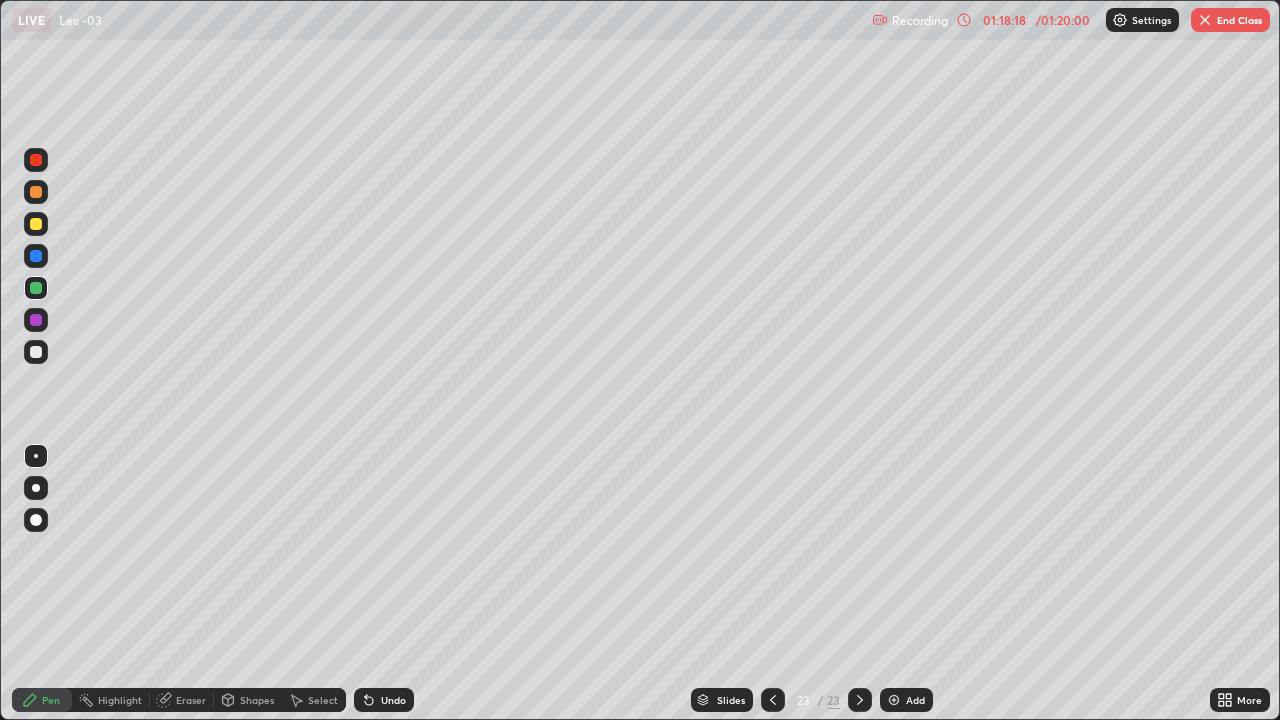 click at bounding box center (36, 352) 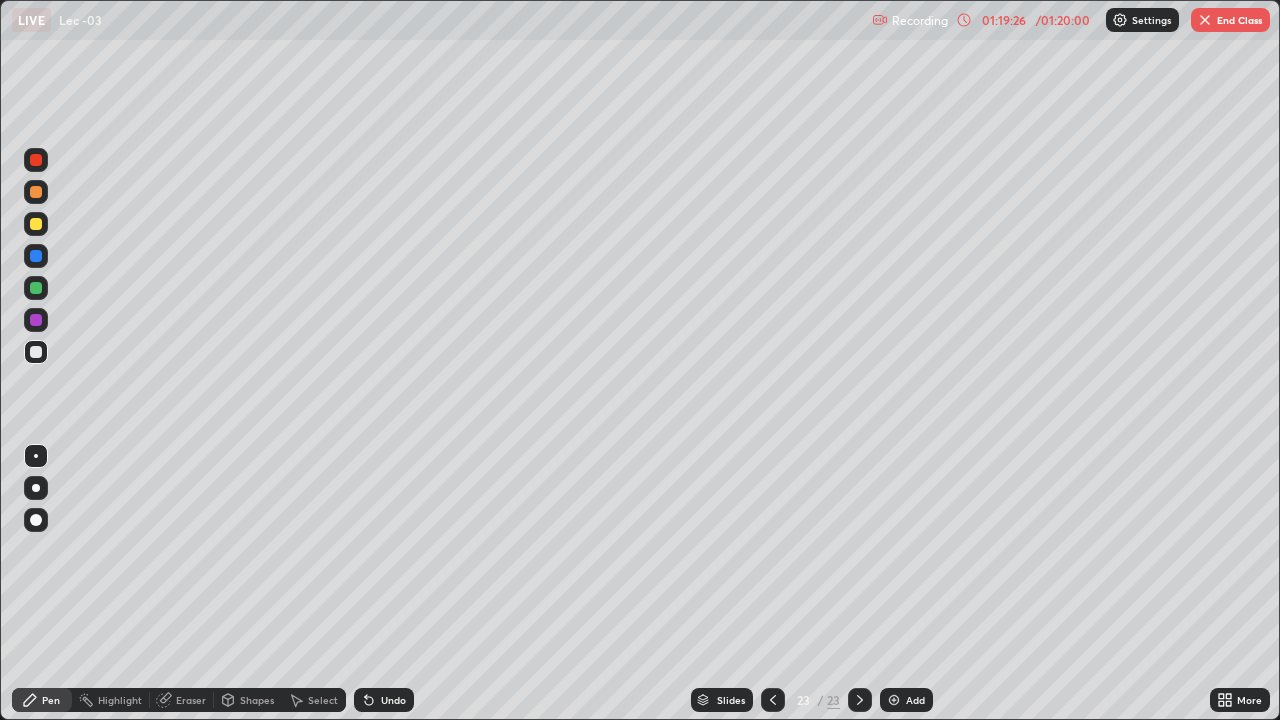 click on "Undo" at bounding box center [393, 700] 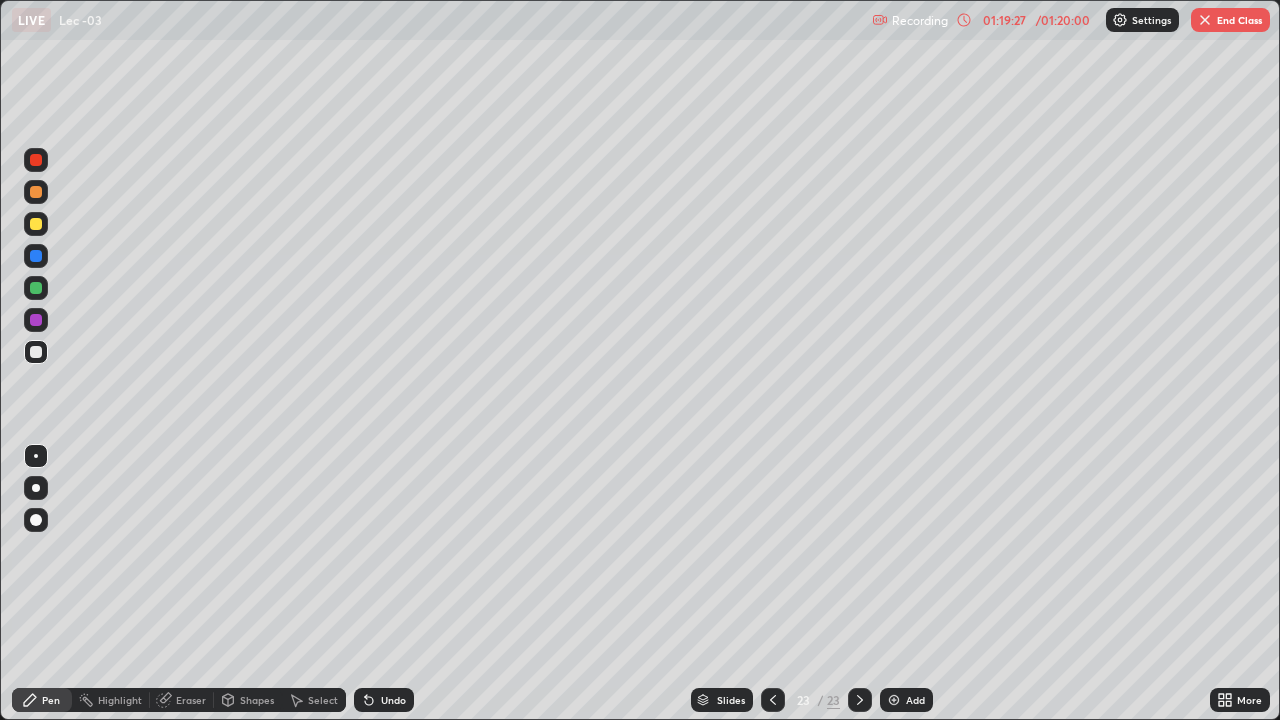 click on "Undo" at bounding box center (393, 700) 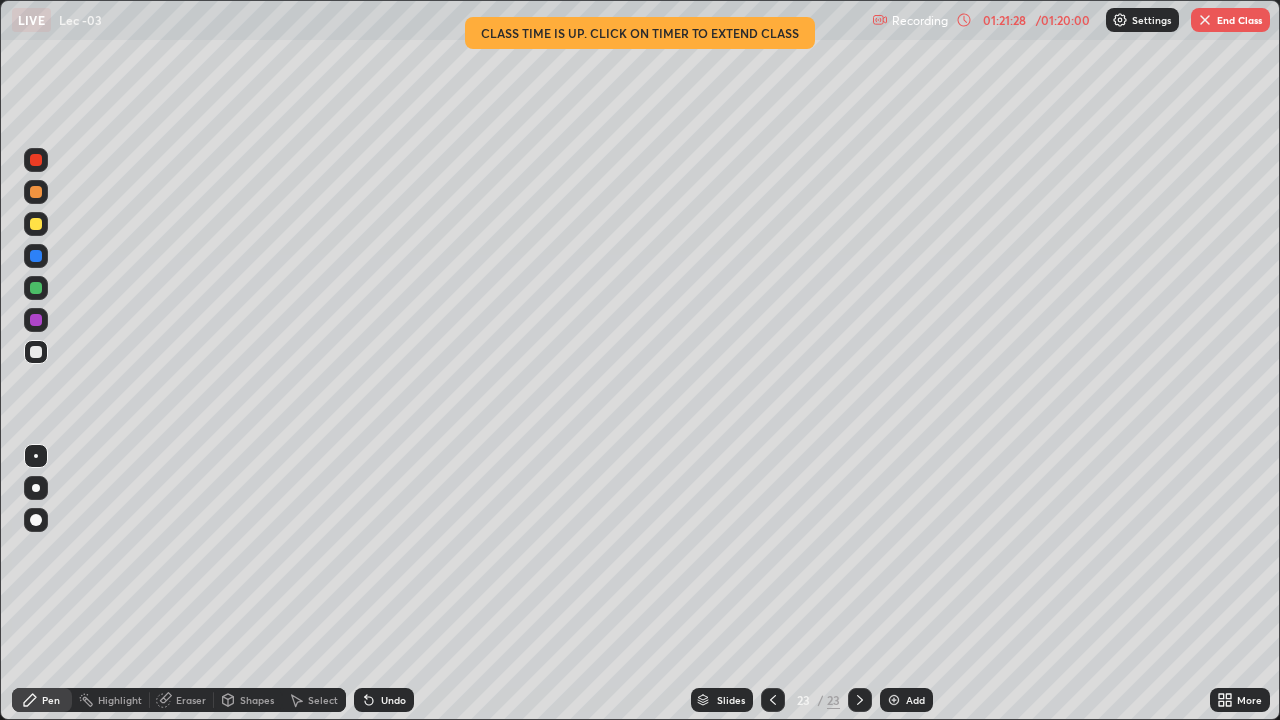 click on "End Class" at bounding box center [1230, 20] 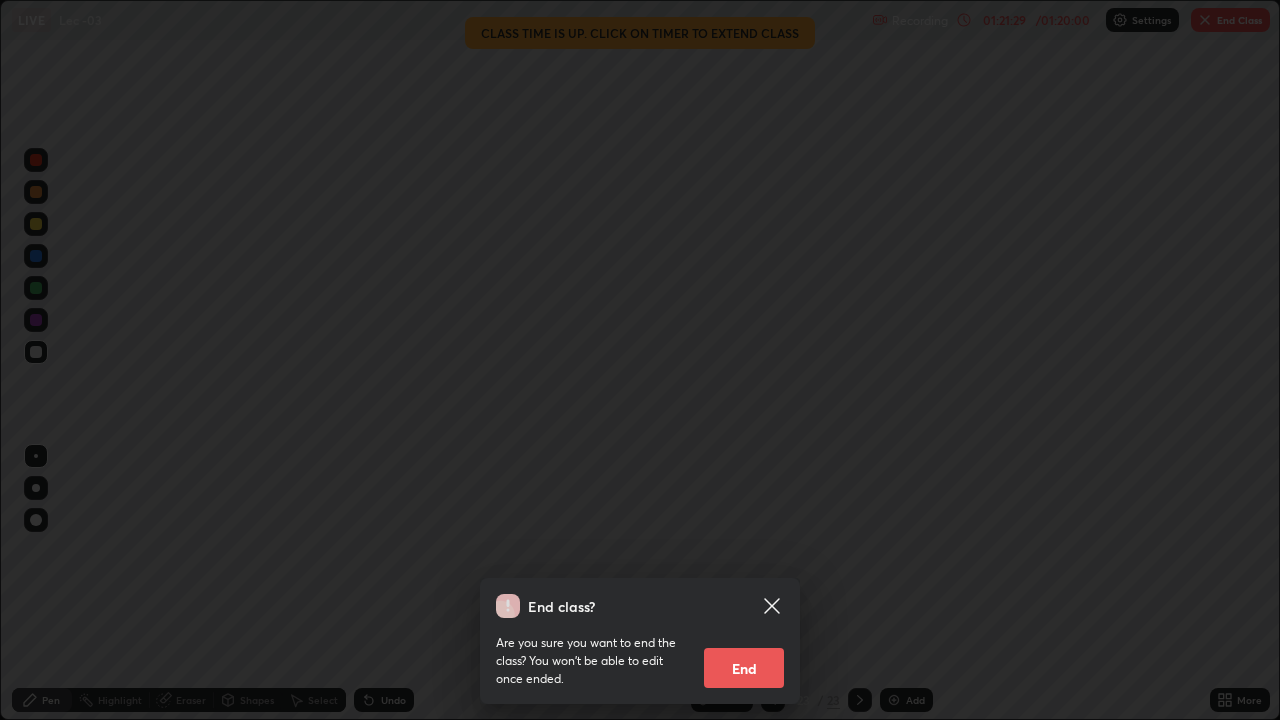 click on "End" at bounding box center [744, 668] 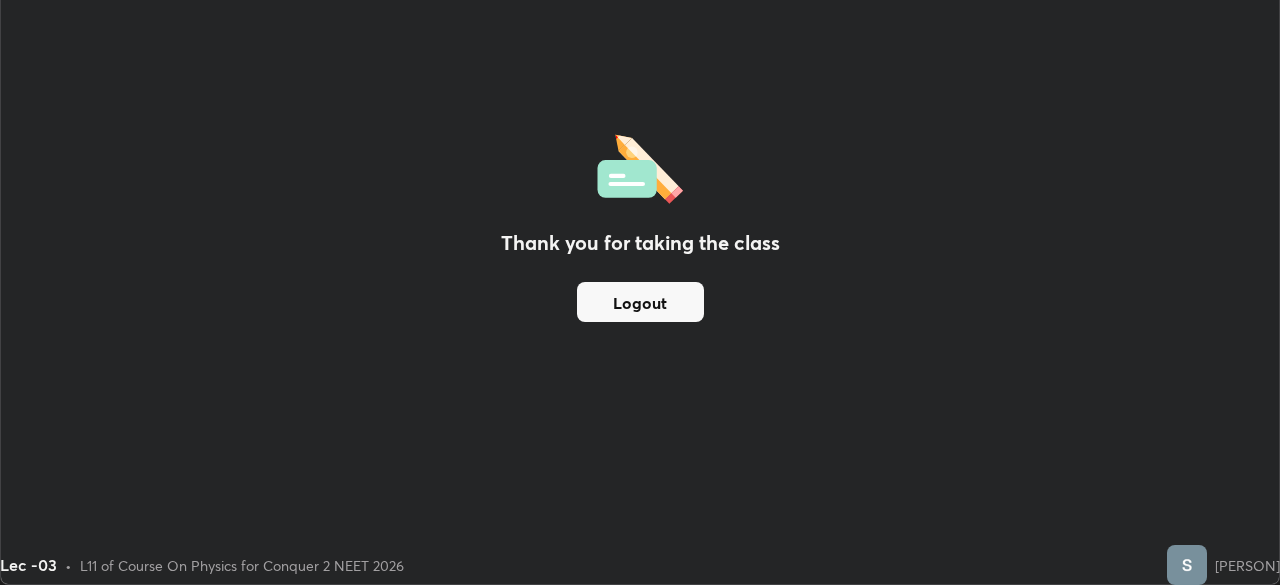 scroll, scrollTop: 585, scrollLeft: 1280, axis: both 